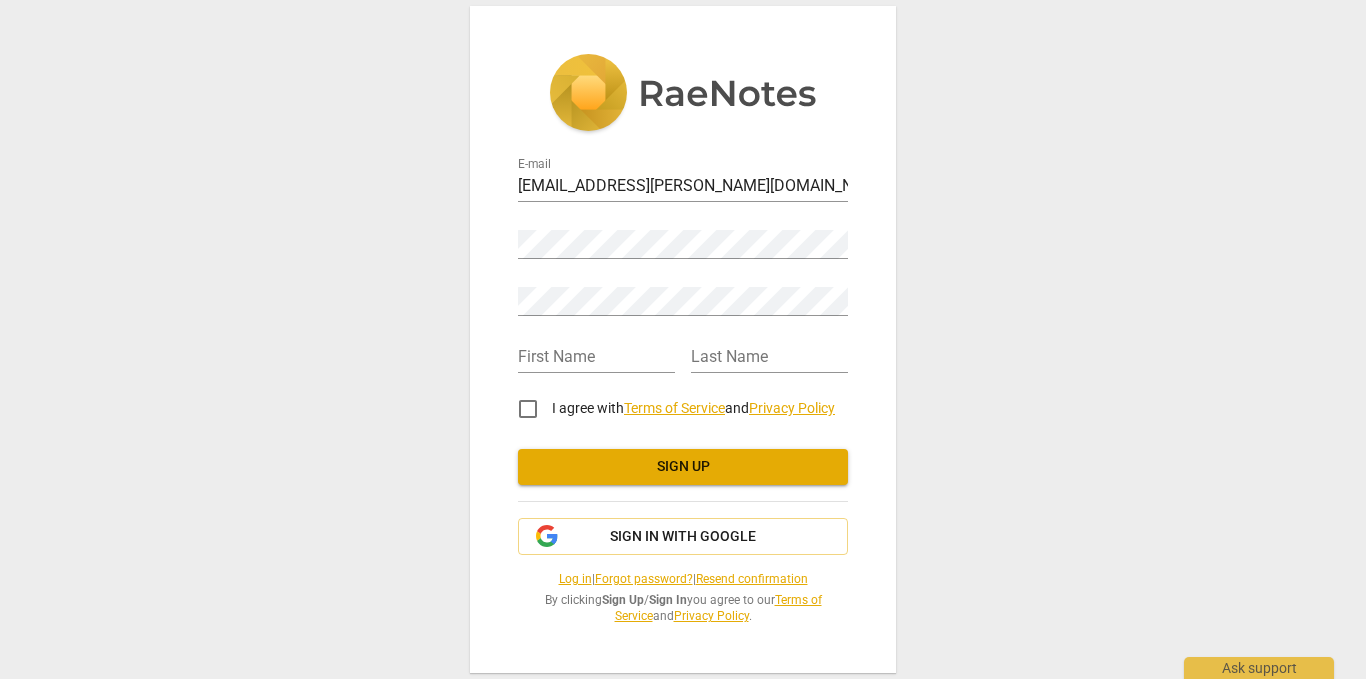 scroll, scrollTop: 0, scrollLeft: 0, axis: both 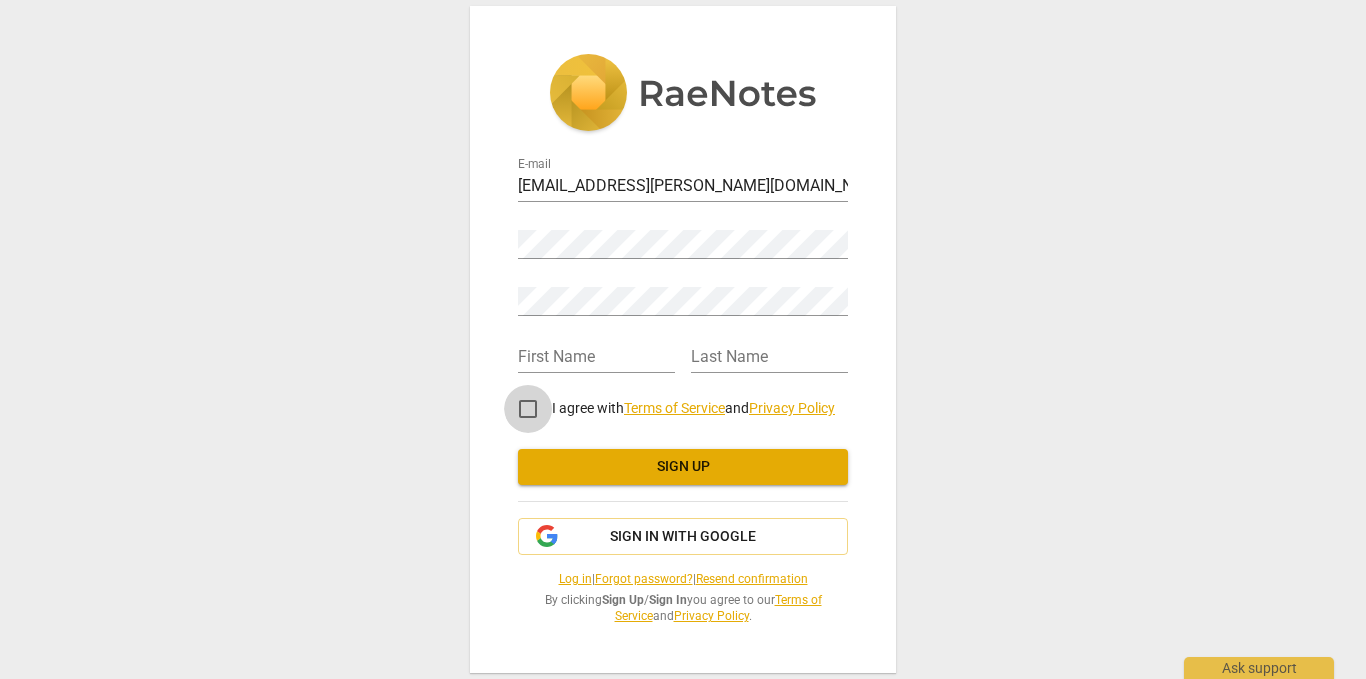 click on "I agree with  Terms of Service  and  Privacy Policy" at bounding box center (528, 409) 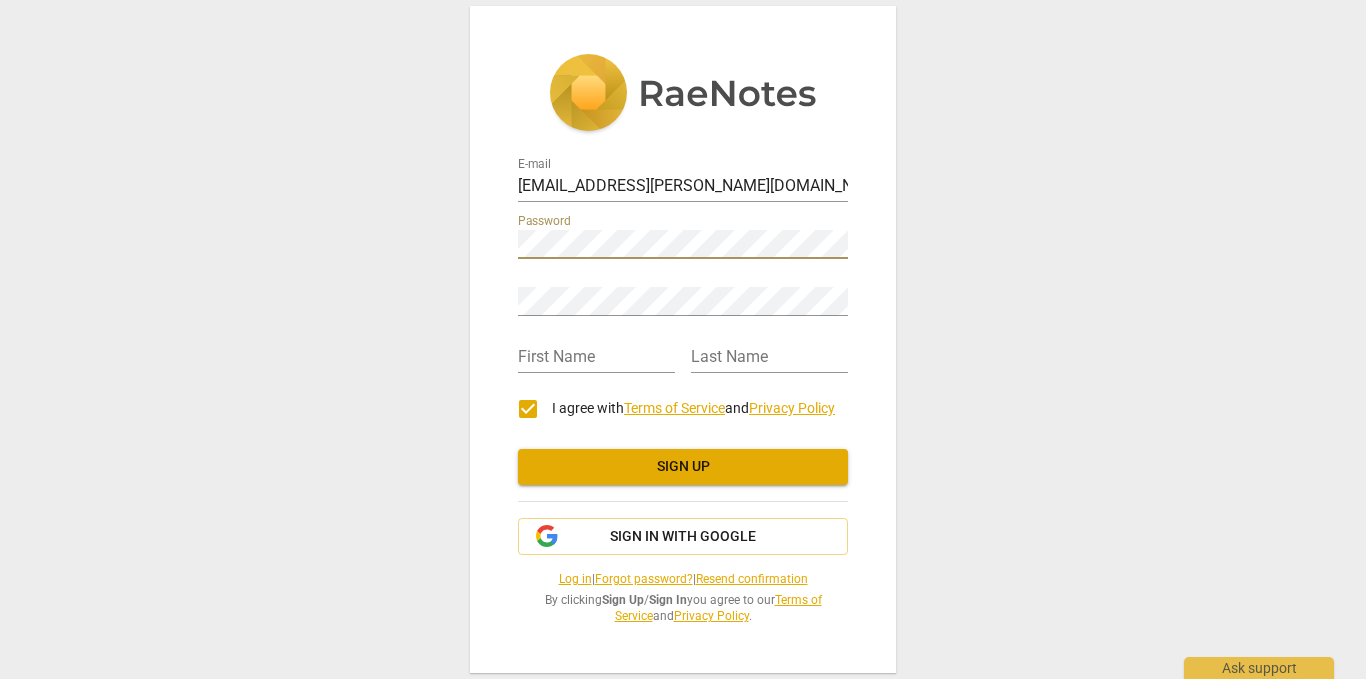 click on "E-mail [EMAIL_ADDRESS][PERSON_NAME][DOMAIN_NAME] Password Retype Password First Name Last Name I agree with  Terms of Service  and  Privacy Policy Sign up Sign in with Google Log in    |    Forgot password?    |    Resend confirmation By clicking  Sign Up / Sign In  you agree to our  Terms of Service  and  Privacy Policy ." at bounding box center (683, 339) 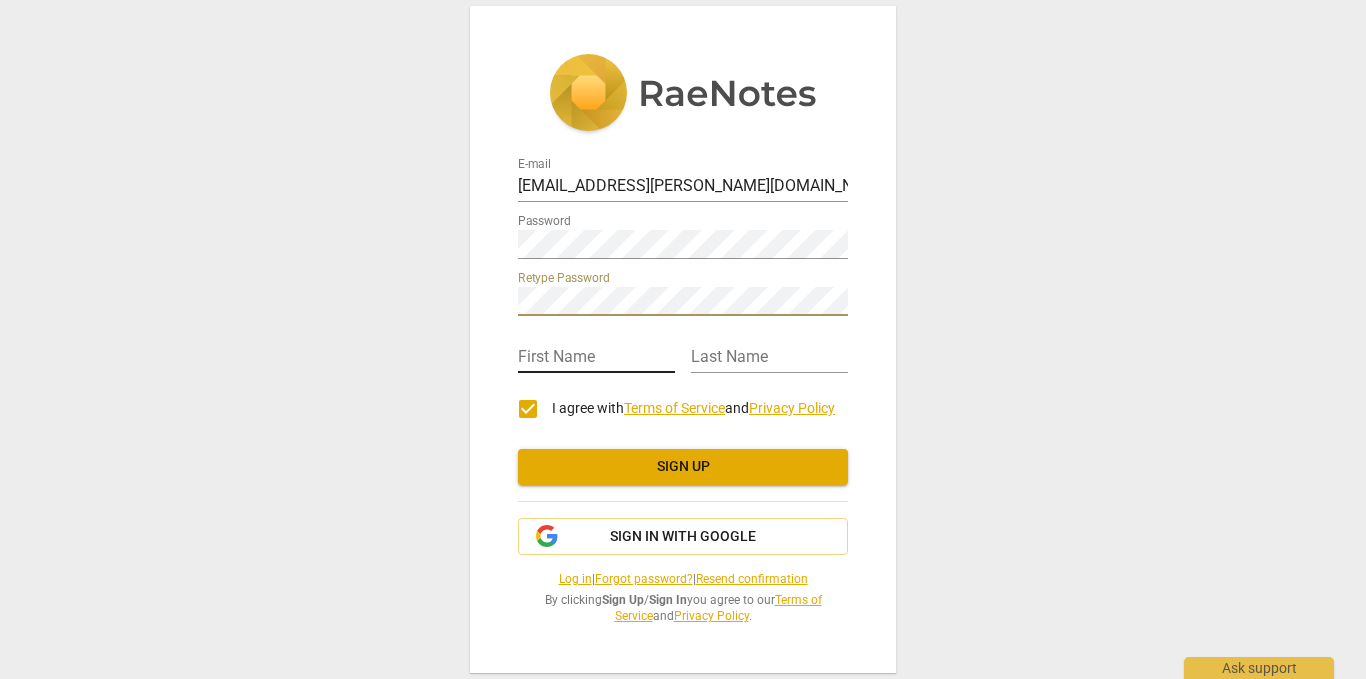 click at bounding box center [596, 358] 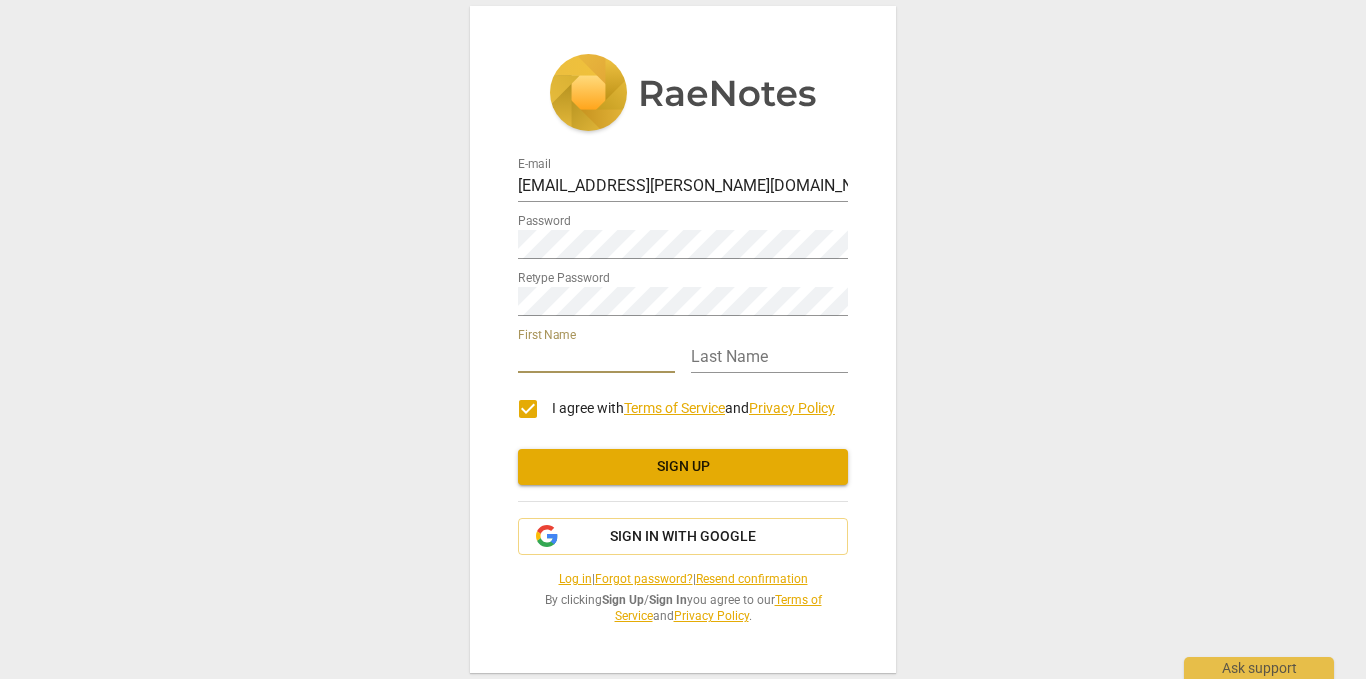 type on "[PERSON_NAME]" 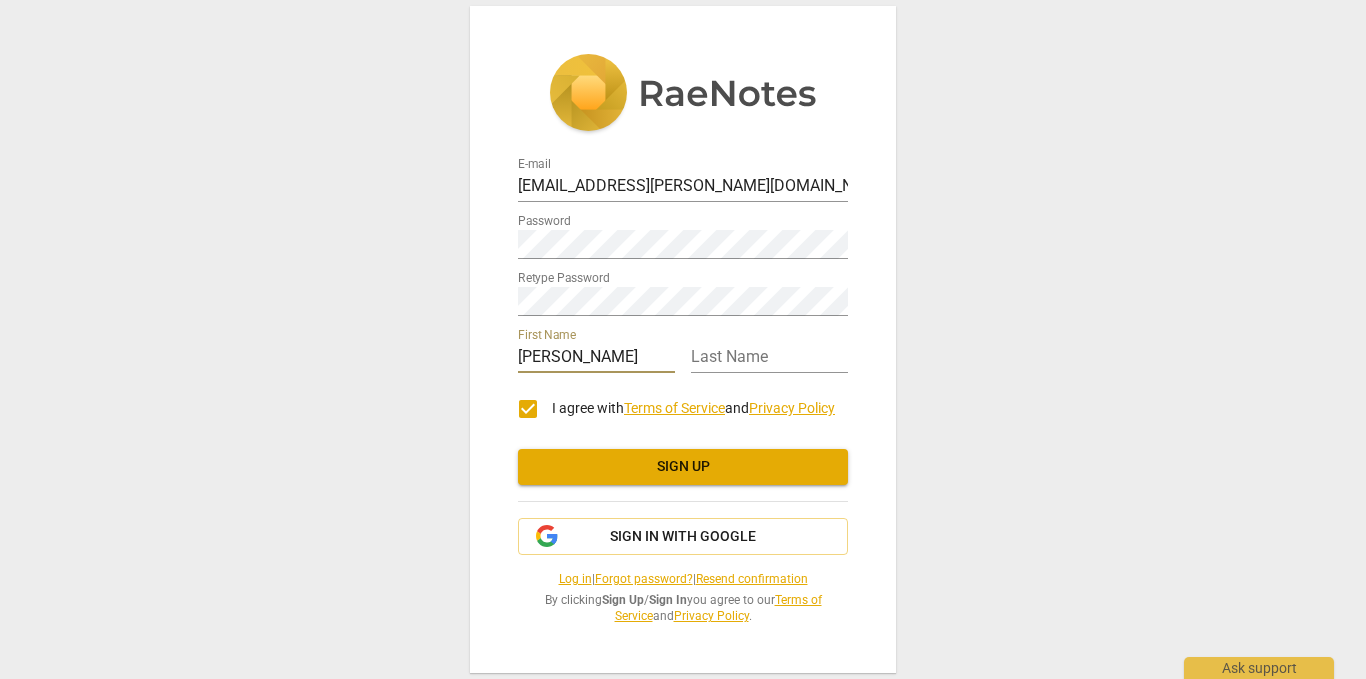 type on "Leo" 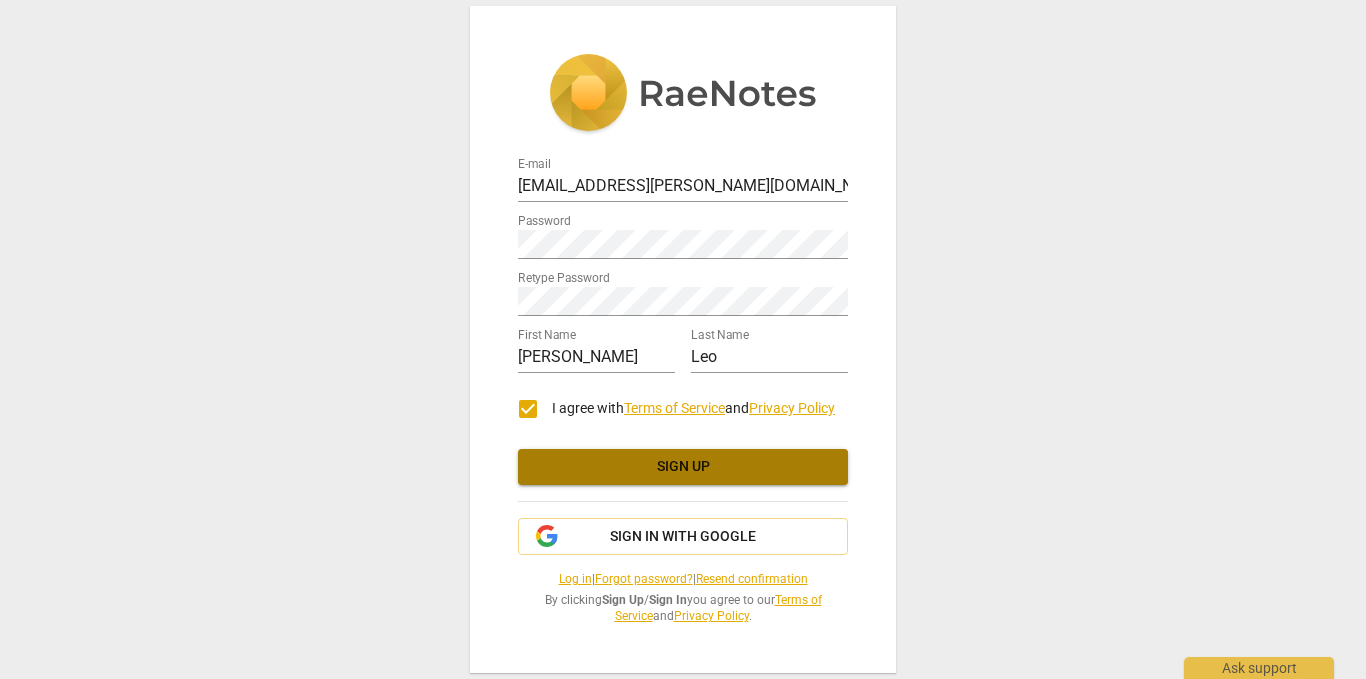 click on "Sign up" at bounding box center (683, 467) 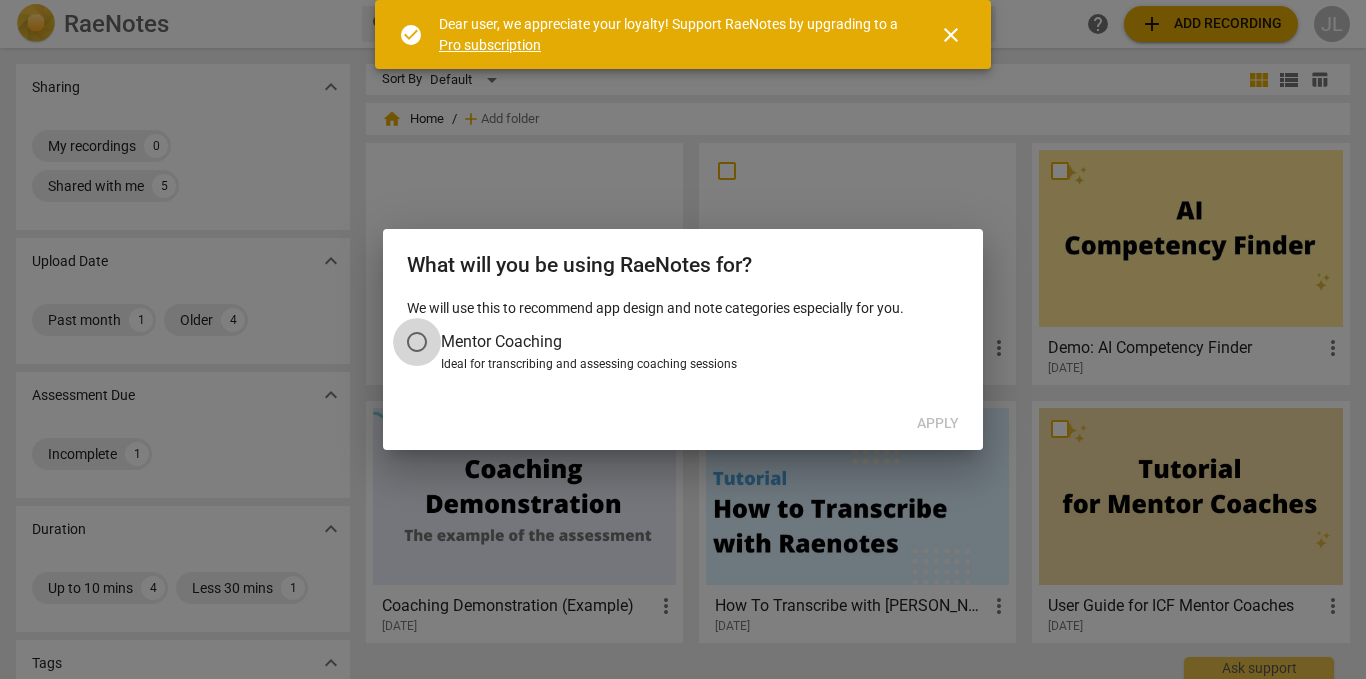 click on "Mentor Coaching" at bounding box center (417, 342) 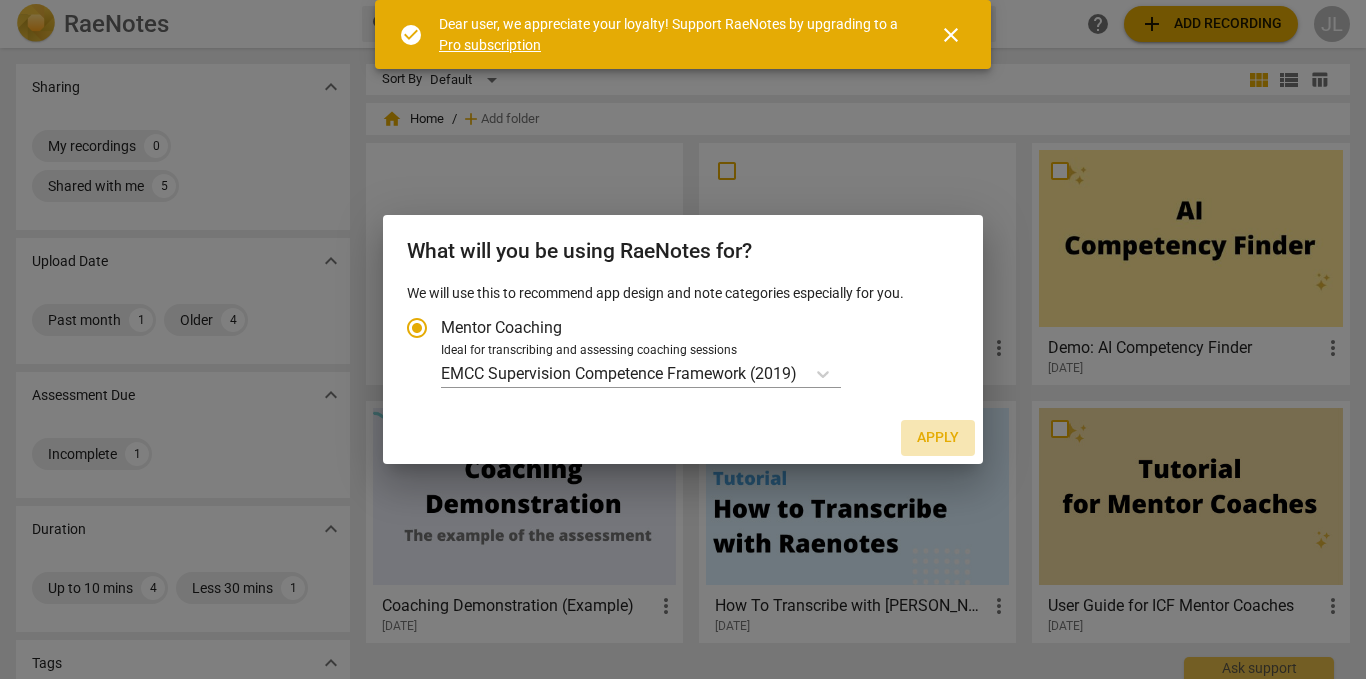 click on "Apply" at bounding box center [938, 438] 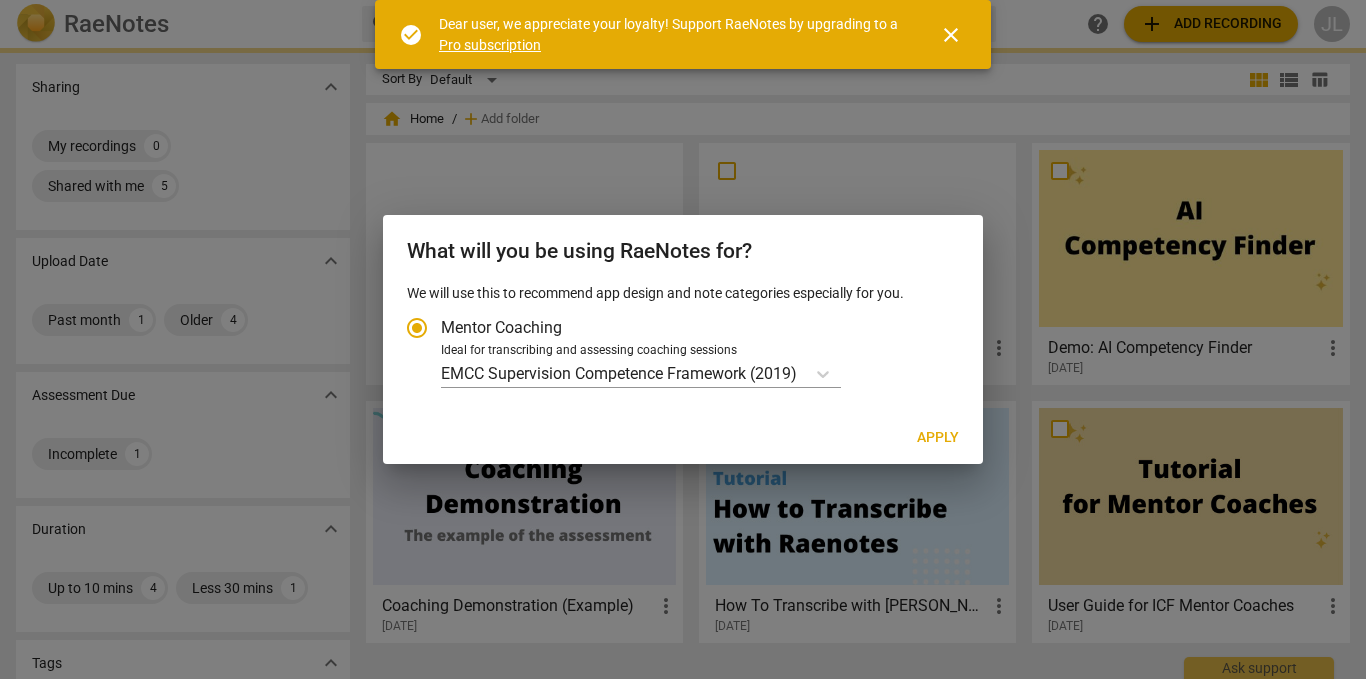 radio on "false" 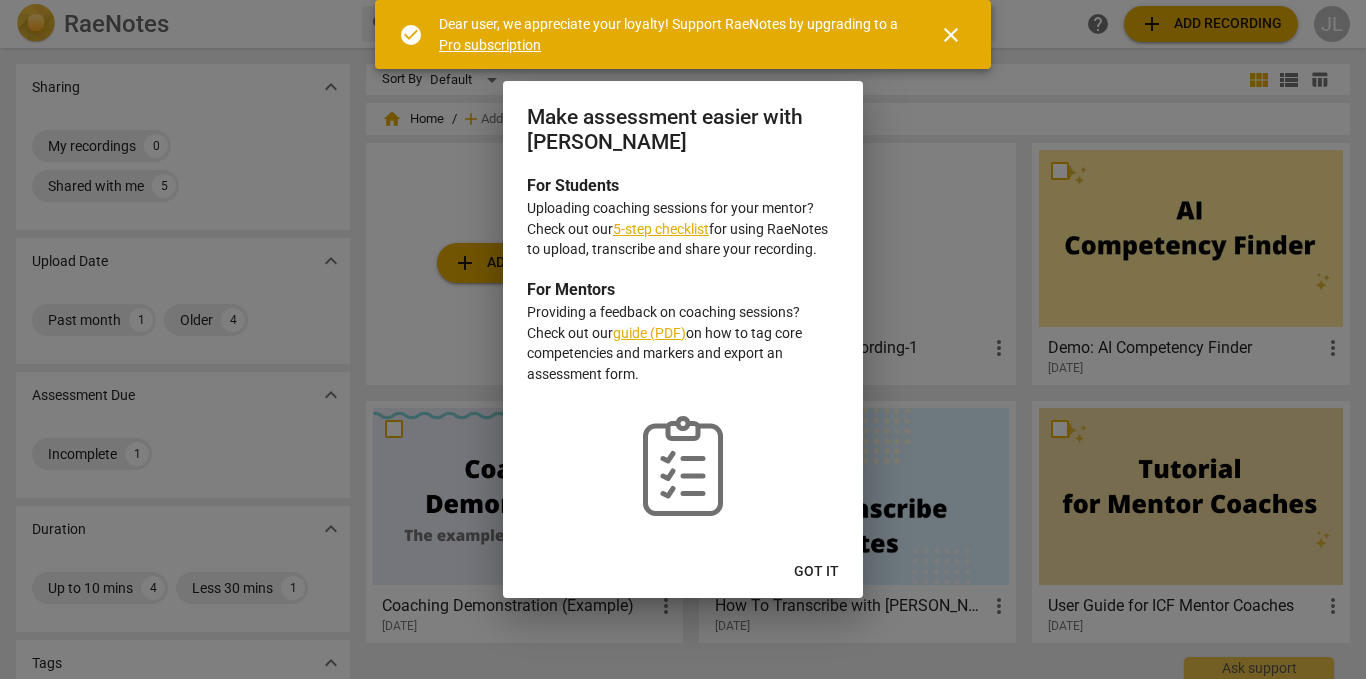 click on "Got it" at bounding box center (816, 572) 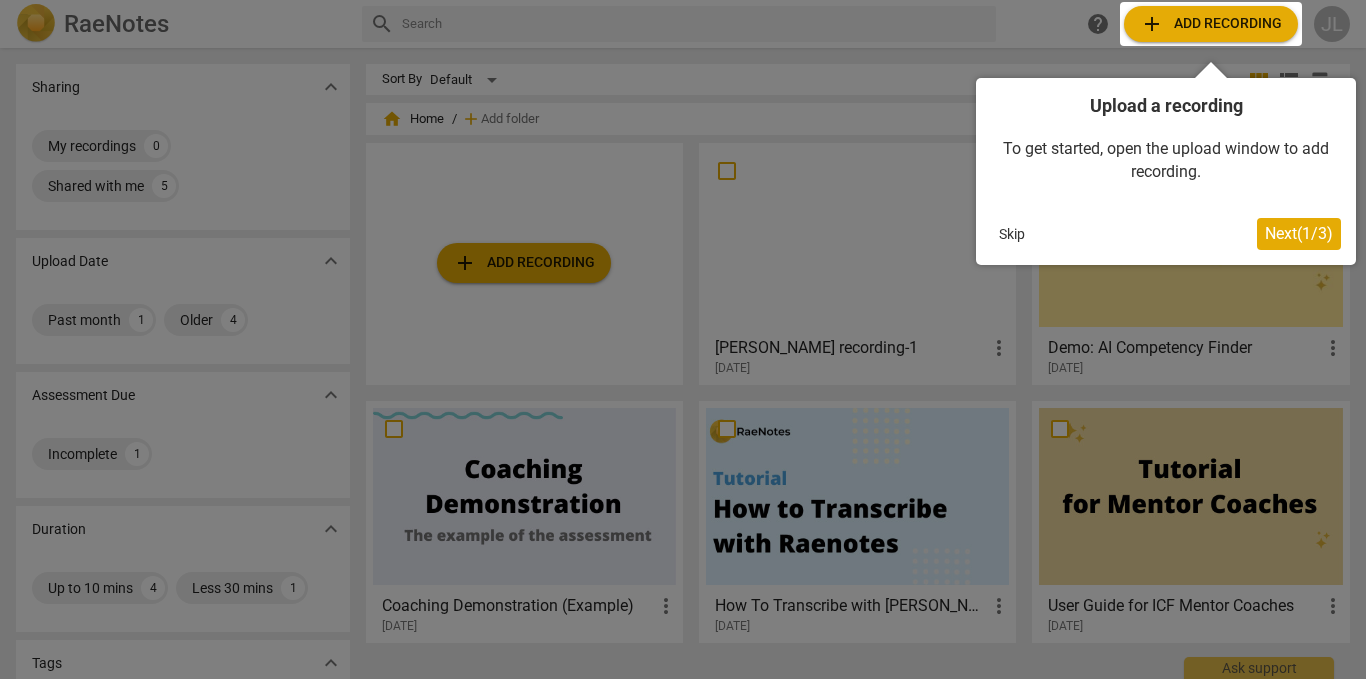 click at bounding box center [683, 339] 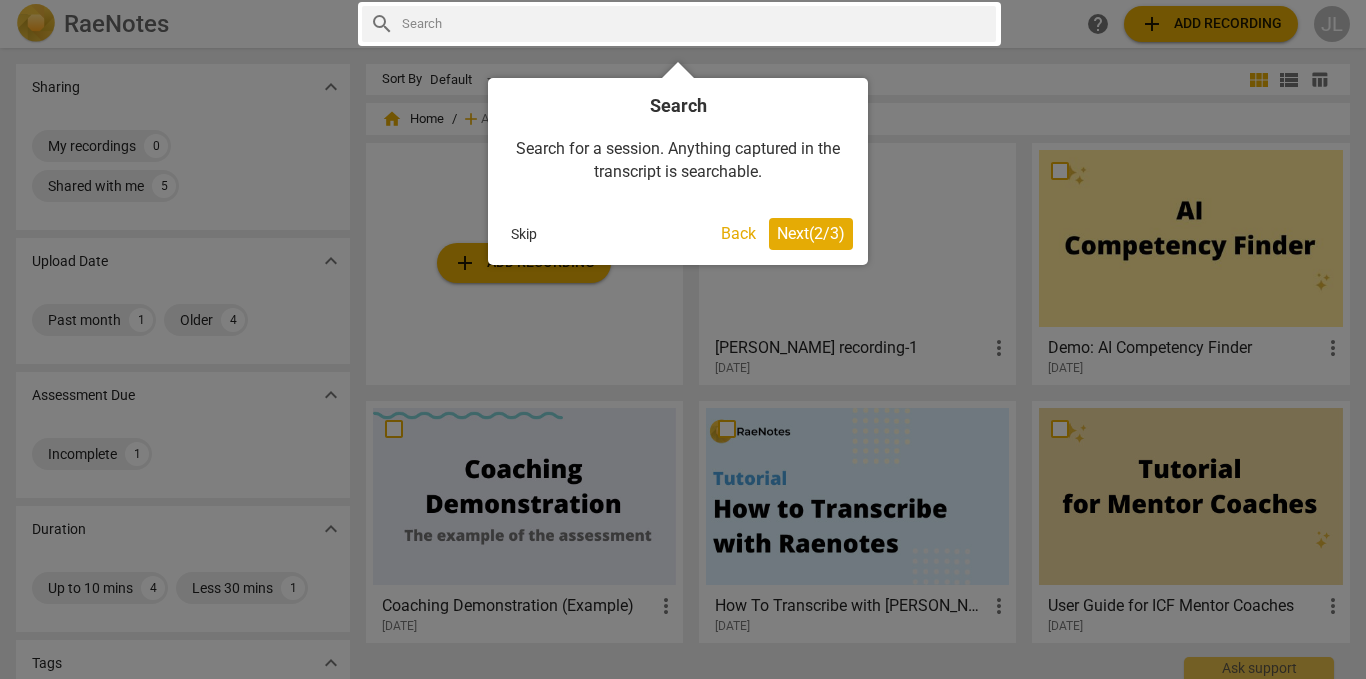 click on "Next  ( 2 / 3 )" at bounding box center [811, 233] 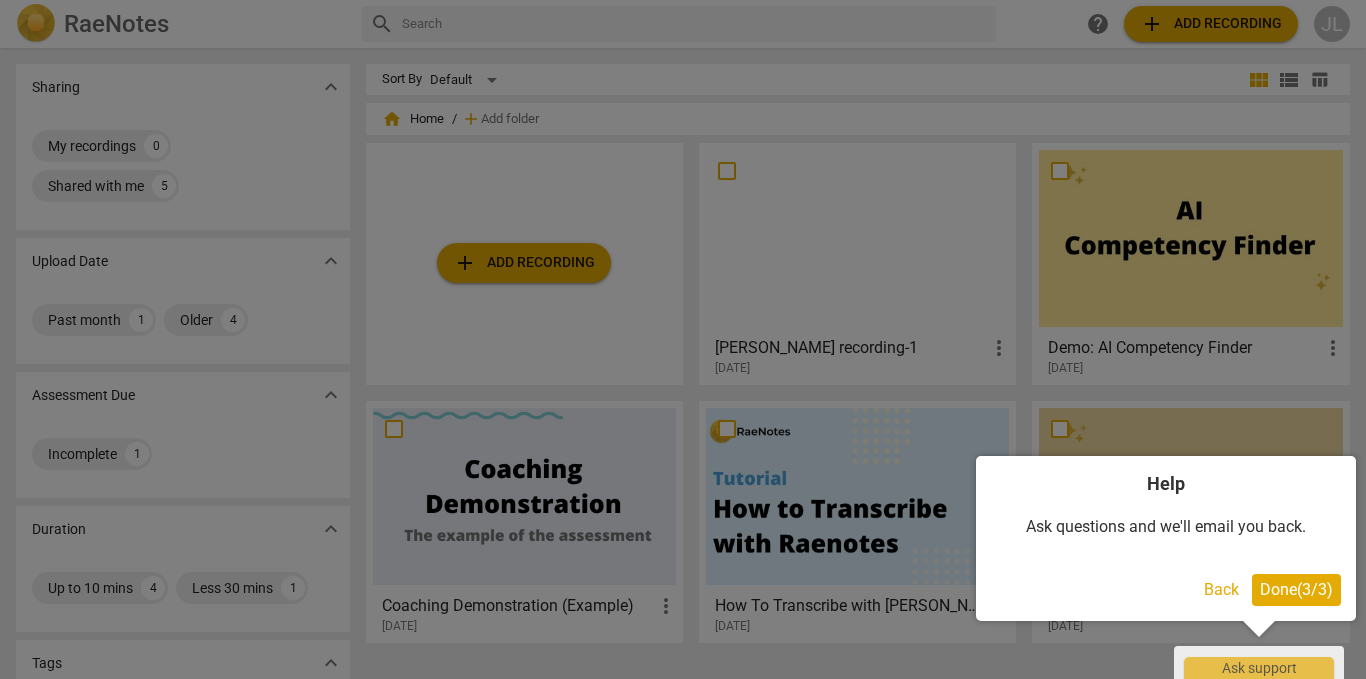 click on "Done  ( 3 / 3 )" at bounding box center [1296, 589] 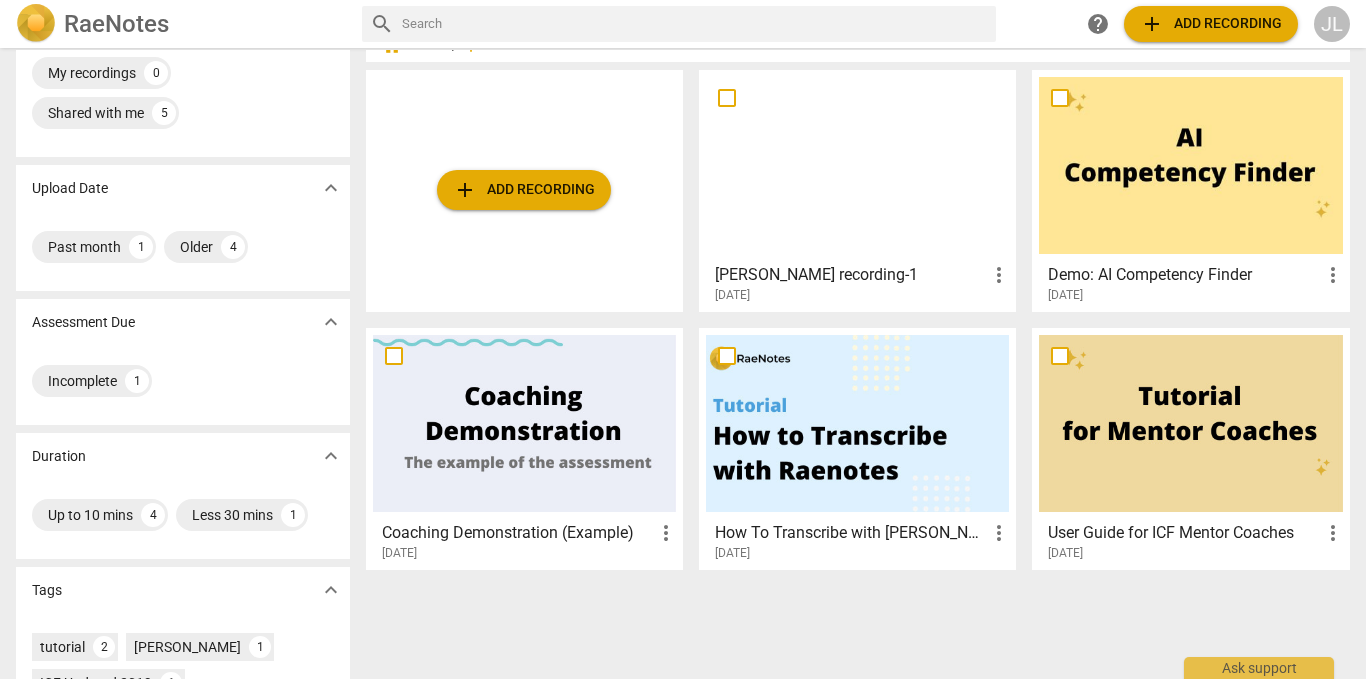 scroll, scrollTop: 100, scrollLeft: 0, axis: vertical 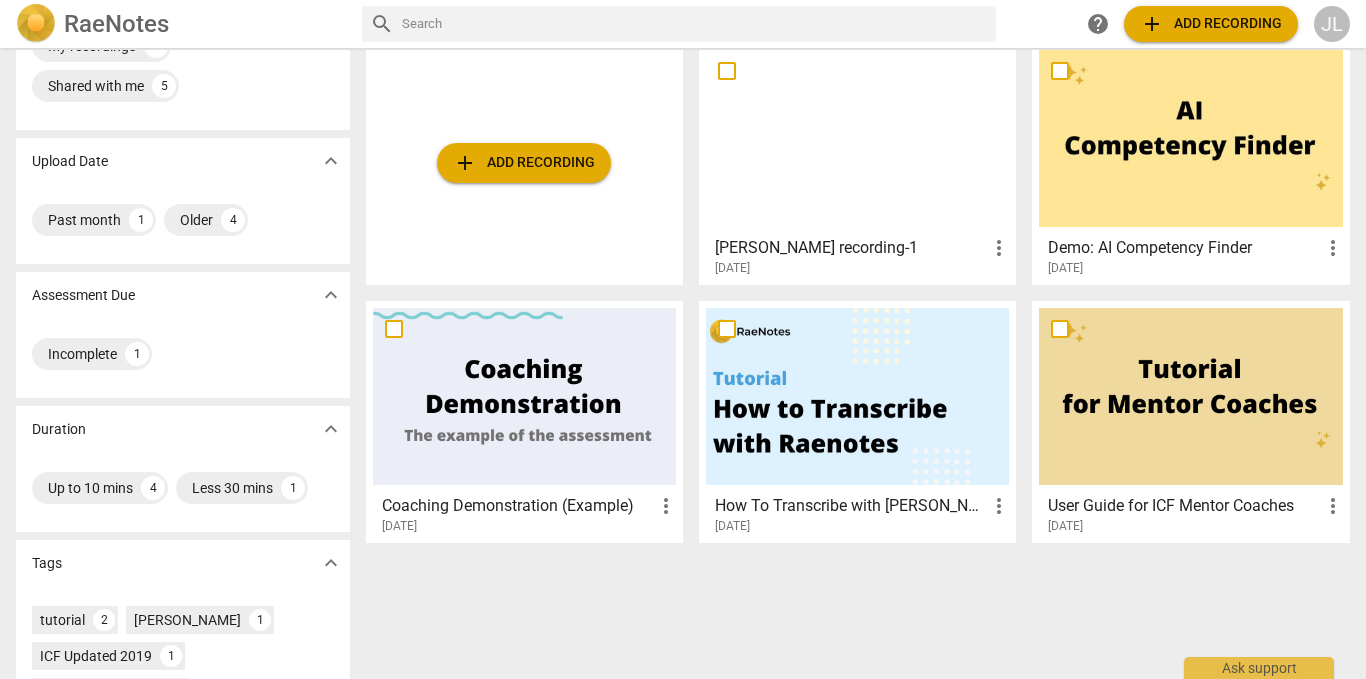 click at bounding box center (857, 396) 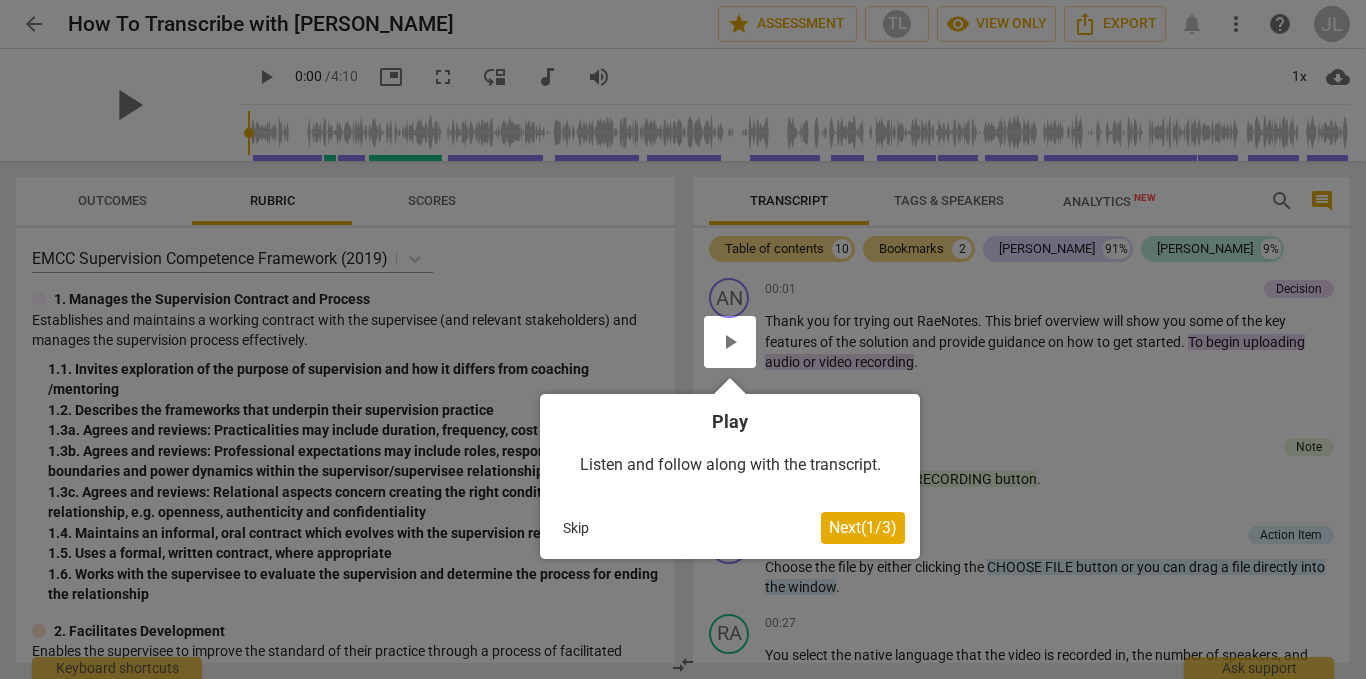 click at bounding box center (683, 339) 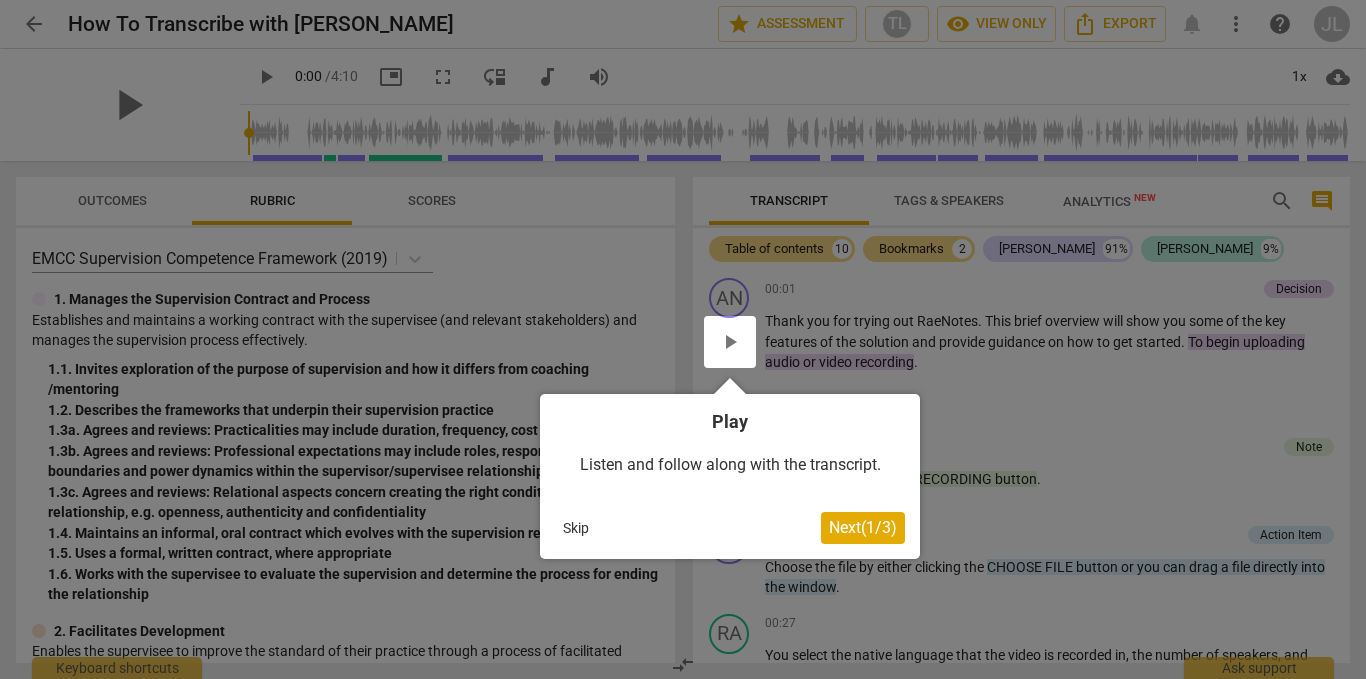 click on "Next  ( 1 / 3 )" at bounding box center (863, 527) 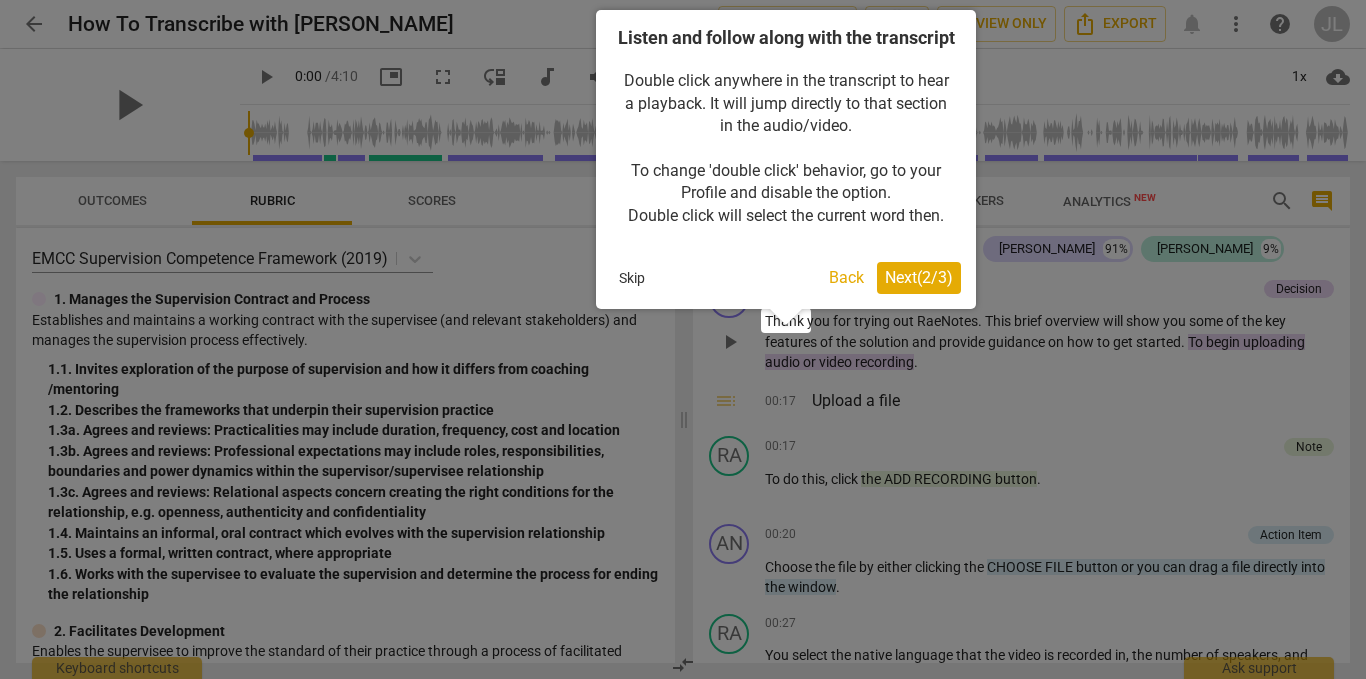 click on "Next  ( 2 / 3 )" at bounding box center (919, 277) 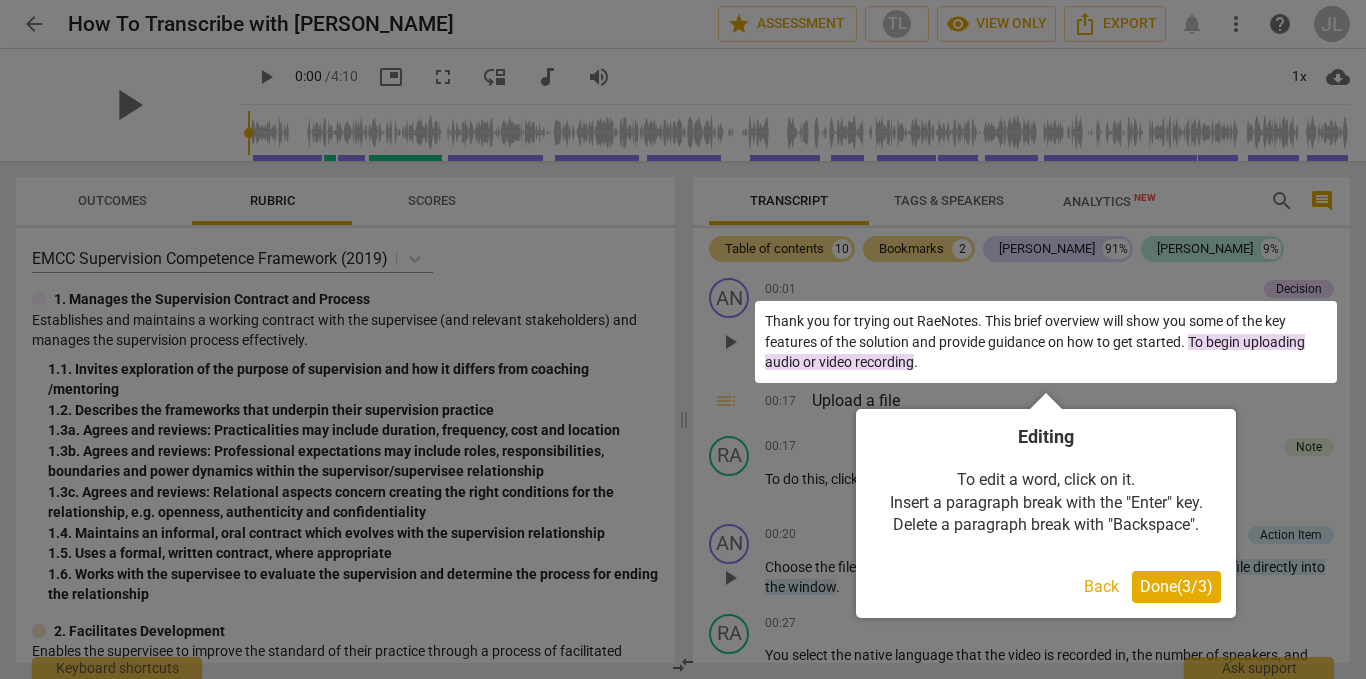 click on "Done  ( 3 / 3 )" at bounding box center (1176, 586) 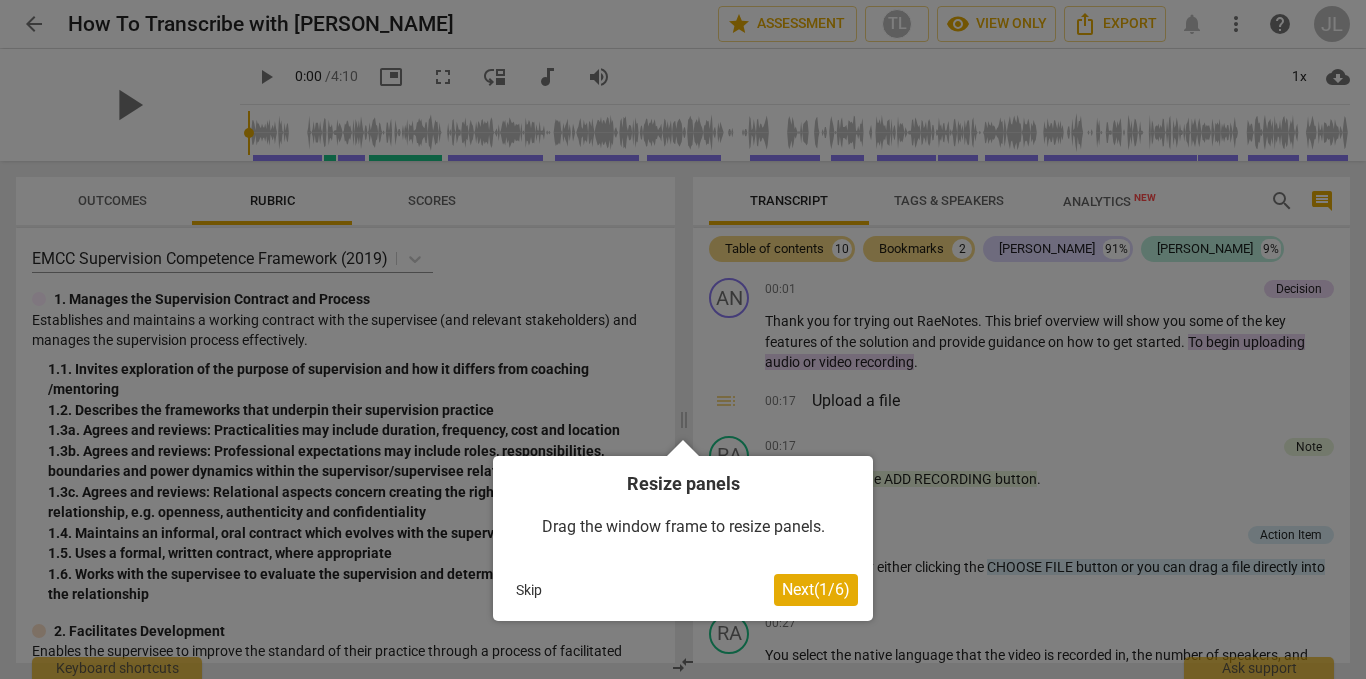 click on "Next  ( 1 / 6 )" at bounding box center [816, 589] 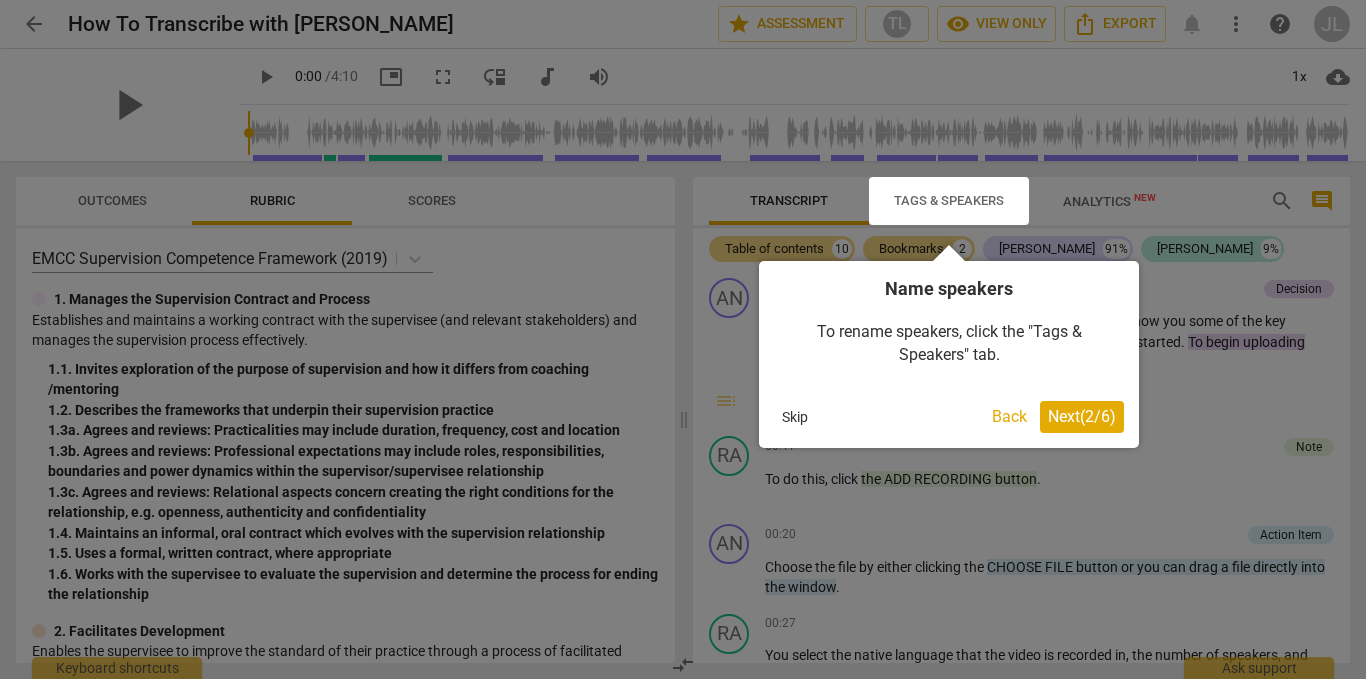 click on "Next  ( 2 / 6 )" at bounding box center [1082, 416] 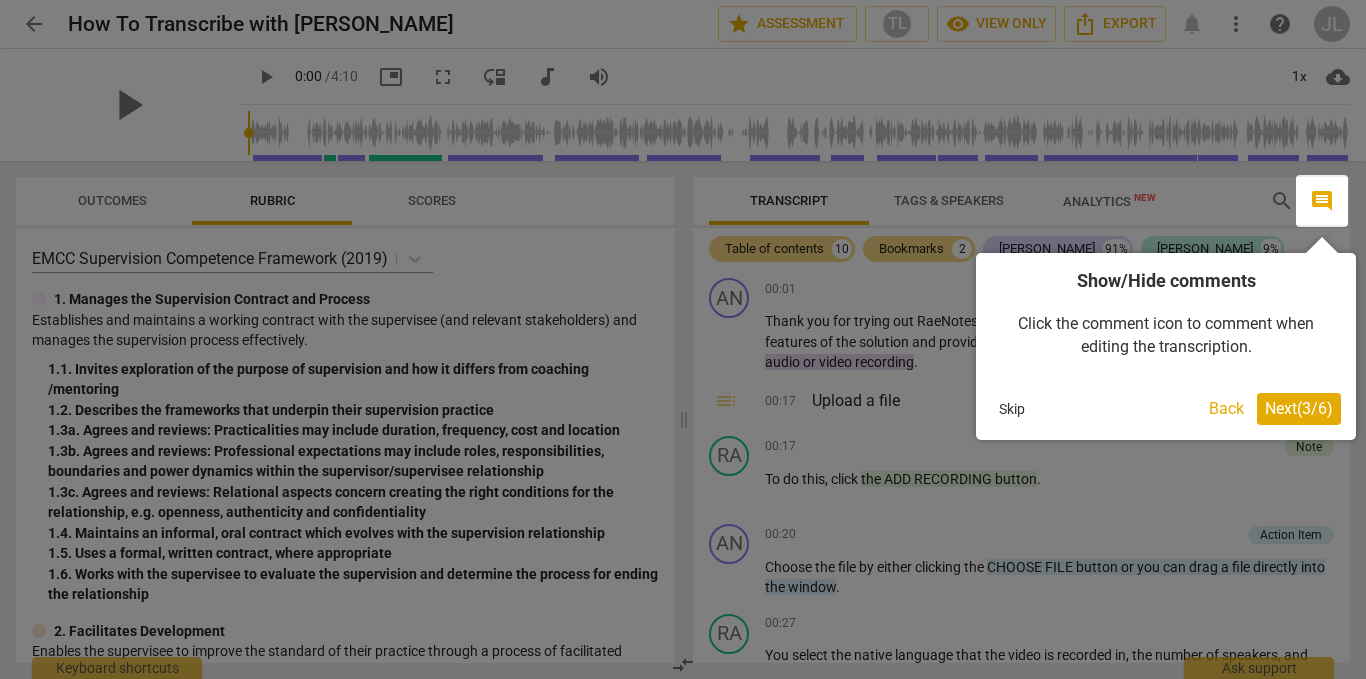 click on "Next  ( 3 / 6 )" at bounding box center [1299, 408] 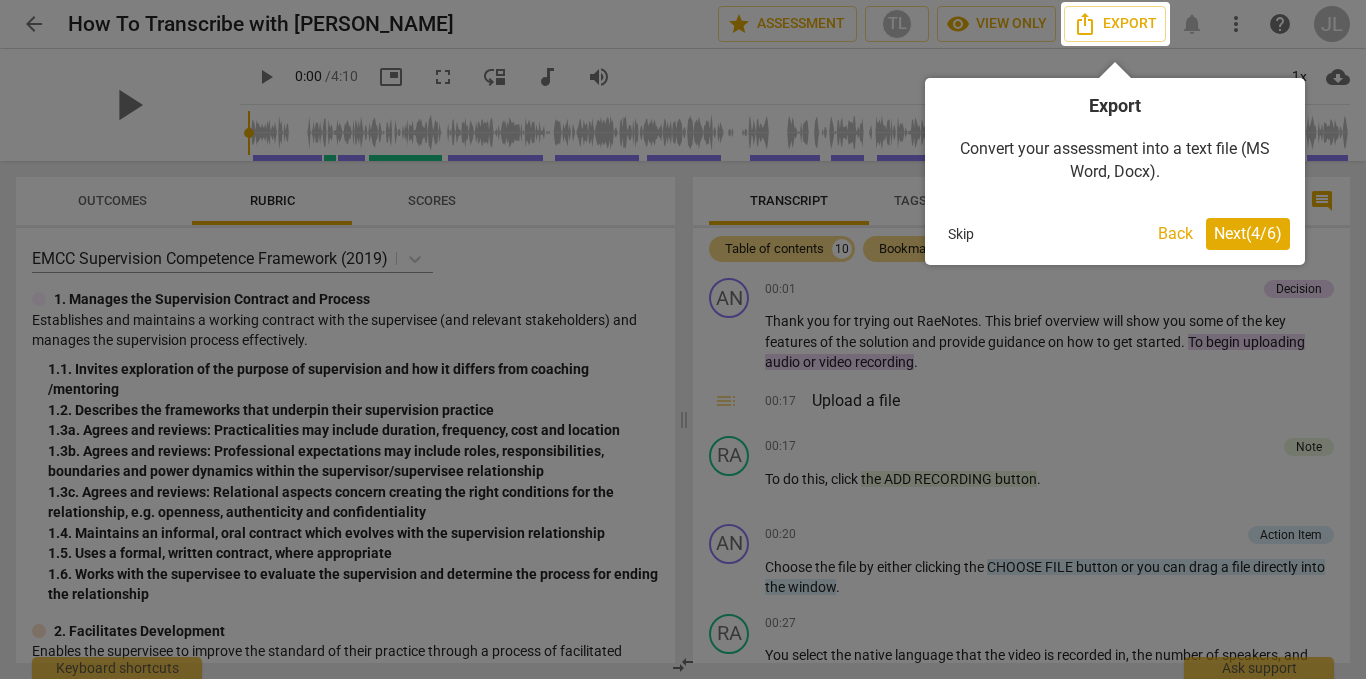 click on "Next  ( 4 / 6 )" at bounding box center (1248, 233) 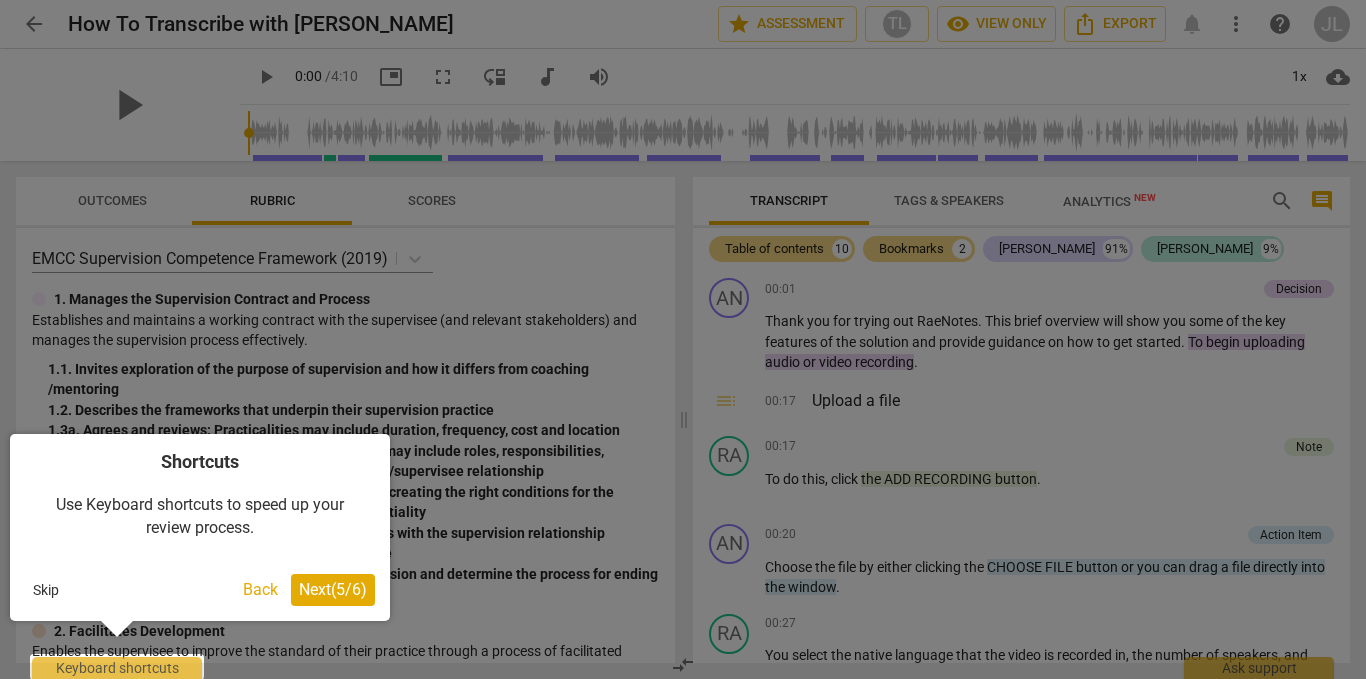 click on "Next  ( 5 / 6 )" at bounding box center (333, 589) 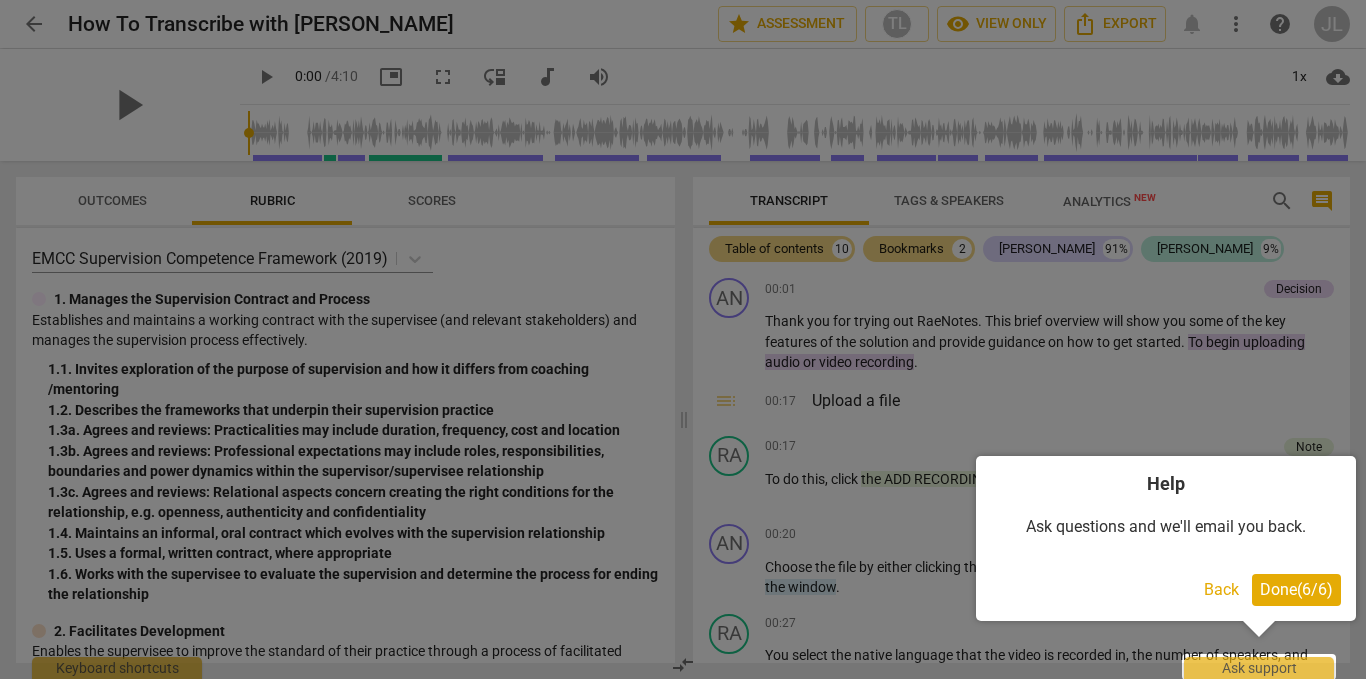 click on "Done  ( 6 / 6 )" at bounding box center (1296, 590) 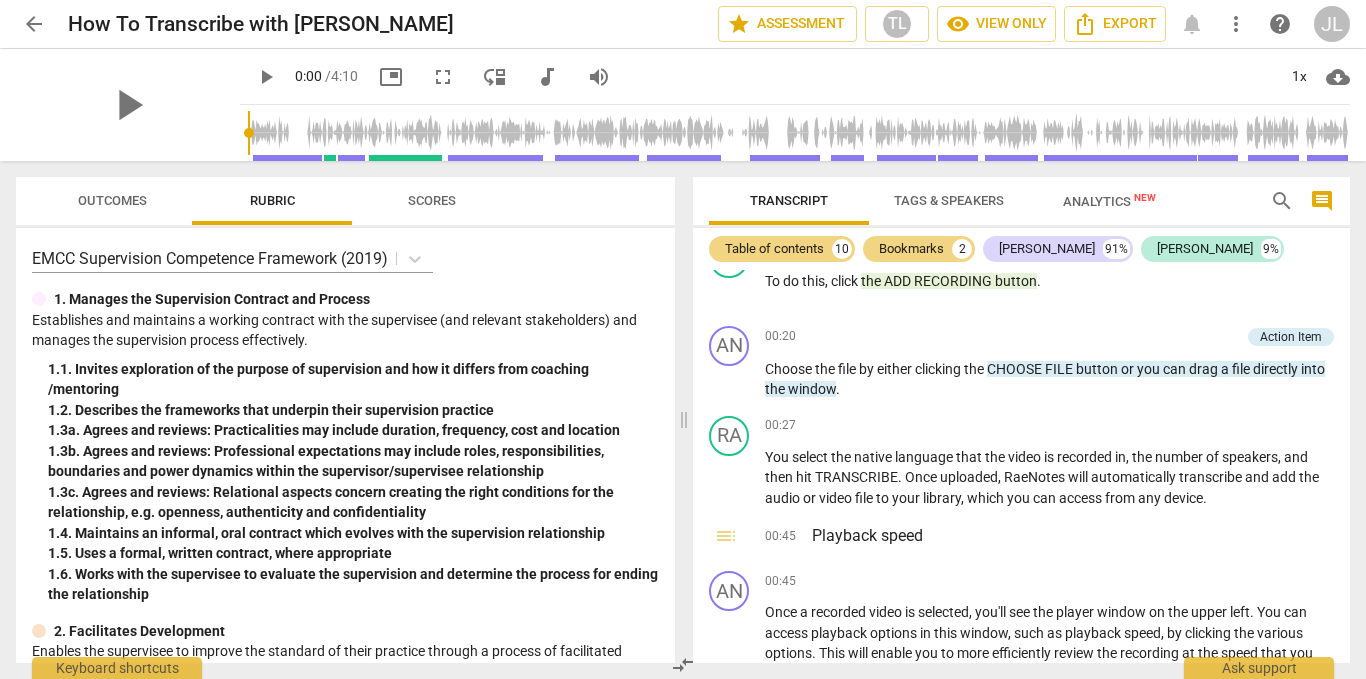 scroll, scrollTop: 0, scrollLeft: 0, axis: both 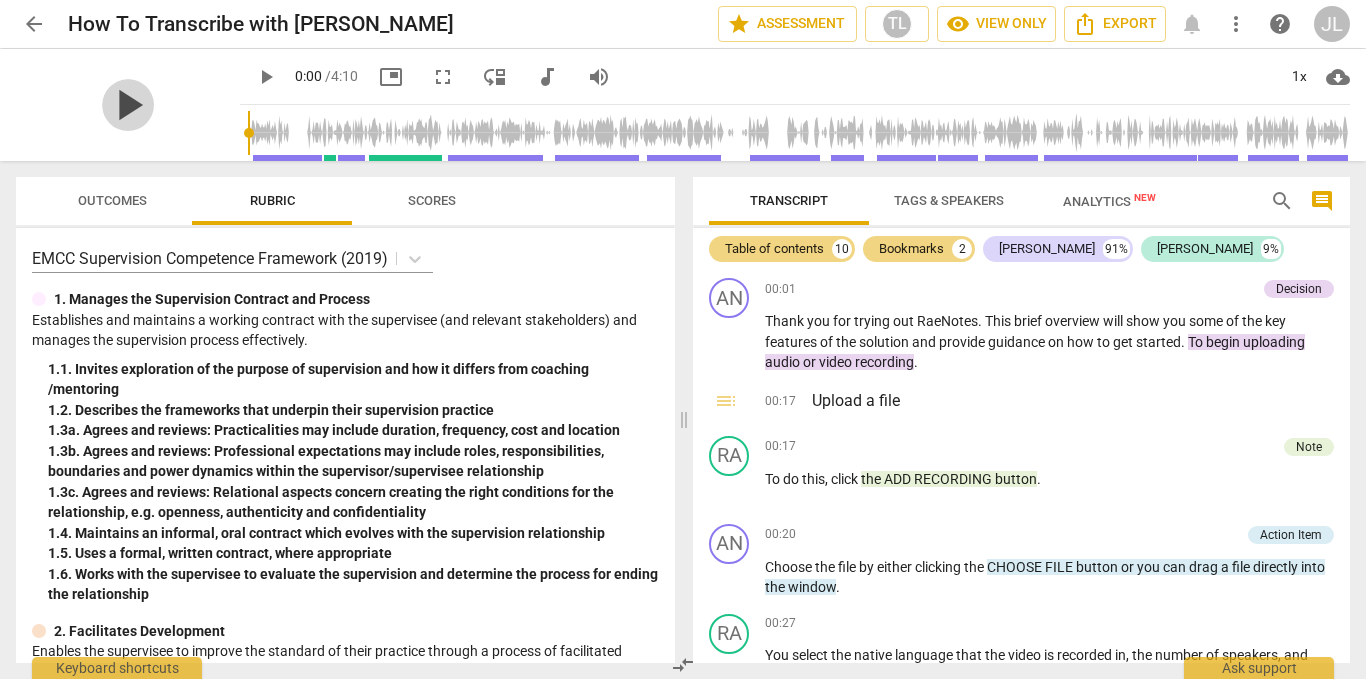 click on "play_arrow" at bounding box center [128, 105] 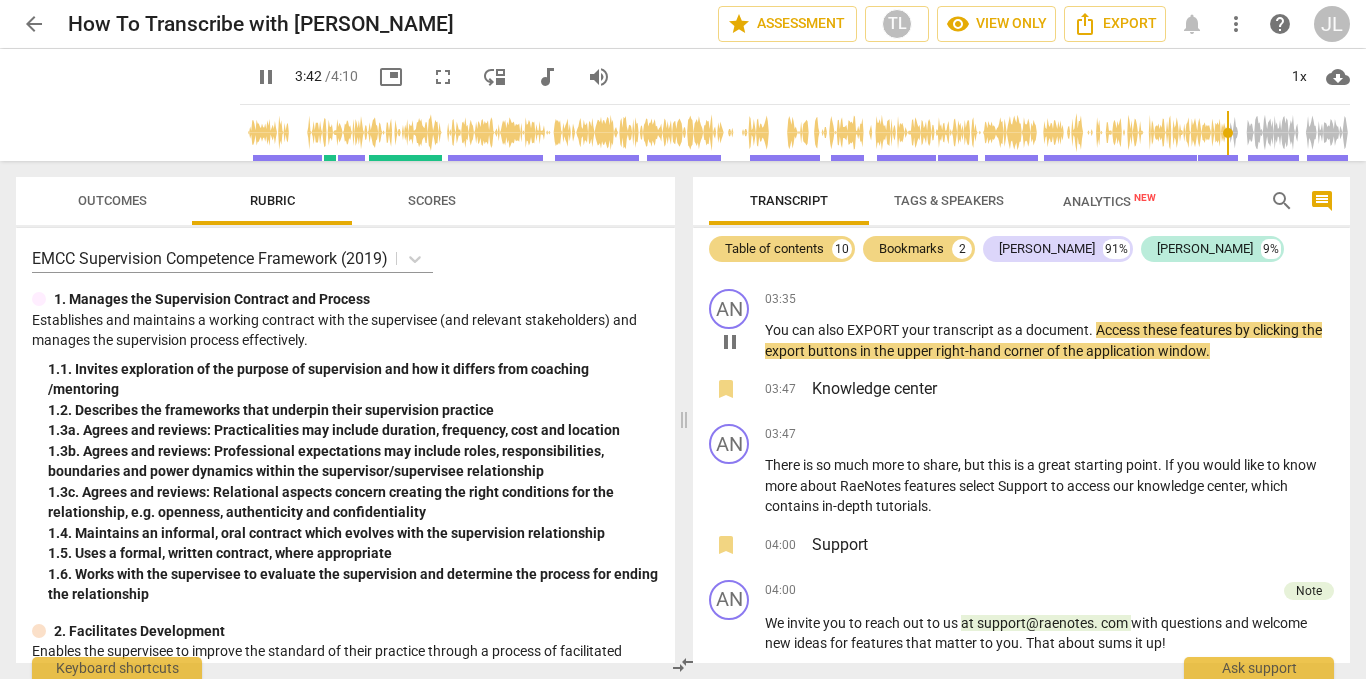 scroll, scrollTop: 1973, scrollLeft: 0, axis: vertical 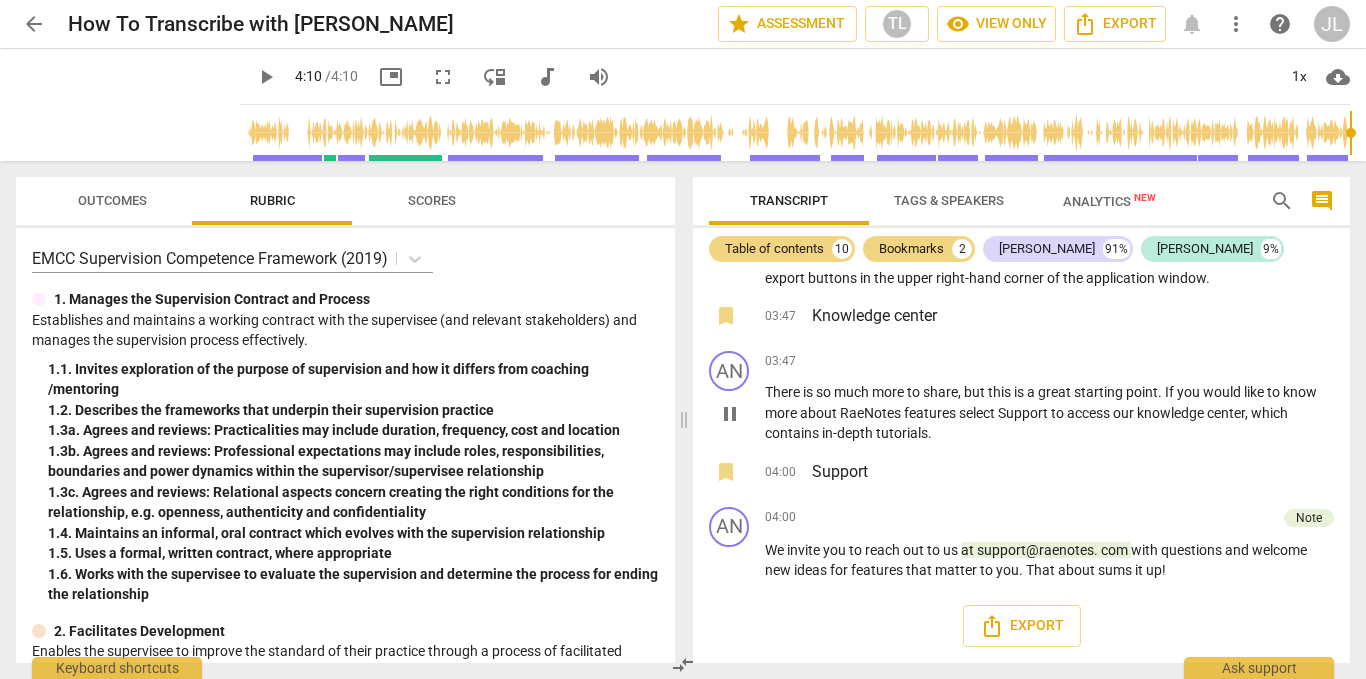 type on "250" 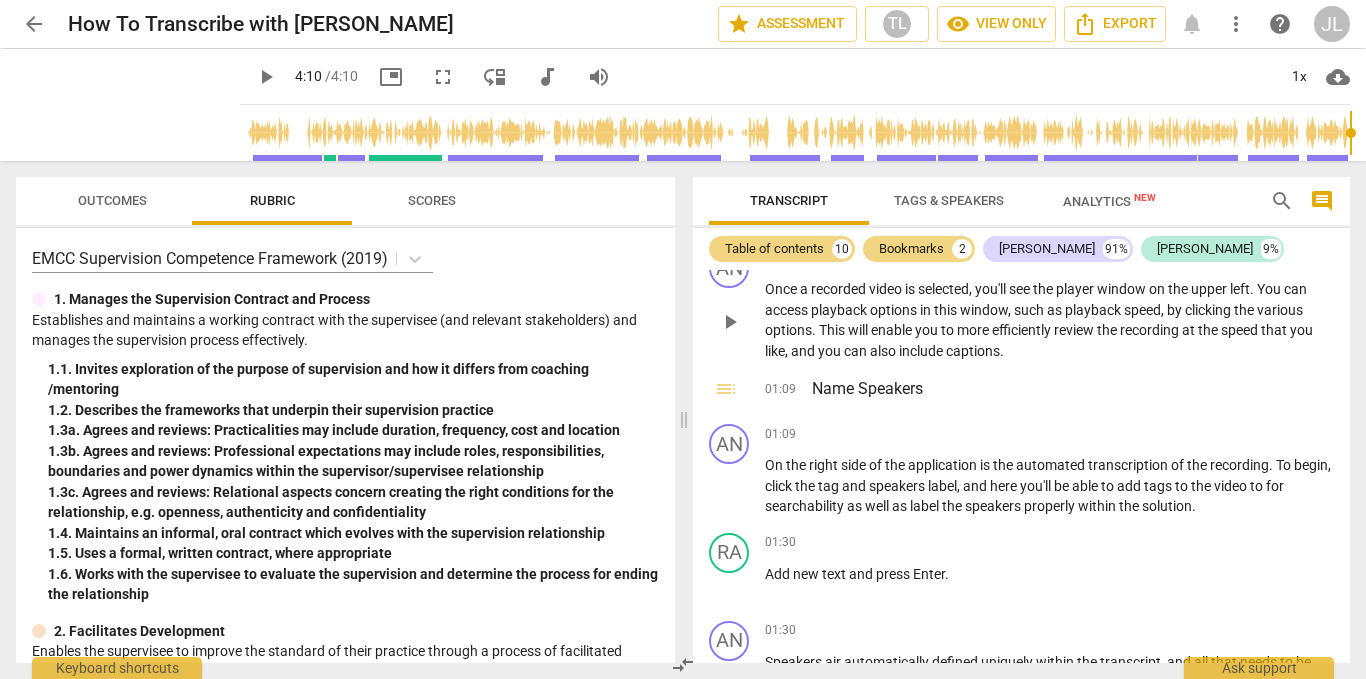 scroll, scrollTop: 473, scrollLeft: 0, axis: vertical 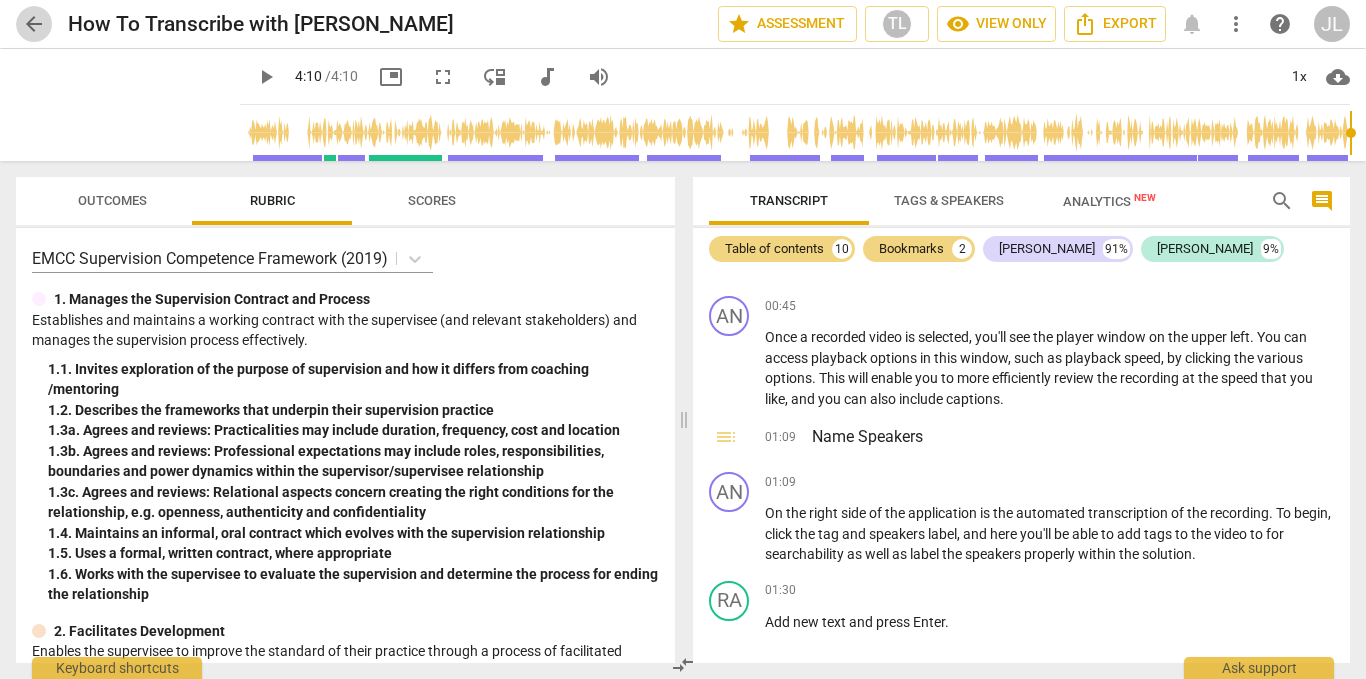click on "arrow_back" at bounding box center (34, 24) 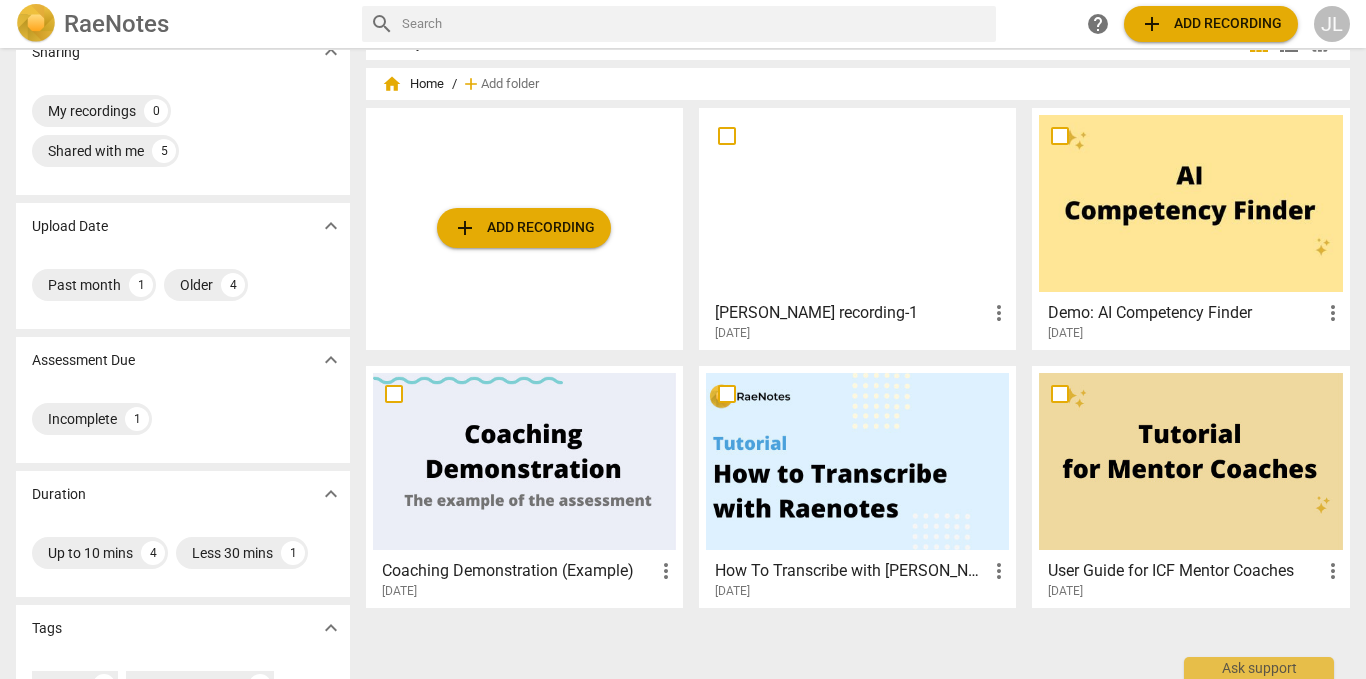 scroll, scrollTop: 0, scrollLeft: 0, axis: both 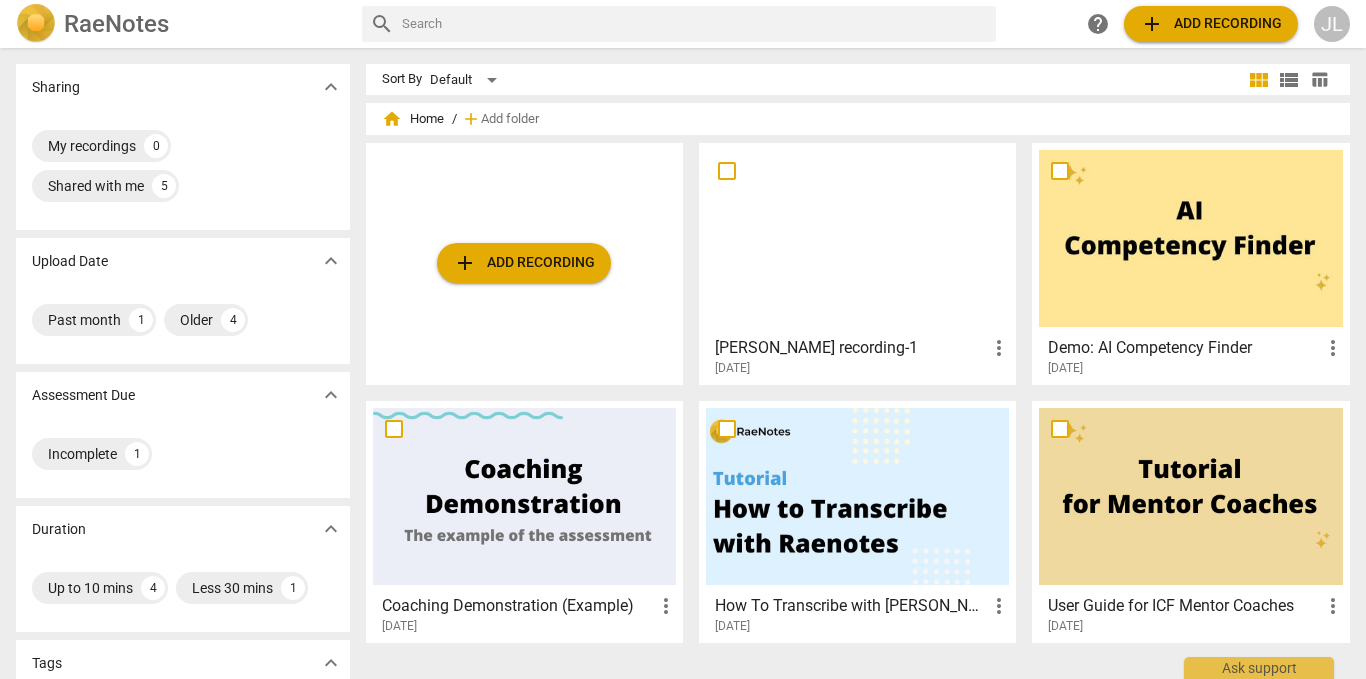 click at bounding box center (857, 238) 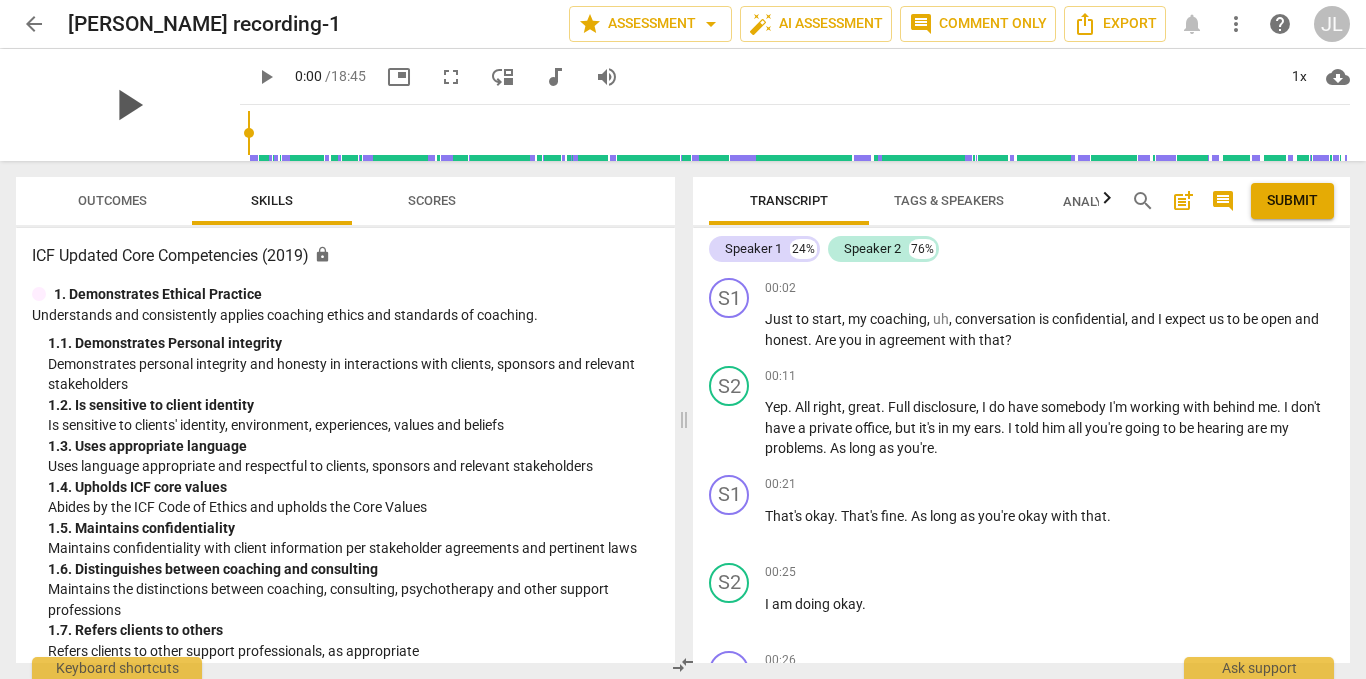 click on "play_arrow" at bounding box center [128, 105] 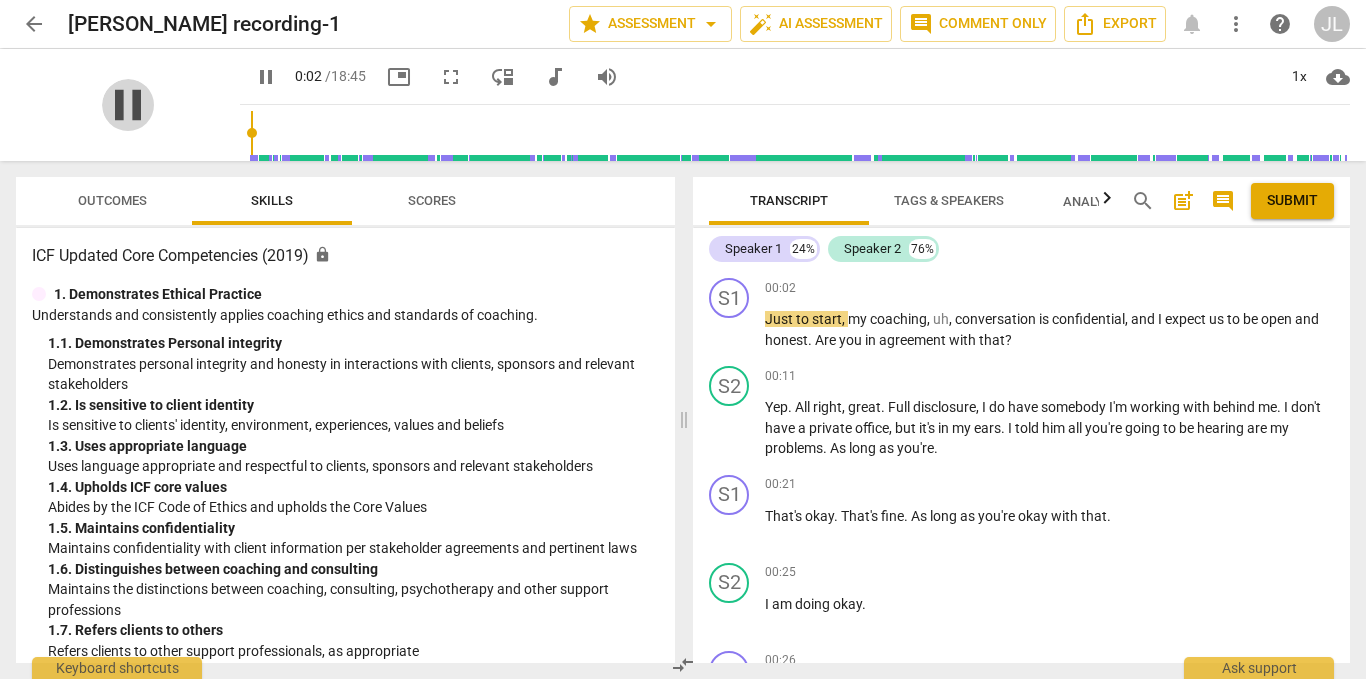 click on "pause" at bounding box center [128, 105] 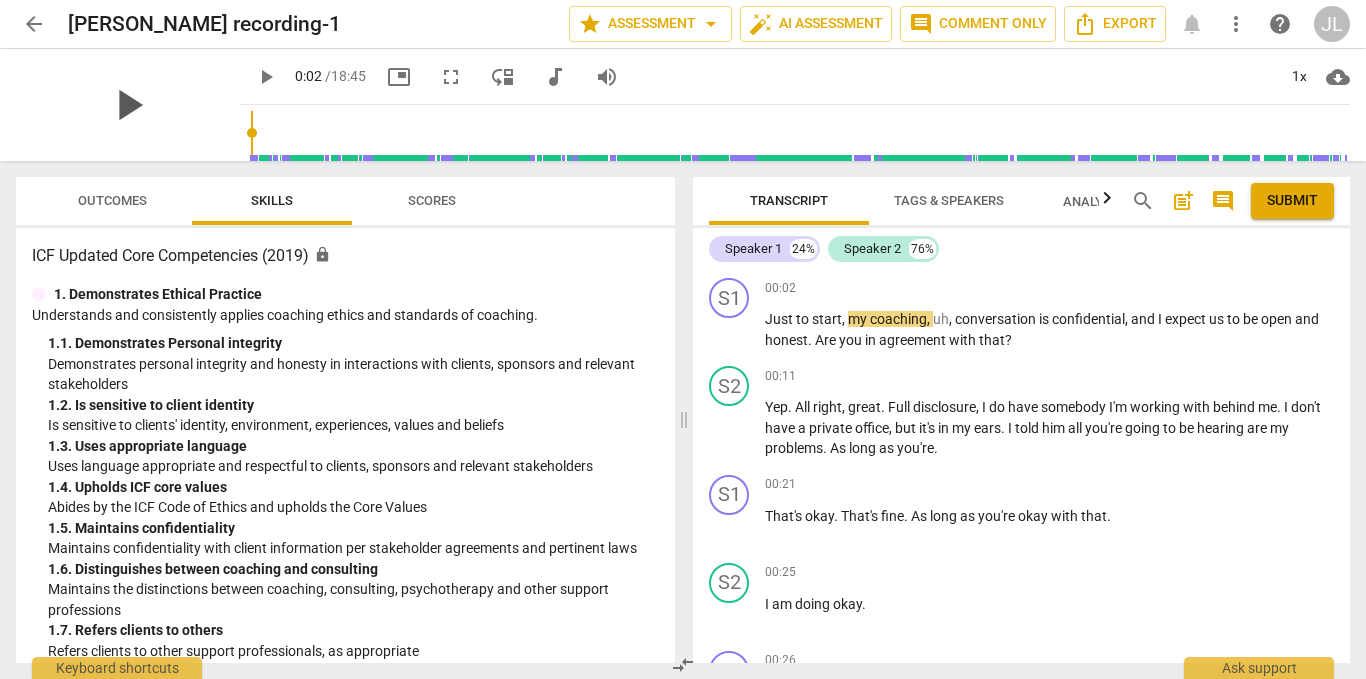 type on "3" 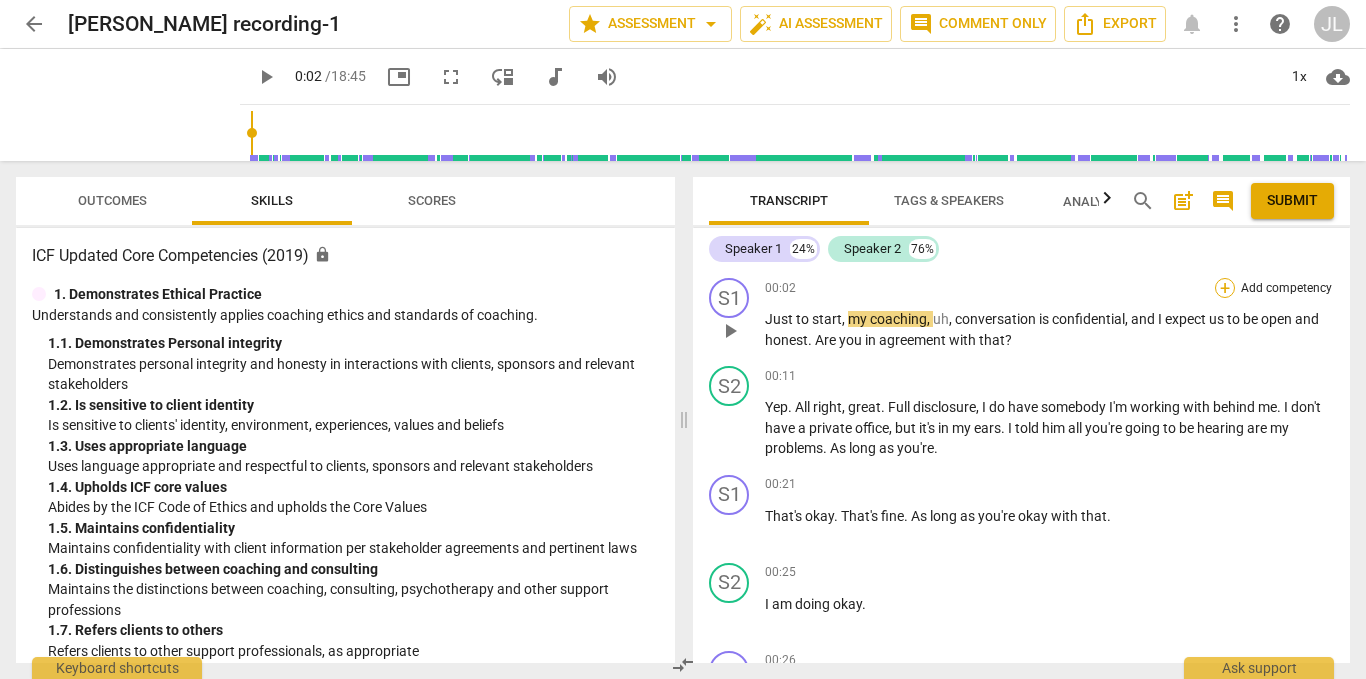 click on "+" at bounding box center [1225, 288] 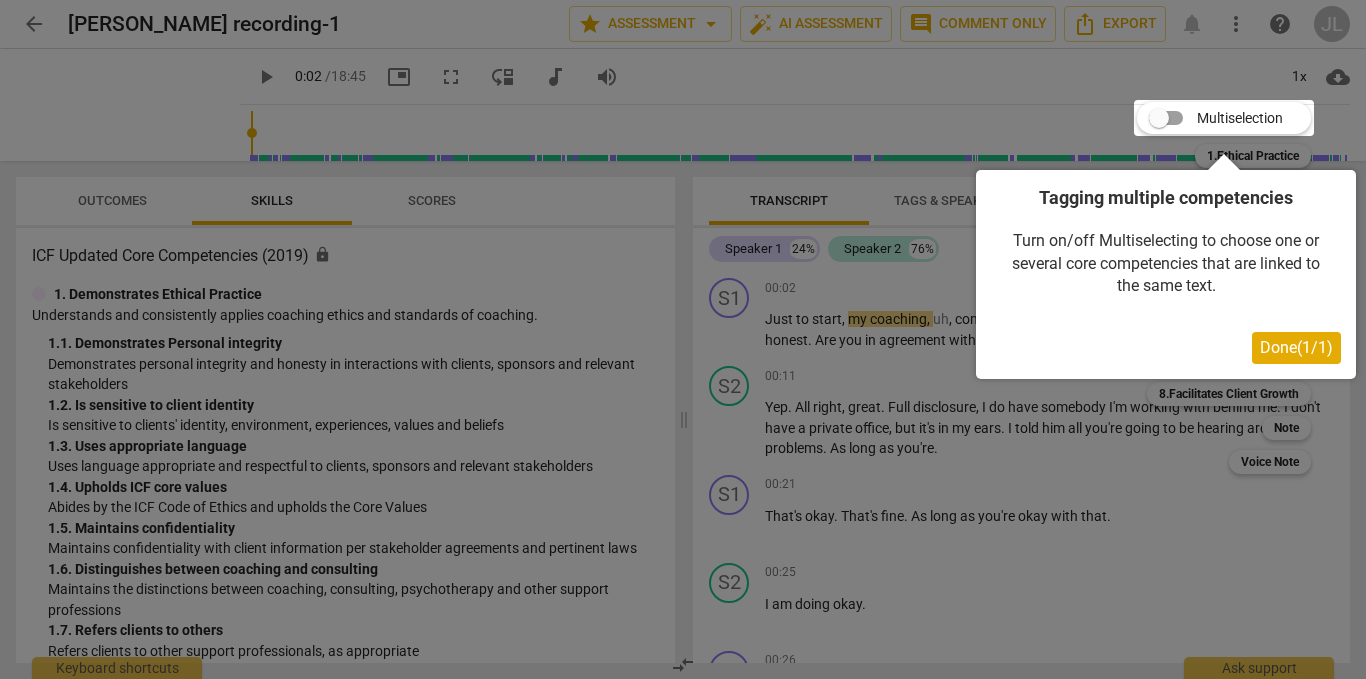 click on "Done  ( 1 / 1 )" at bounding box center [1296, 347] 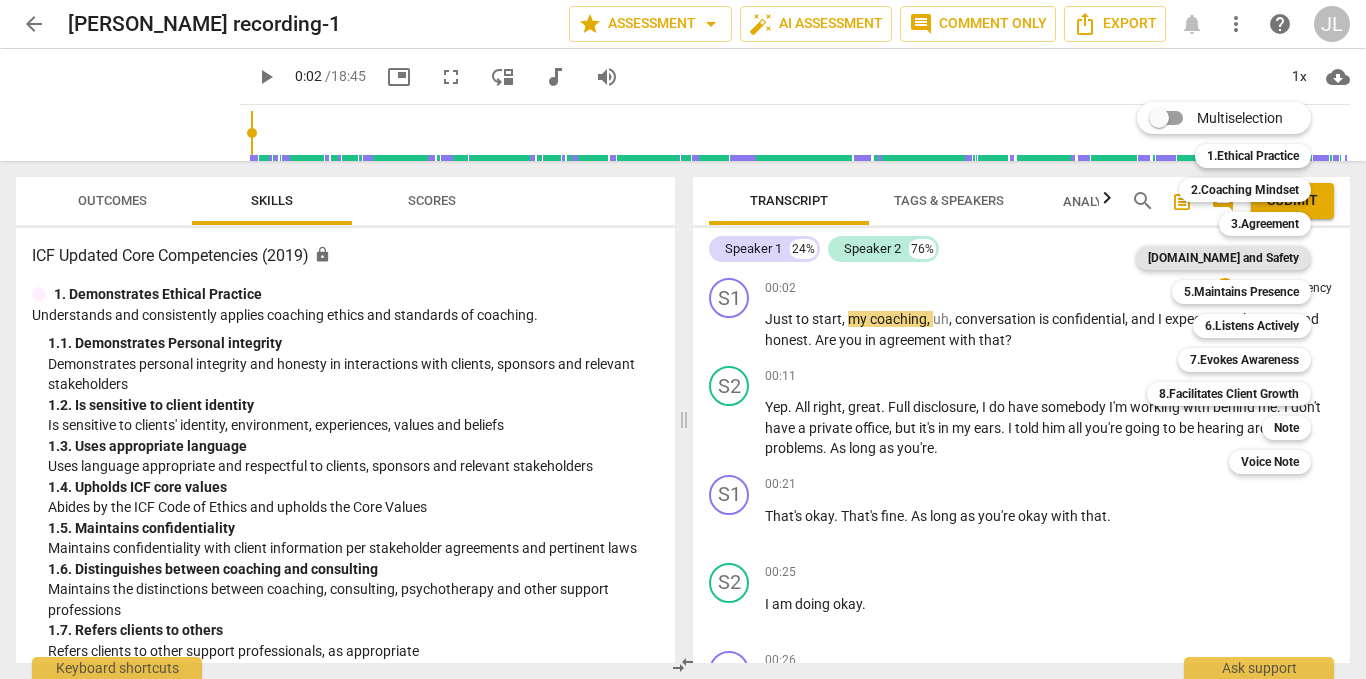 click on "[DOMAIN_NAME] and Safety" at bounding box center (1223, 258) 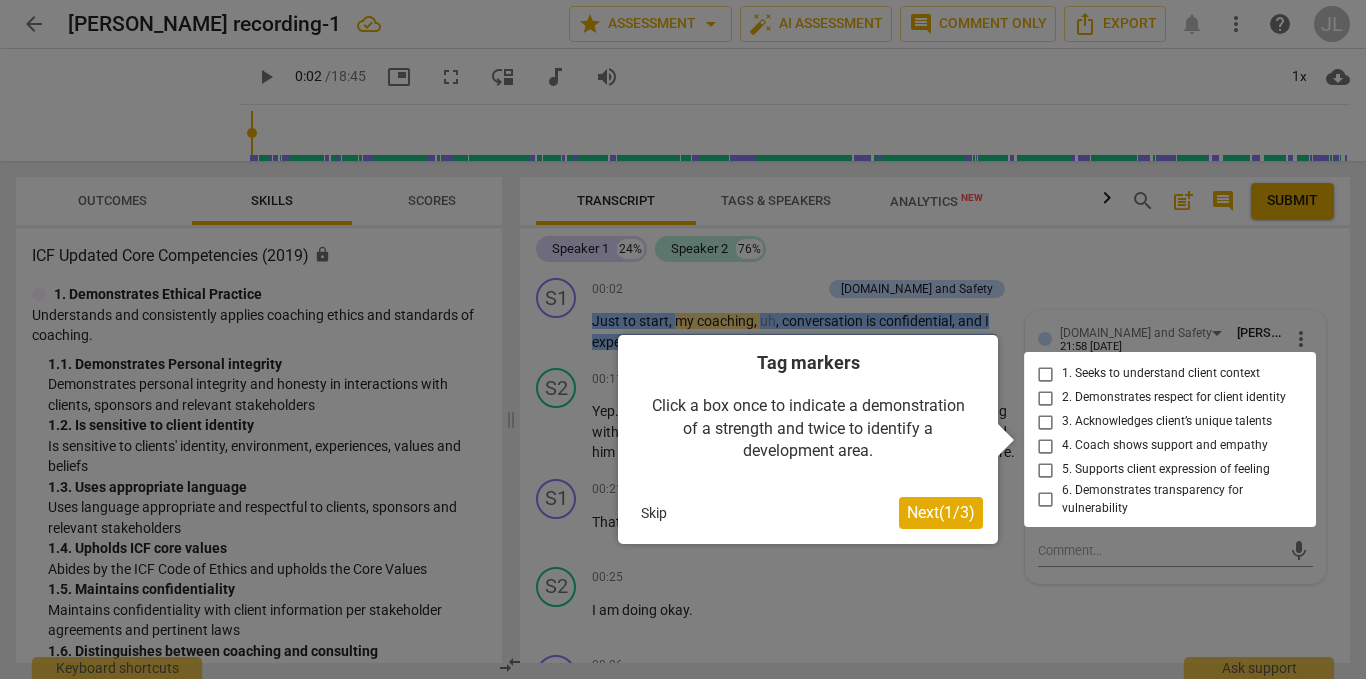 click on "Next  ( 1 / 3 )" at bounding box center [941, 512] 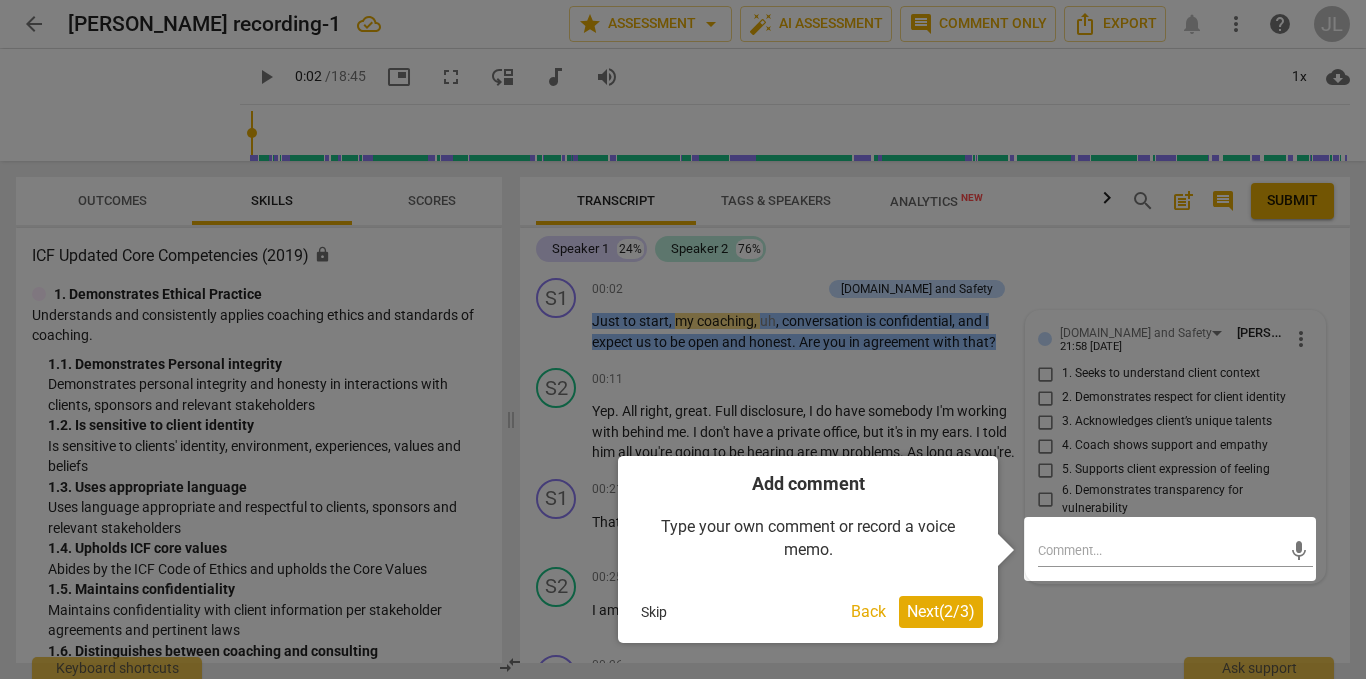 click at bounding box center [683, 339] 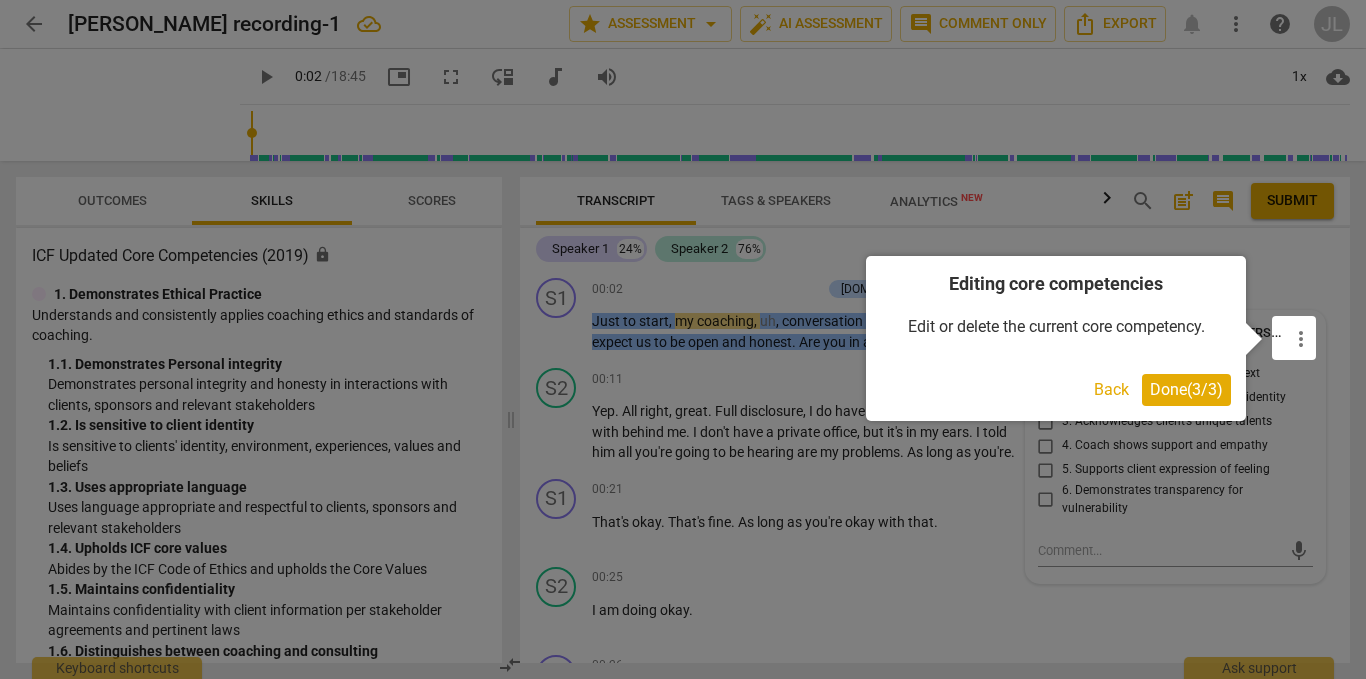 click on "Back" at bounding box center (1111, 390) 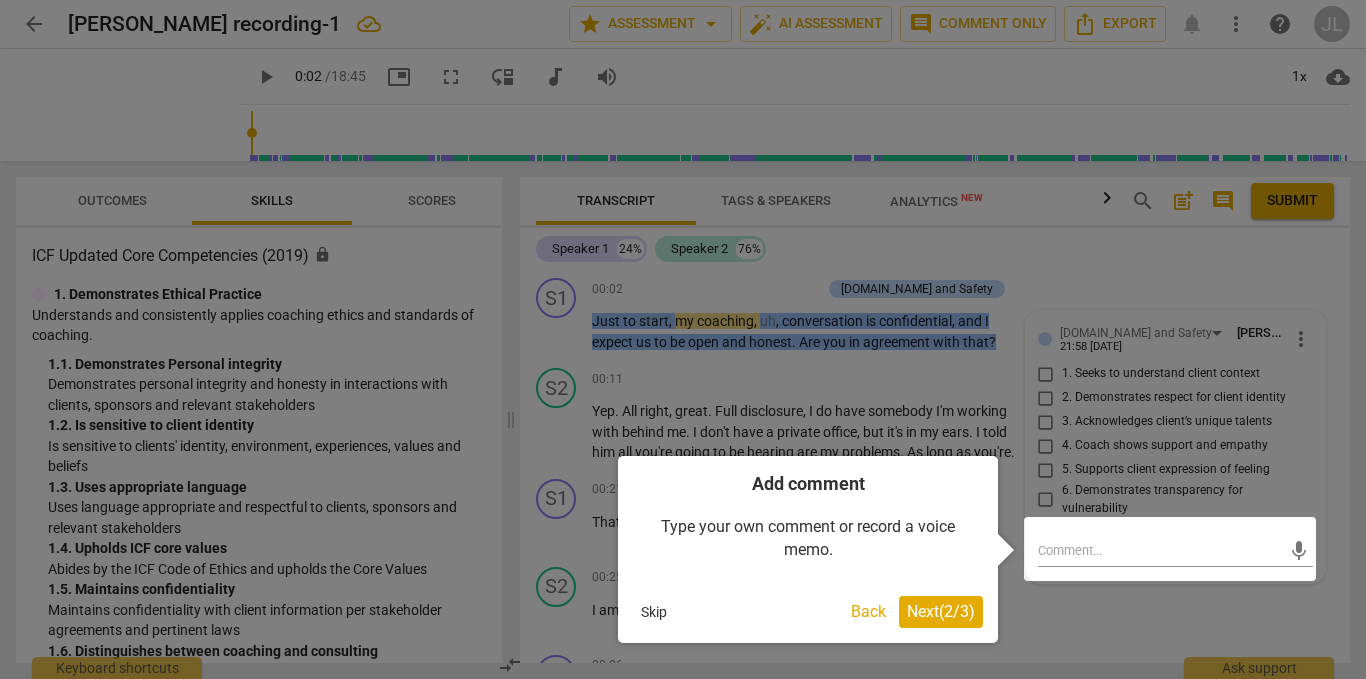 click on "Next  ( 2 / 3 )" at bounding box center (941, 611) 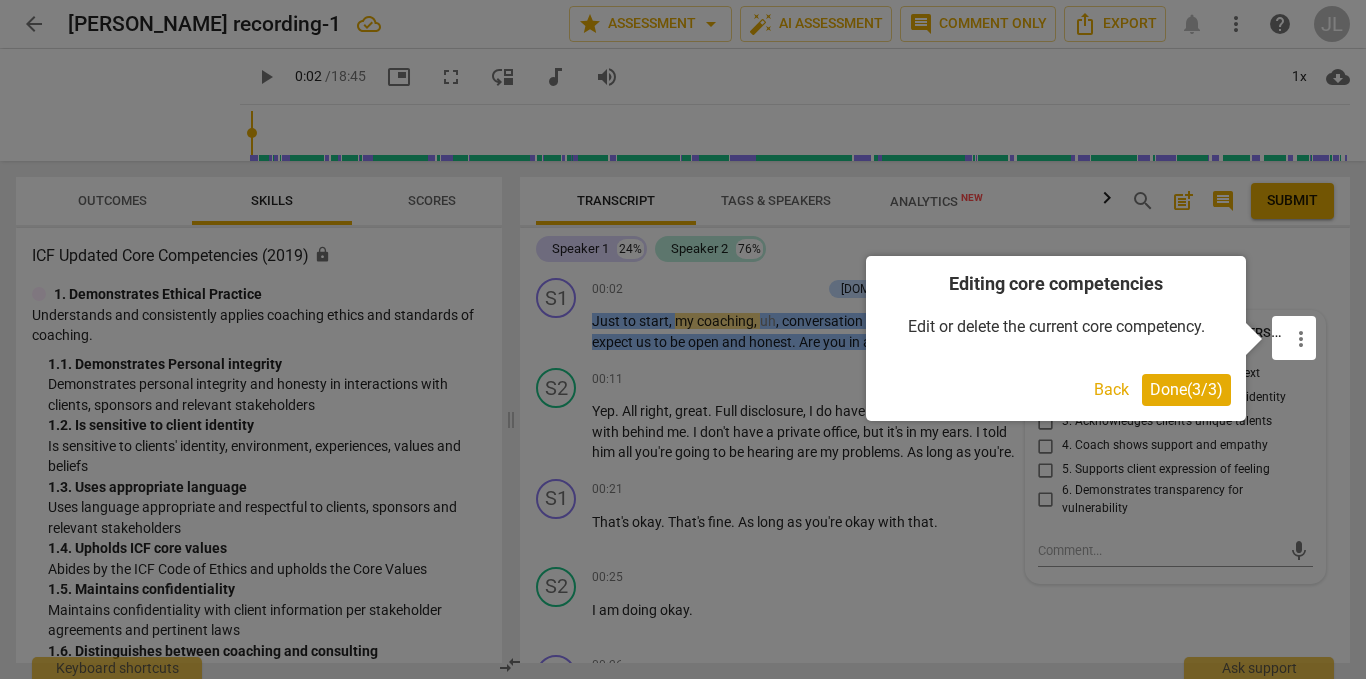 click on "Done  ( 3 / 3 )" at bounding box center (1186, 389) 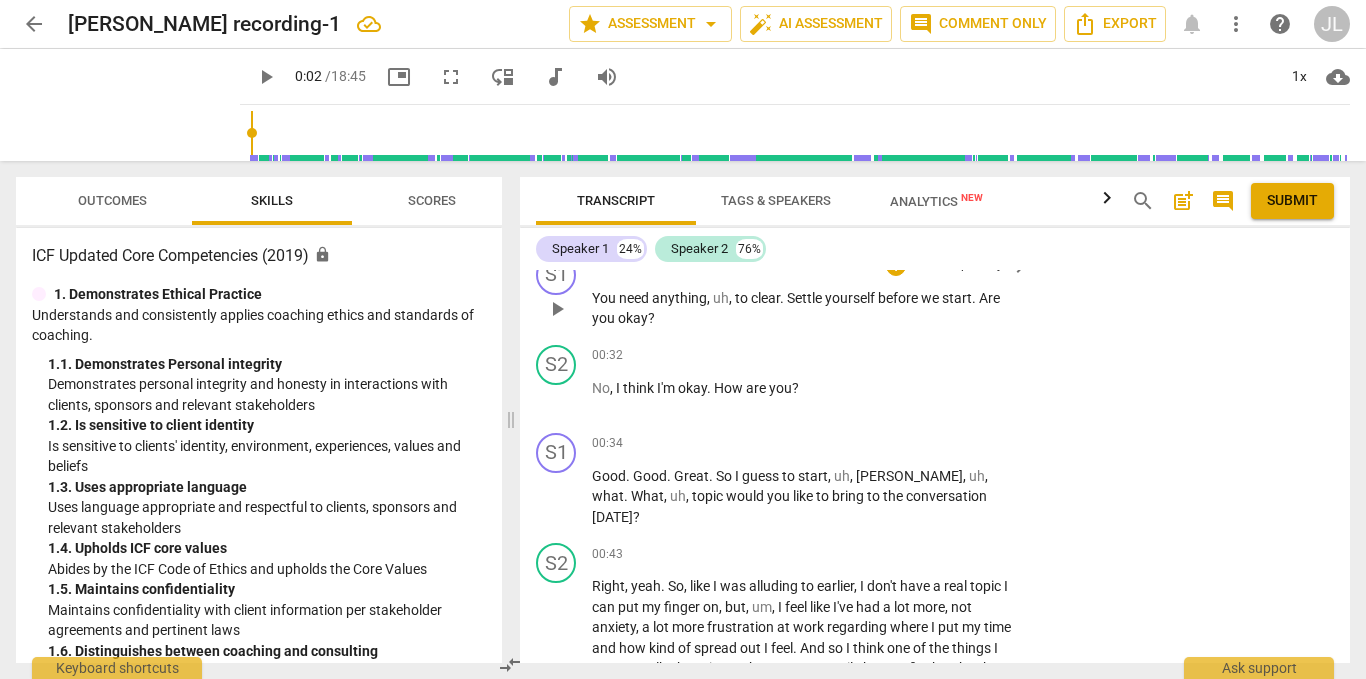 scroll, scrollTop: 300, scrollLeft: 0, axis: vertical 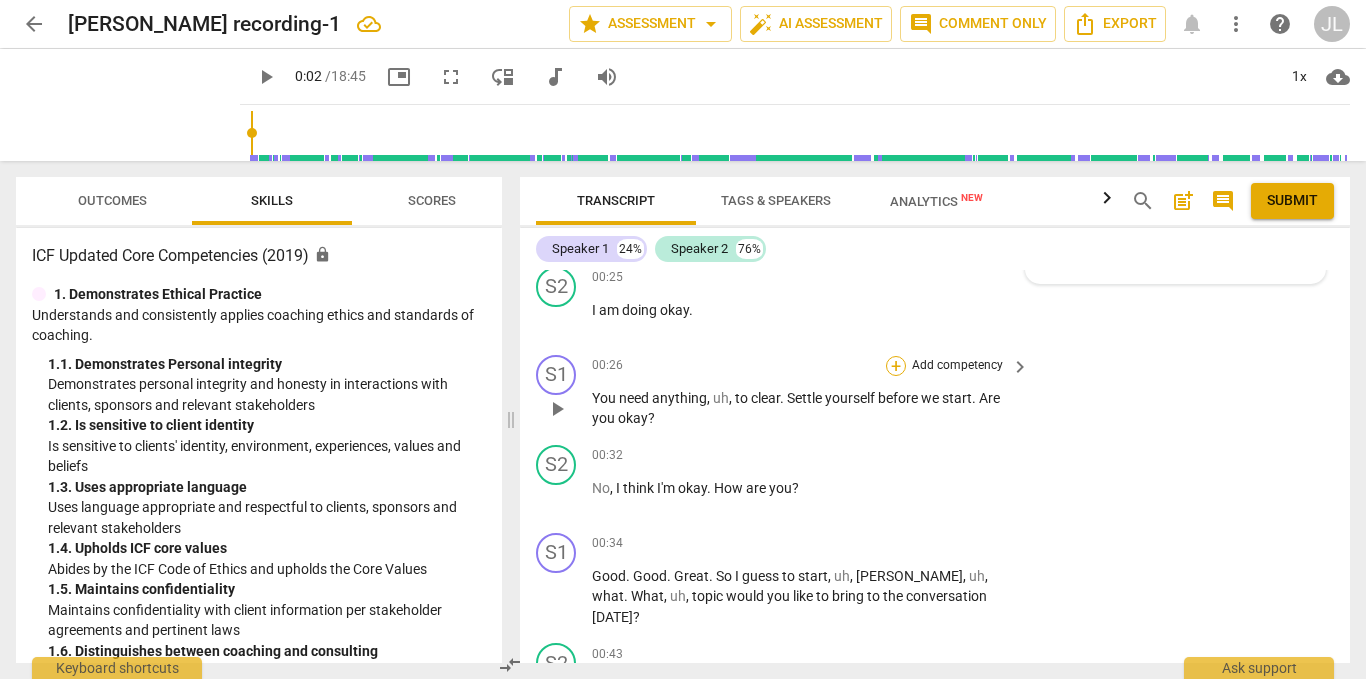 click on "+" at bounding box center [896, 366] 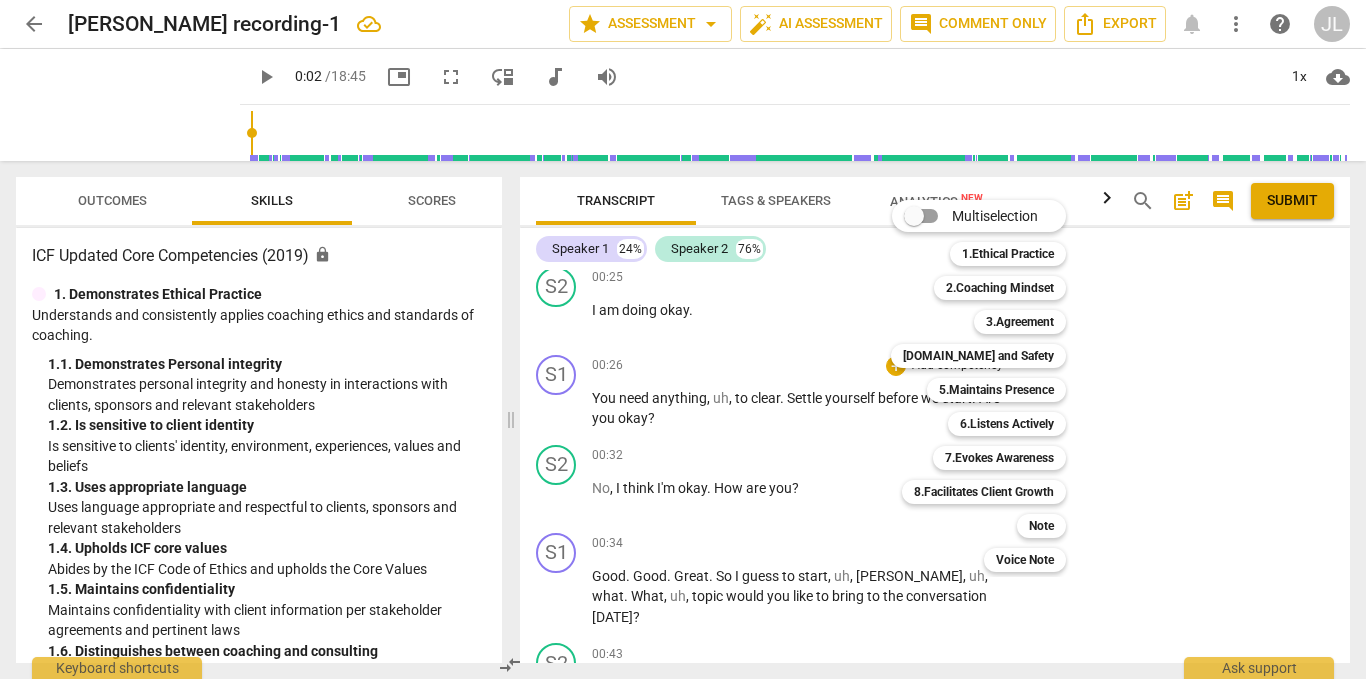 click at bounding box center [683, 339] 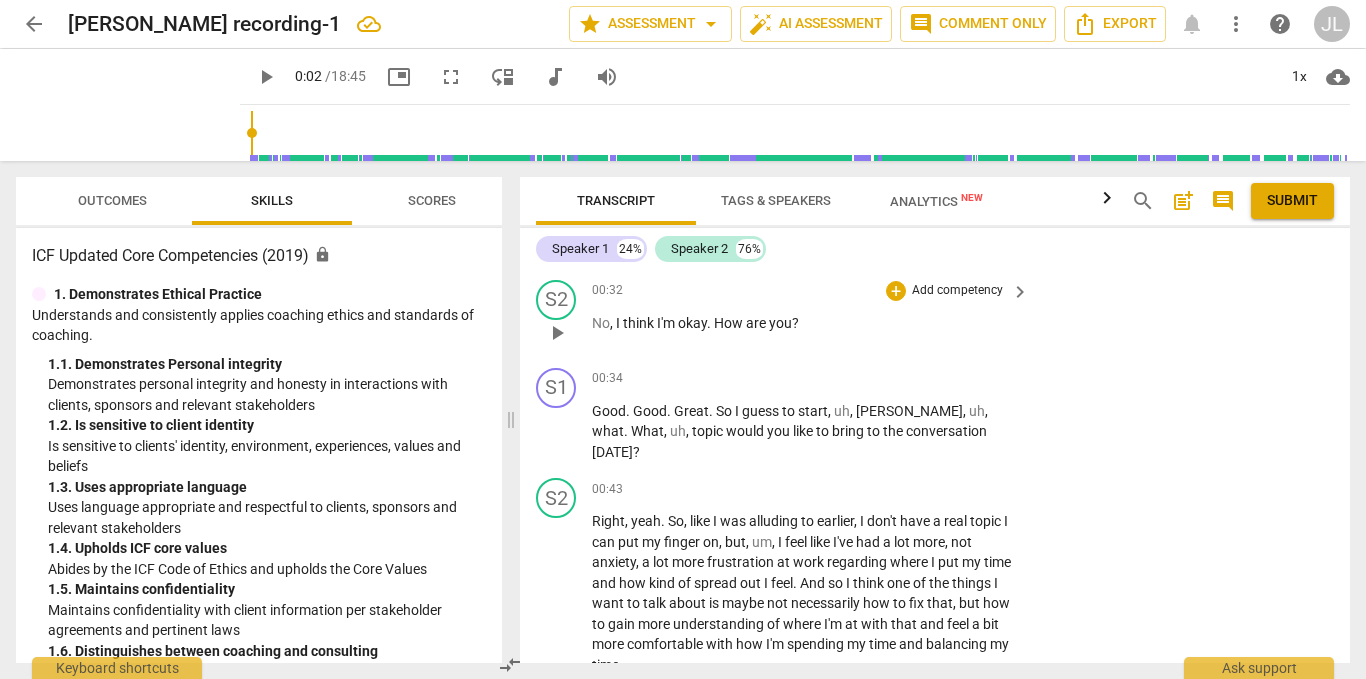 scroll, scrollTop: 500, scrollLeft: 0, axis: vertical 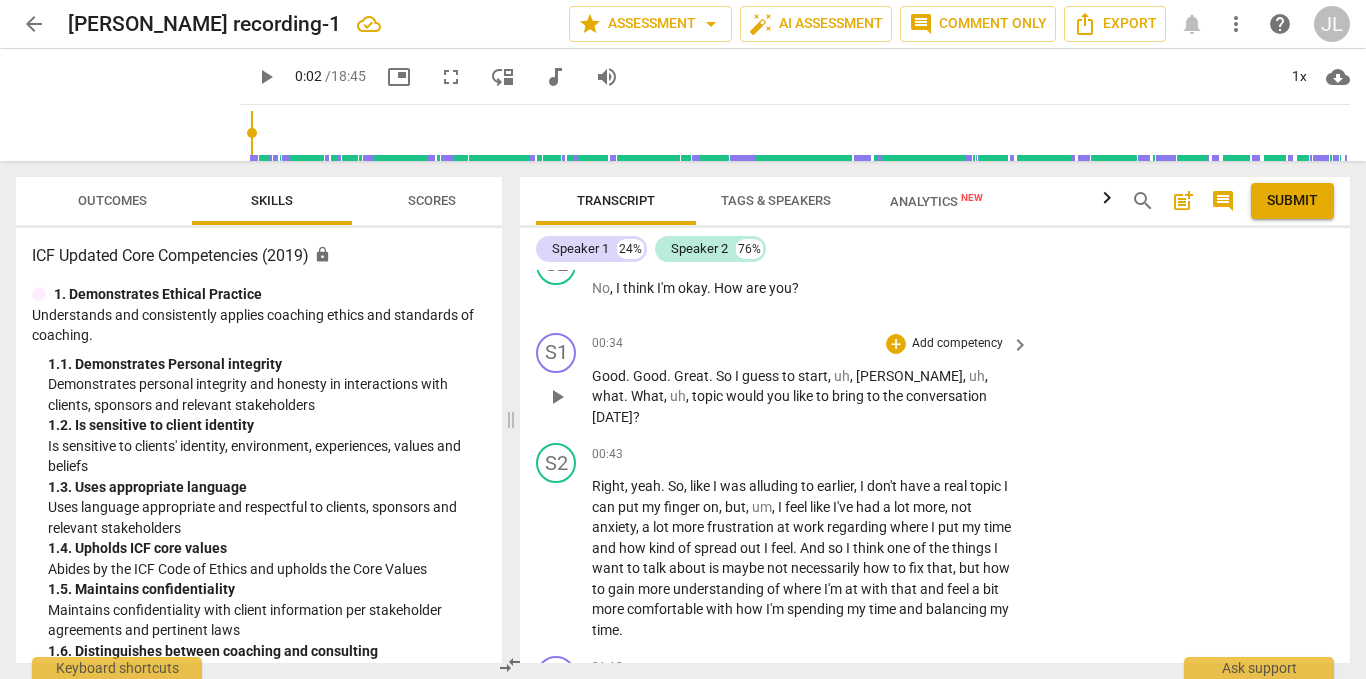 click on "Add competency" at bounding box center [957, 344] 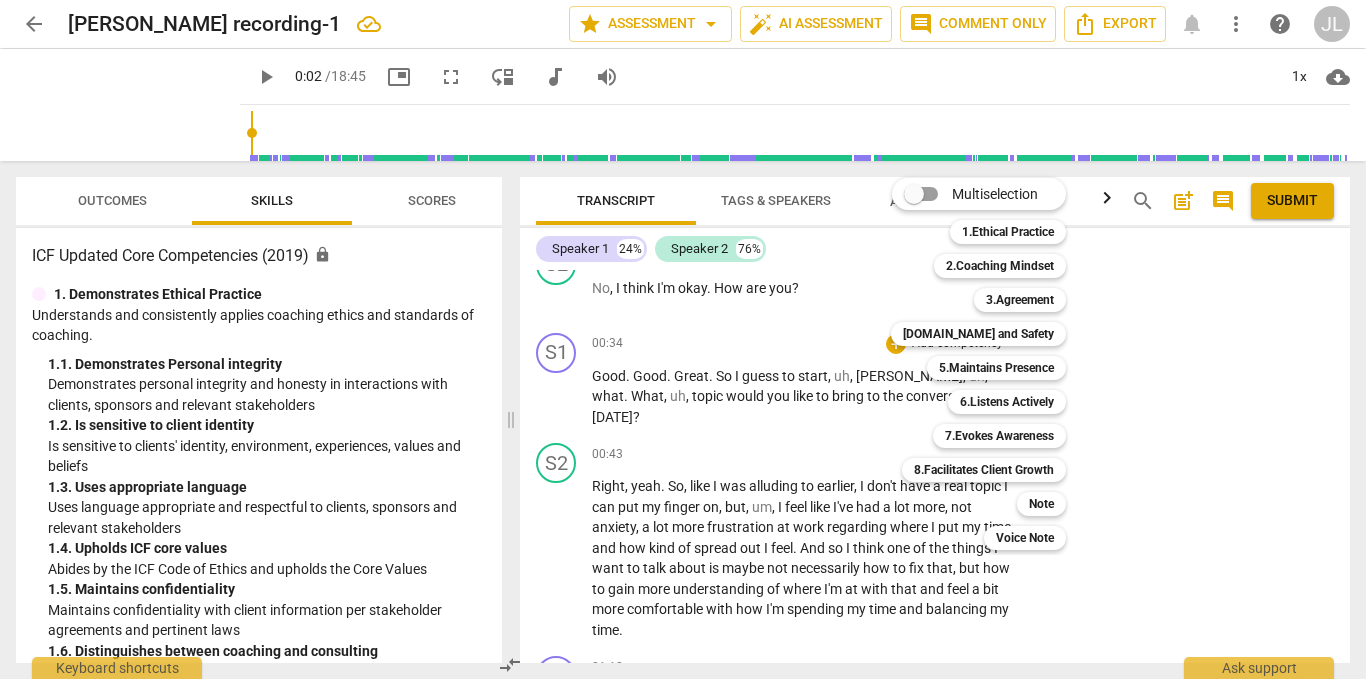 click at bounding box center [683, 339] 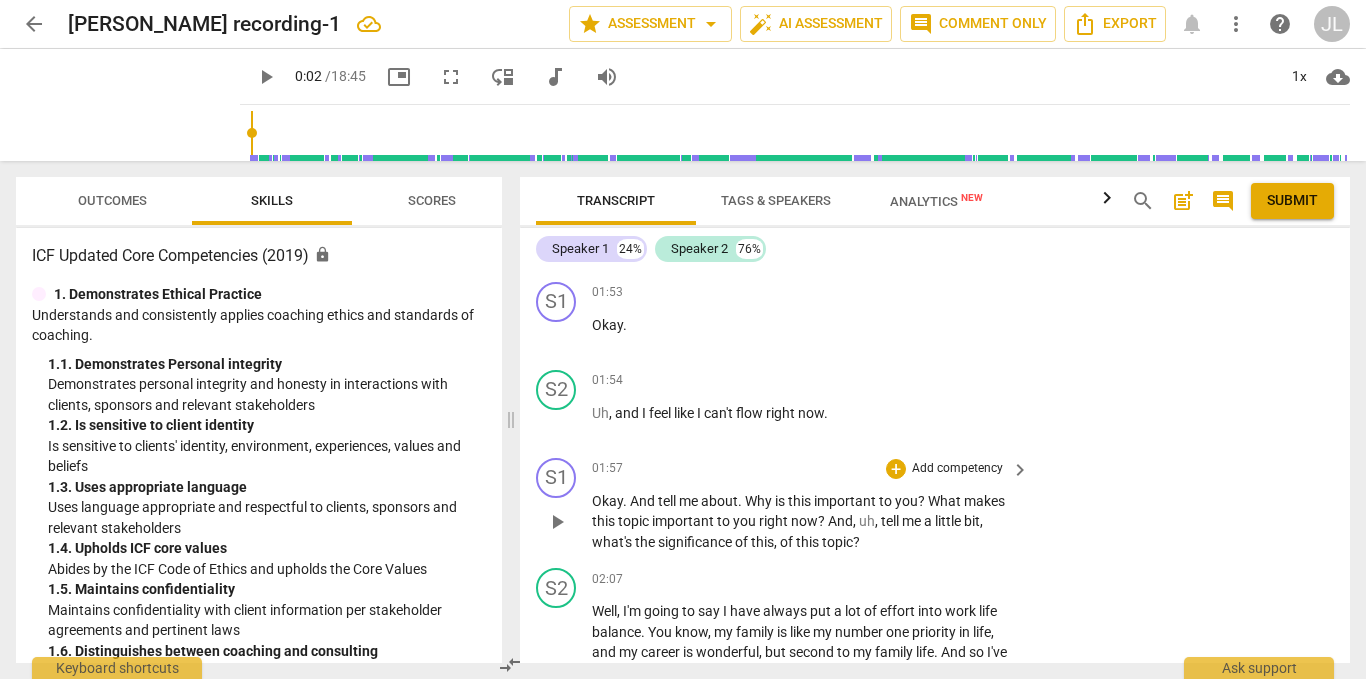 scroll, scrollTop: 1300, scrollLeft: 0, axis: vertical 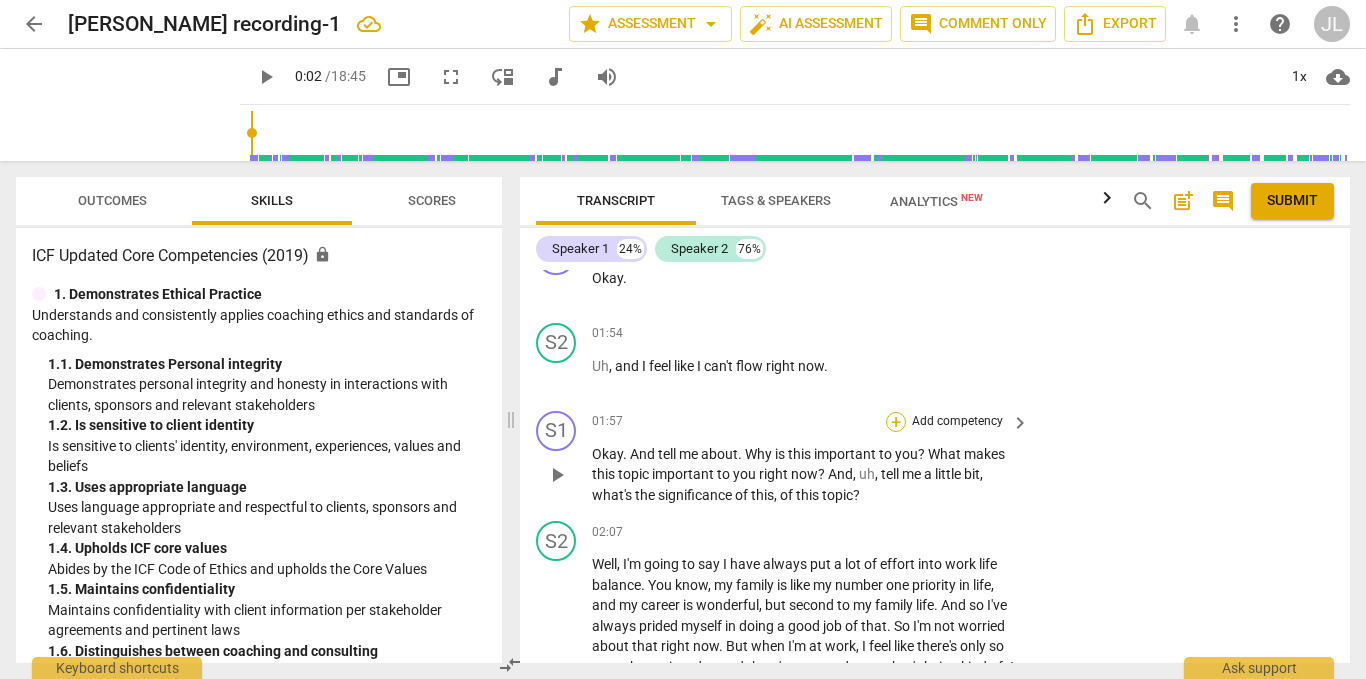 click on "+" at bounding box center (896, 422) 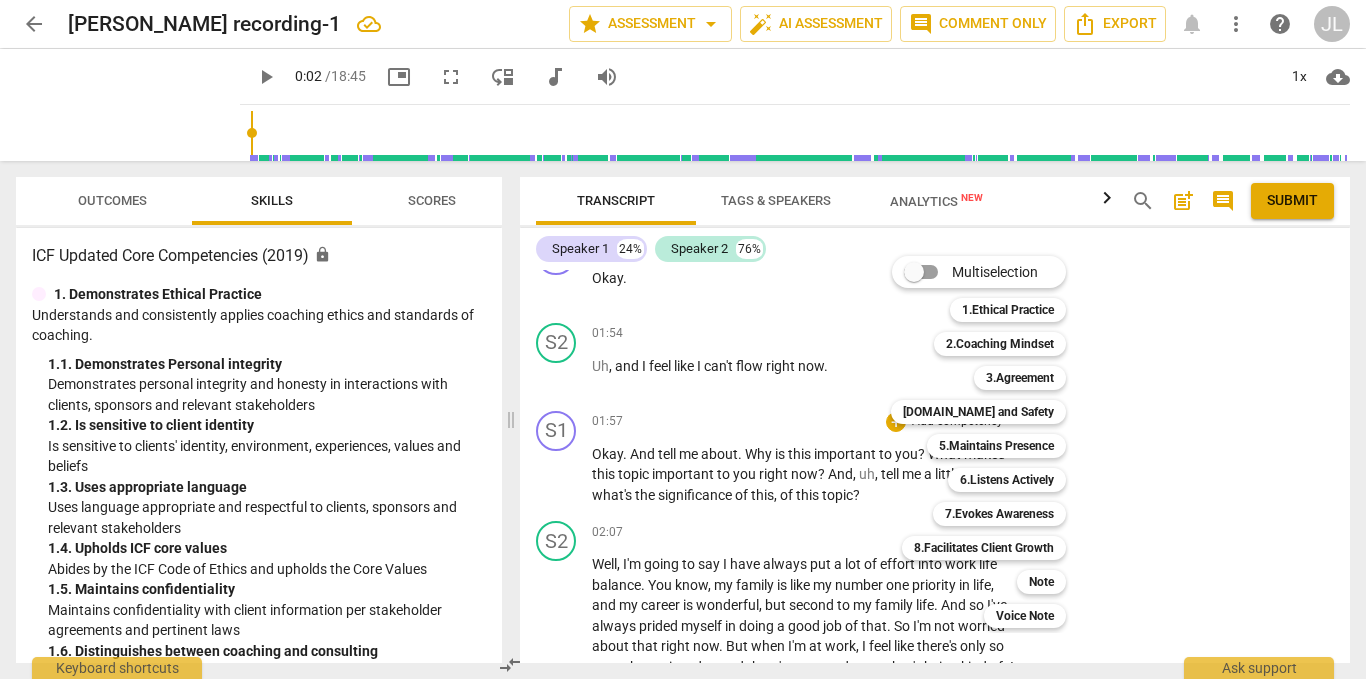 click at bounding box center (683, 339) 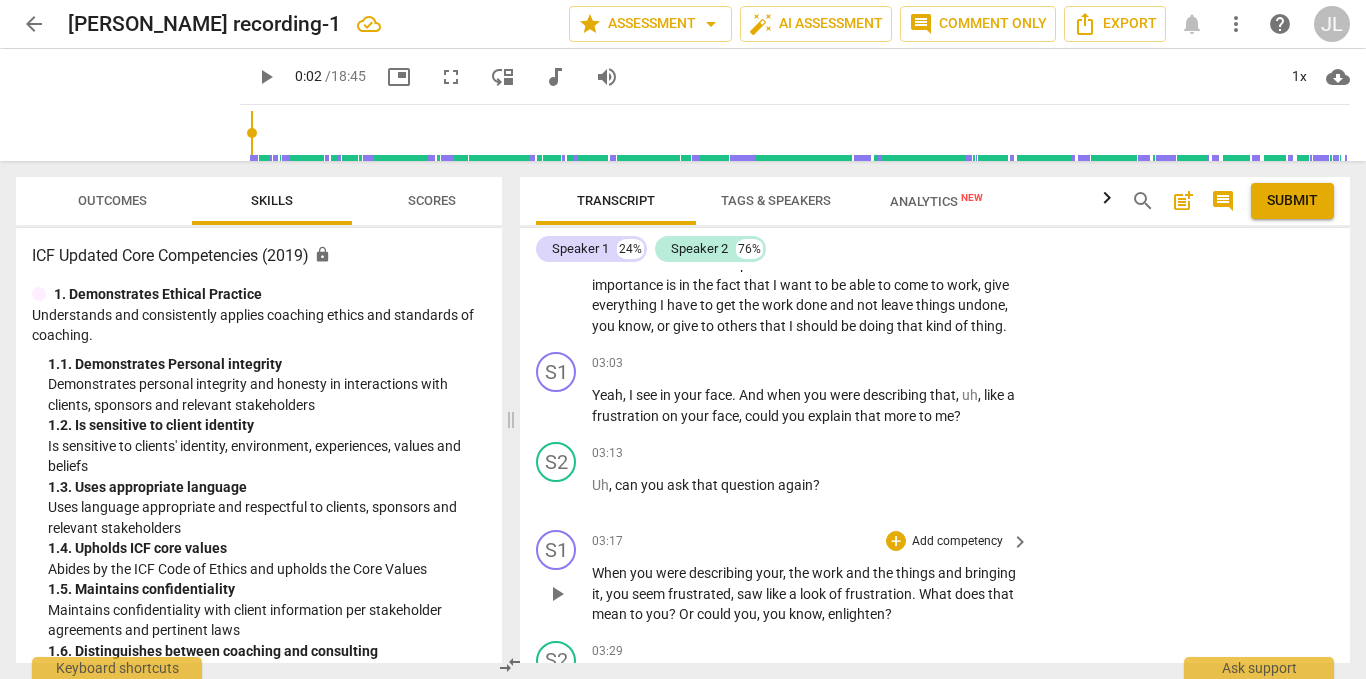 scroll, scrollTop: 1700, scrollLeft: 0, axis: vertical 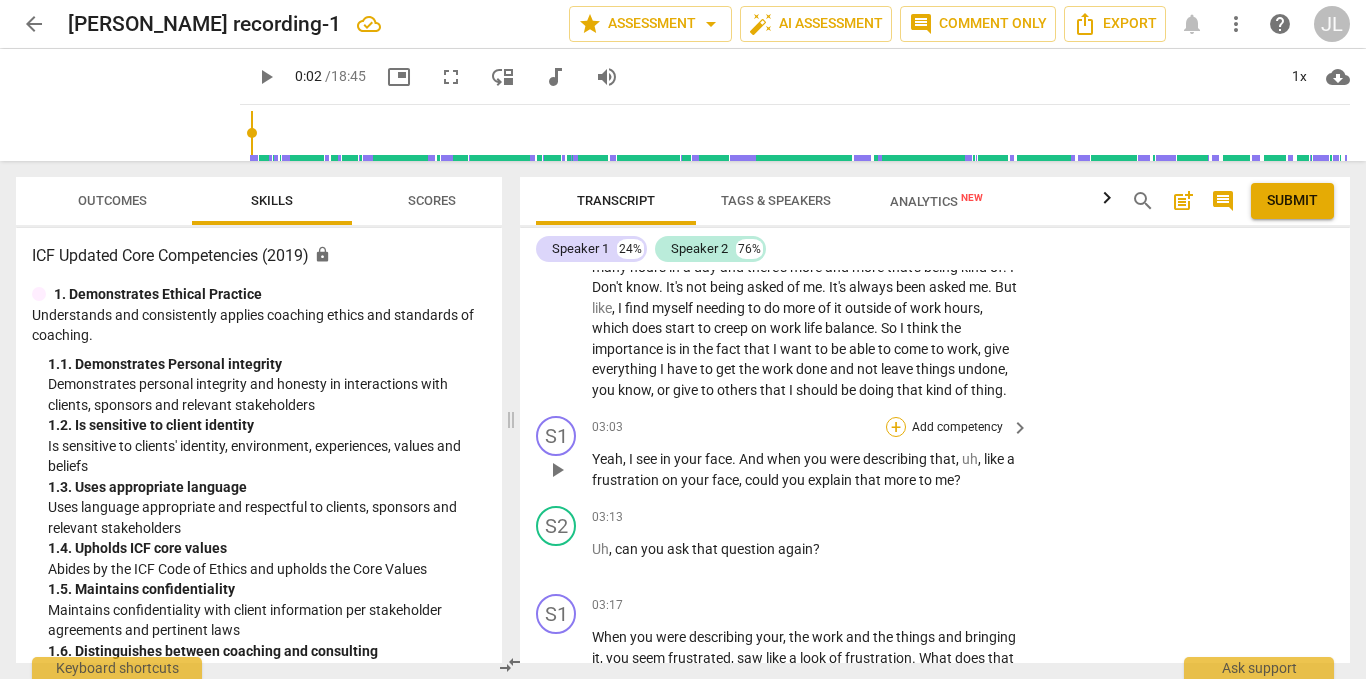 click on "+" at bounding box center (896, 427) 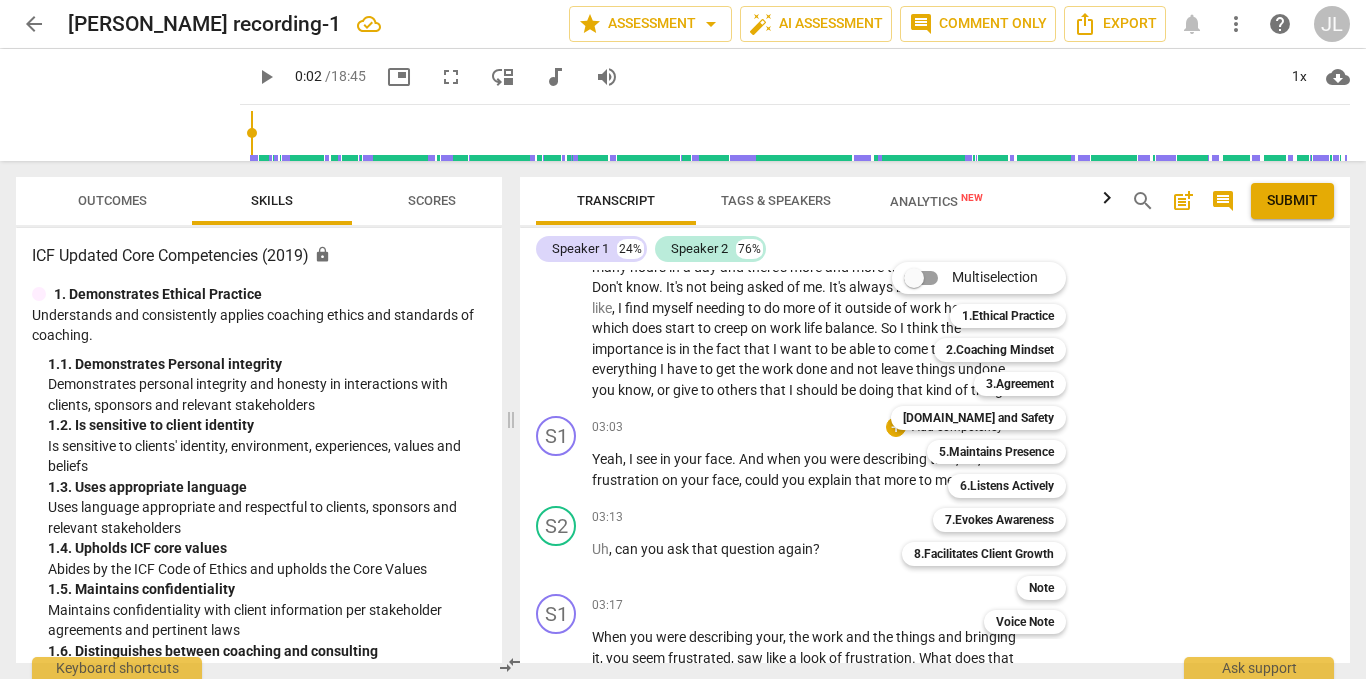 click at bounding box center (683, 339) 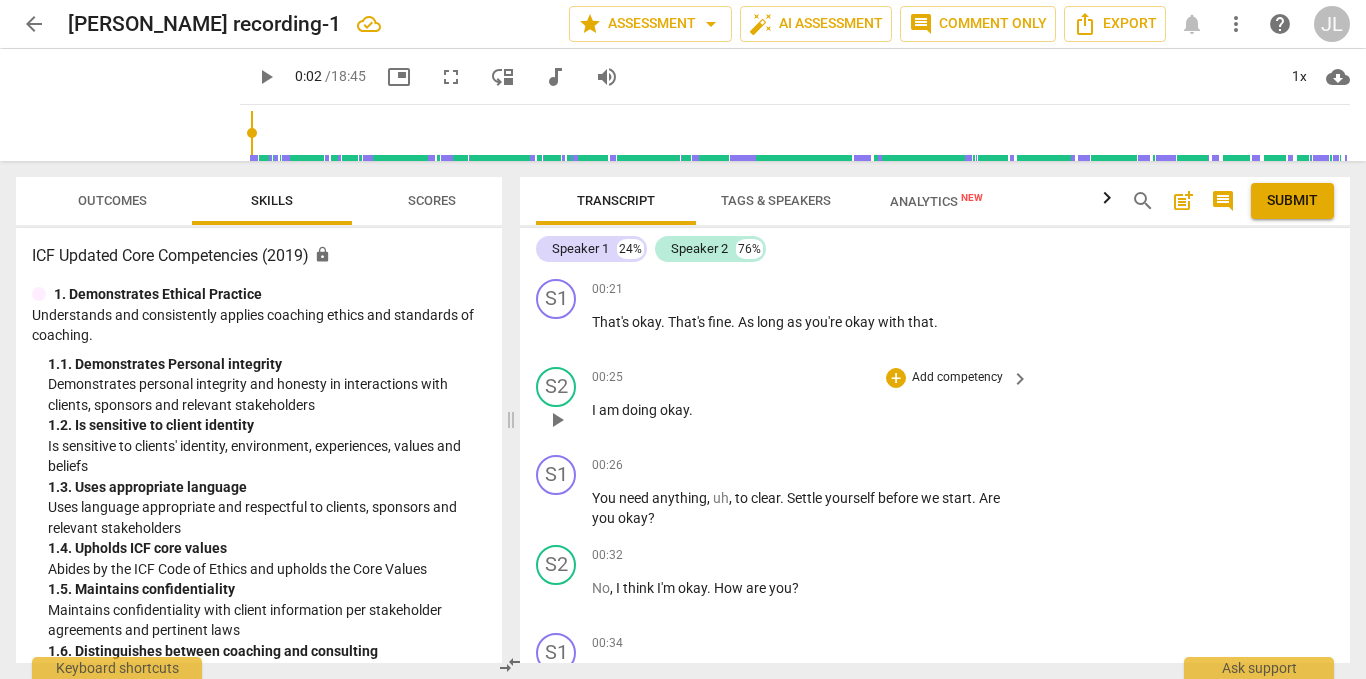 scroll, scrollTop: 300, scrollLeft: 0, axis: vertical 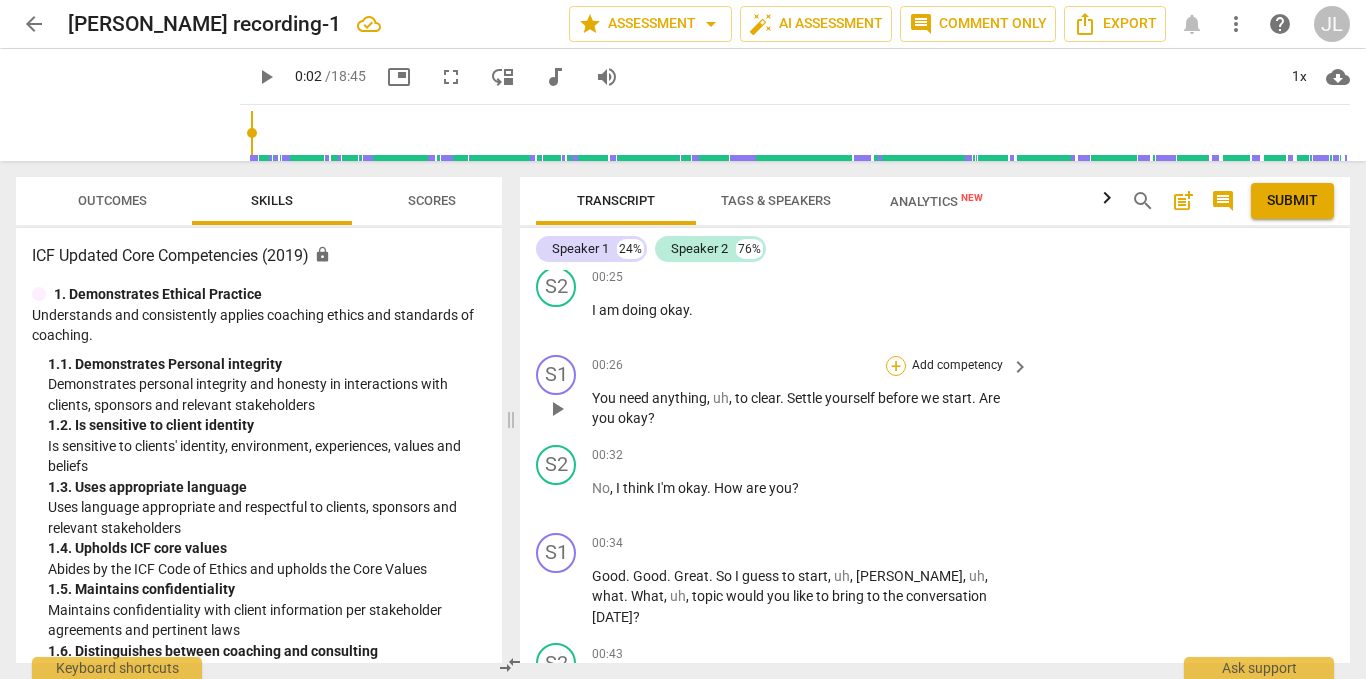click on "+" at bounding box center [896, 366] 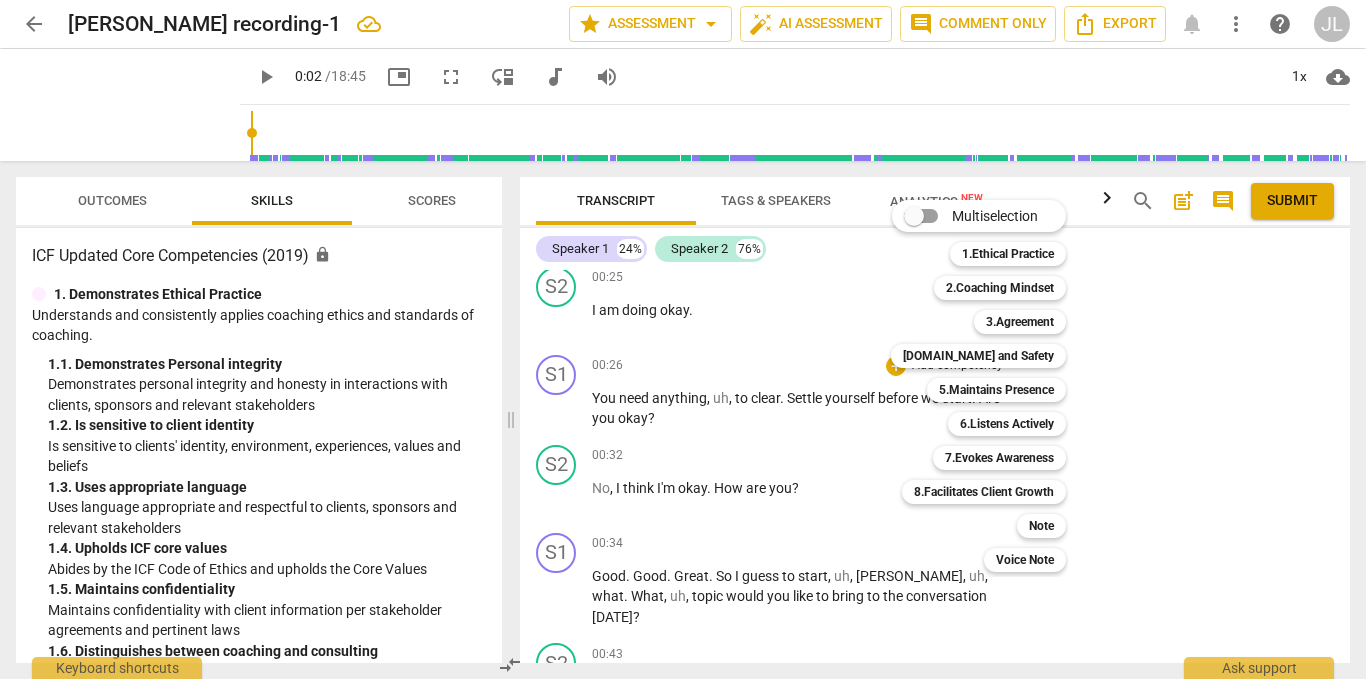 click at bounding box center (683, 339) 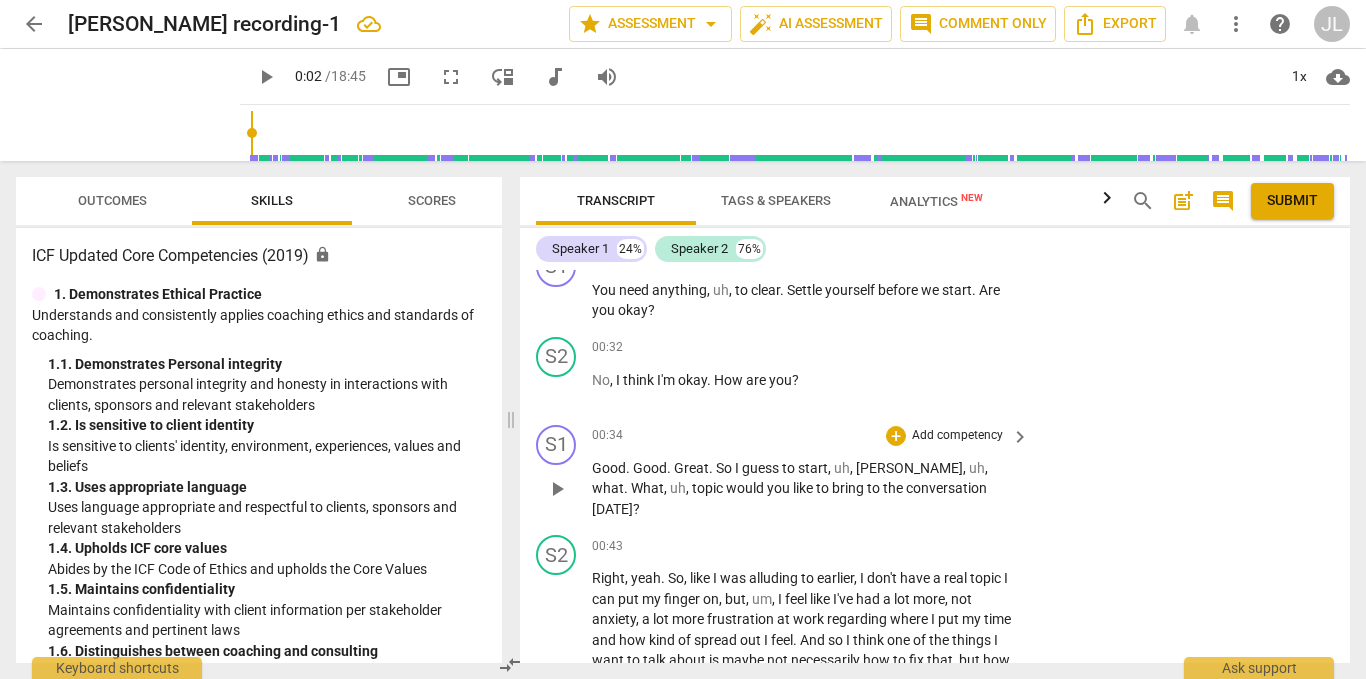 scroll, scrollTop: 300, scrollLeft: 0, axis: vertical 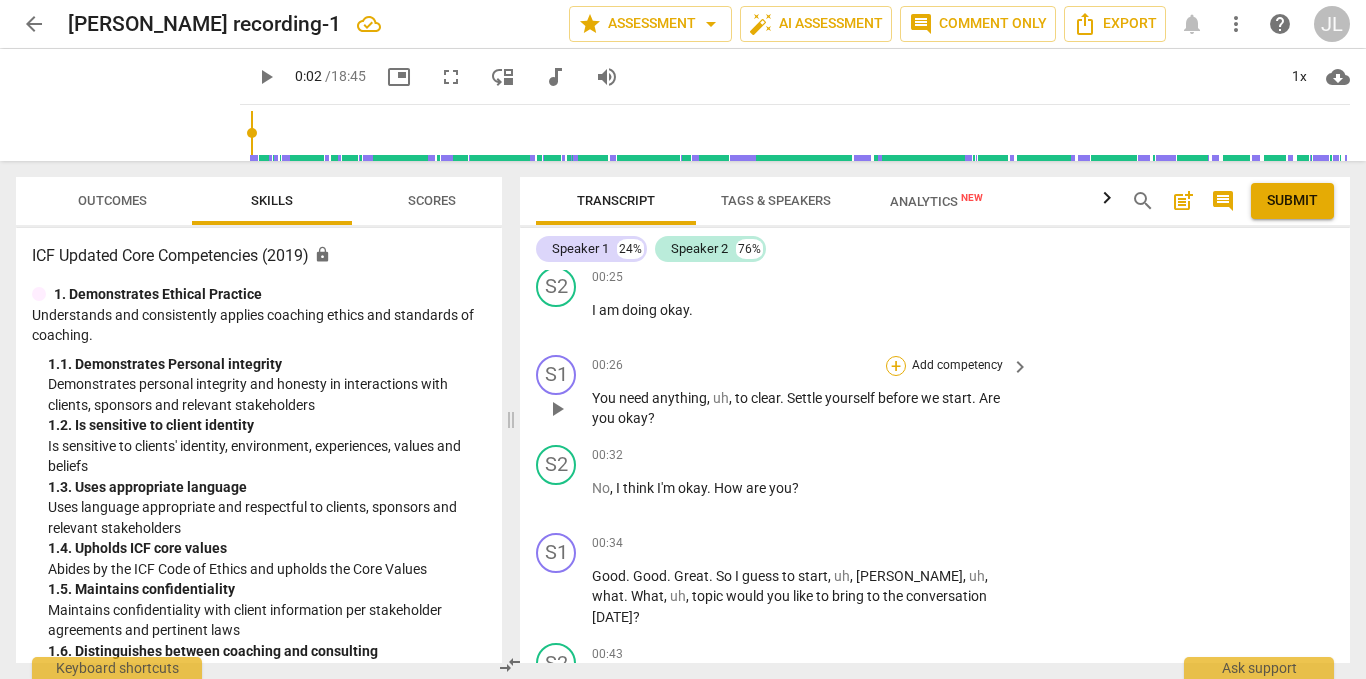click on "+" at bounding box center (896, 366) 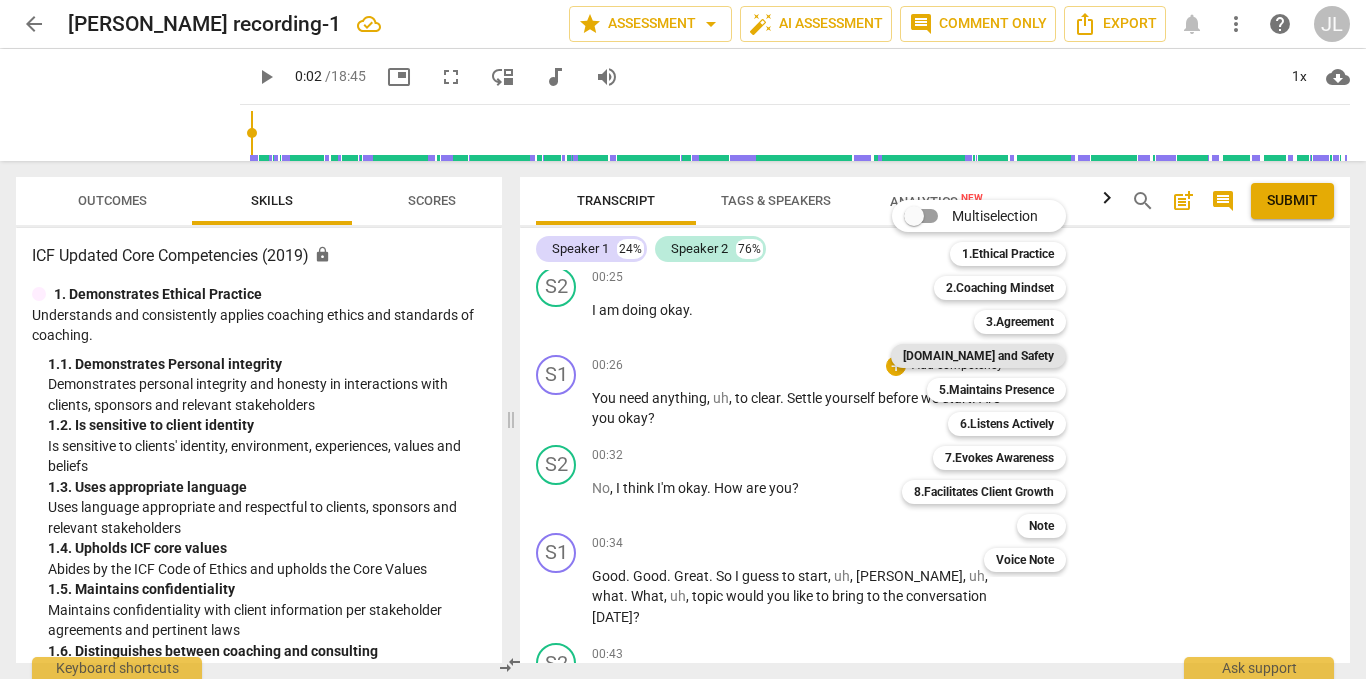 click on "[DOMAIN_NAME] and Safety" at bounding box center (978, 356) 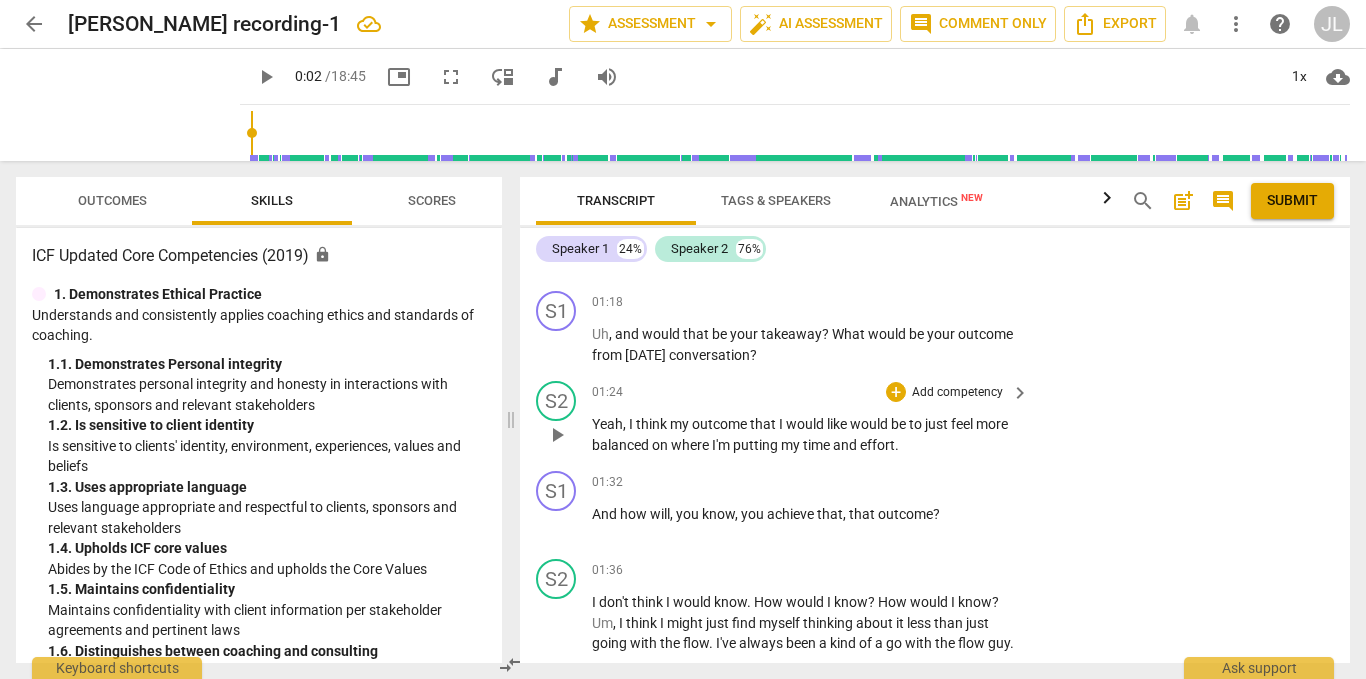 scroll, scrollTop: 900, scrollLeft: 0, axis: vertical 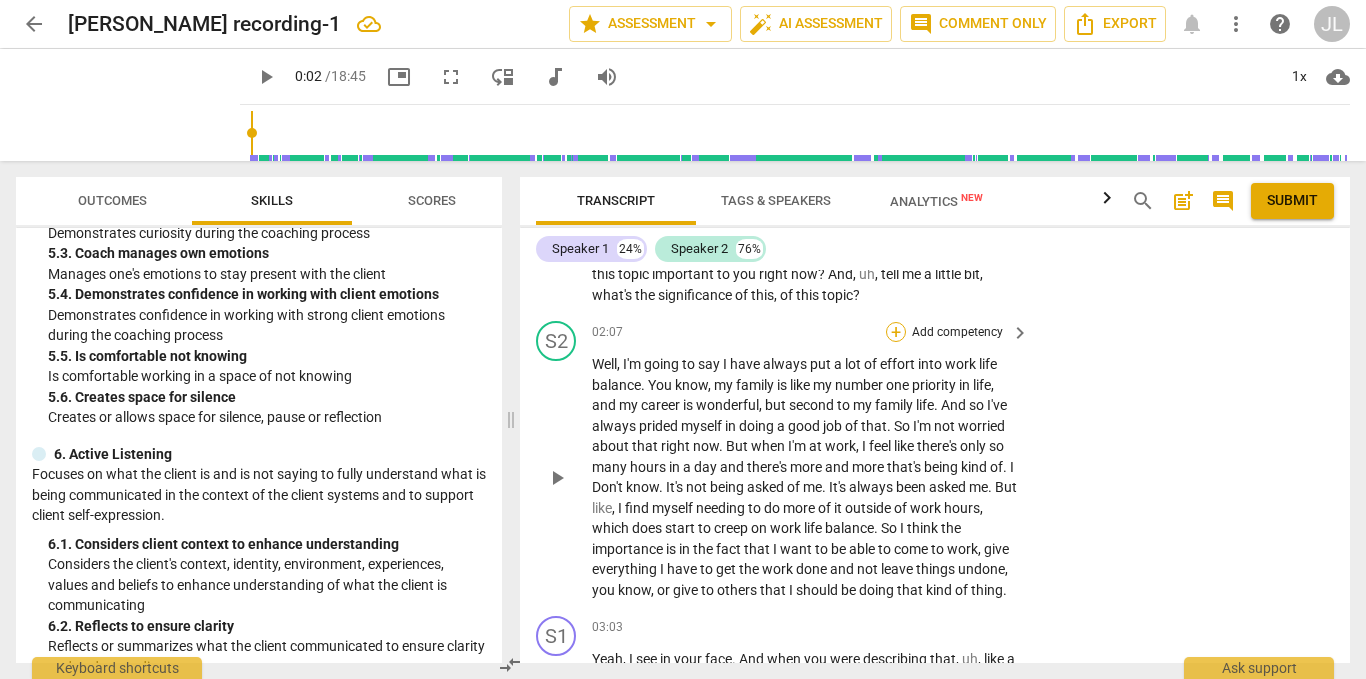 click on "+" at bounding box center [896, 332] 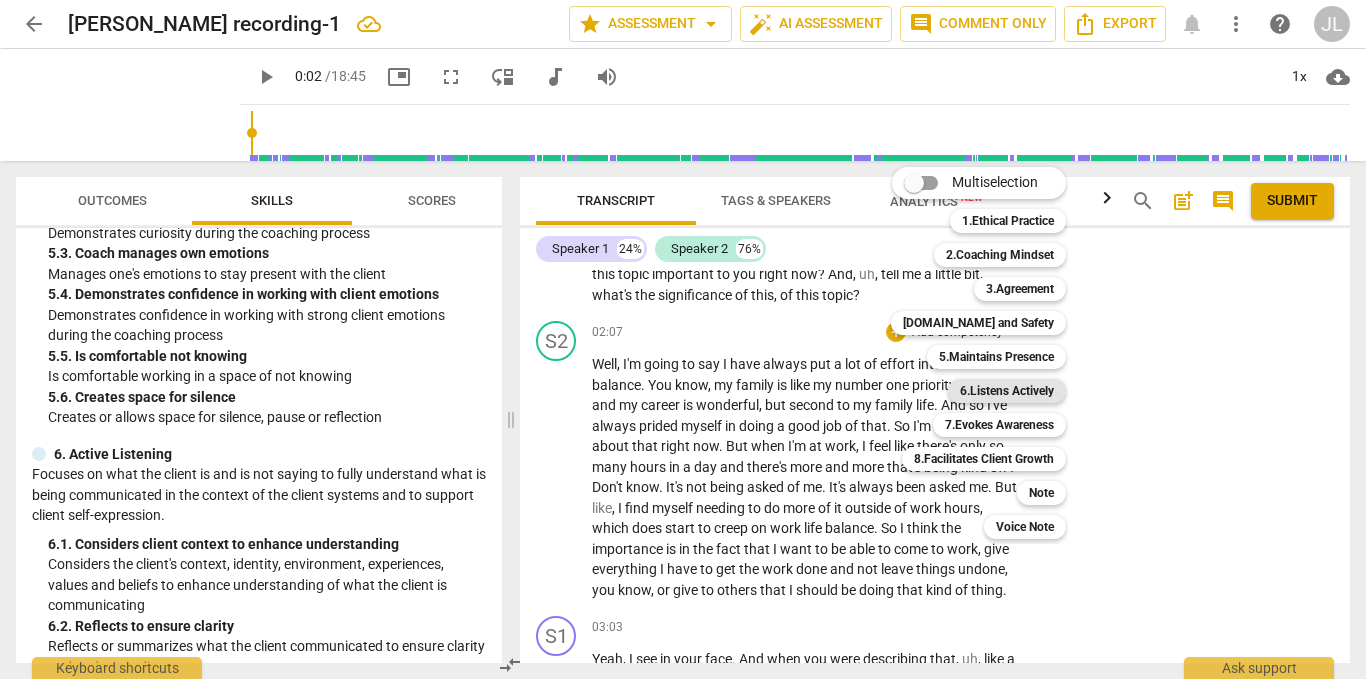 click on "6.Listens Actively" at bounding box center (1007, 391) 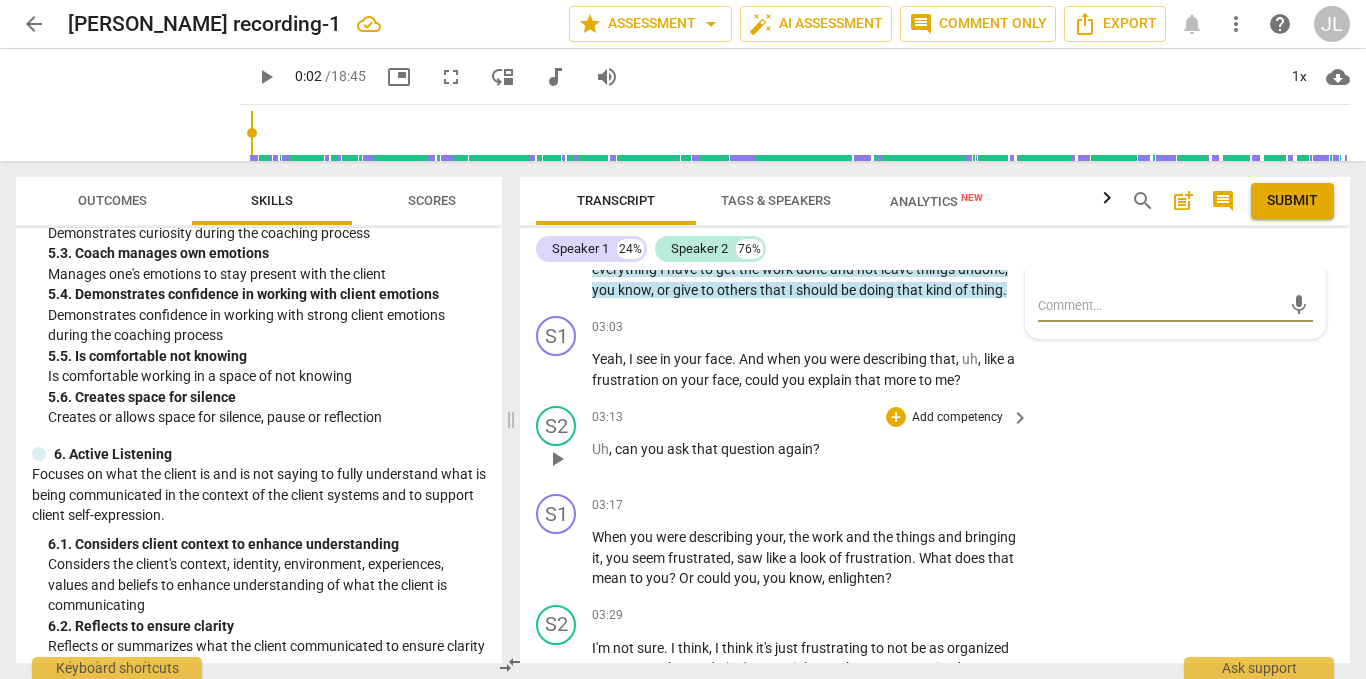 scroll, scrollTop: 1900, scrollLeft: 0, axis: vertical 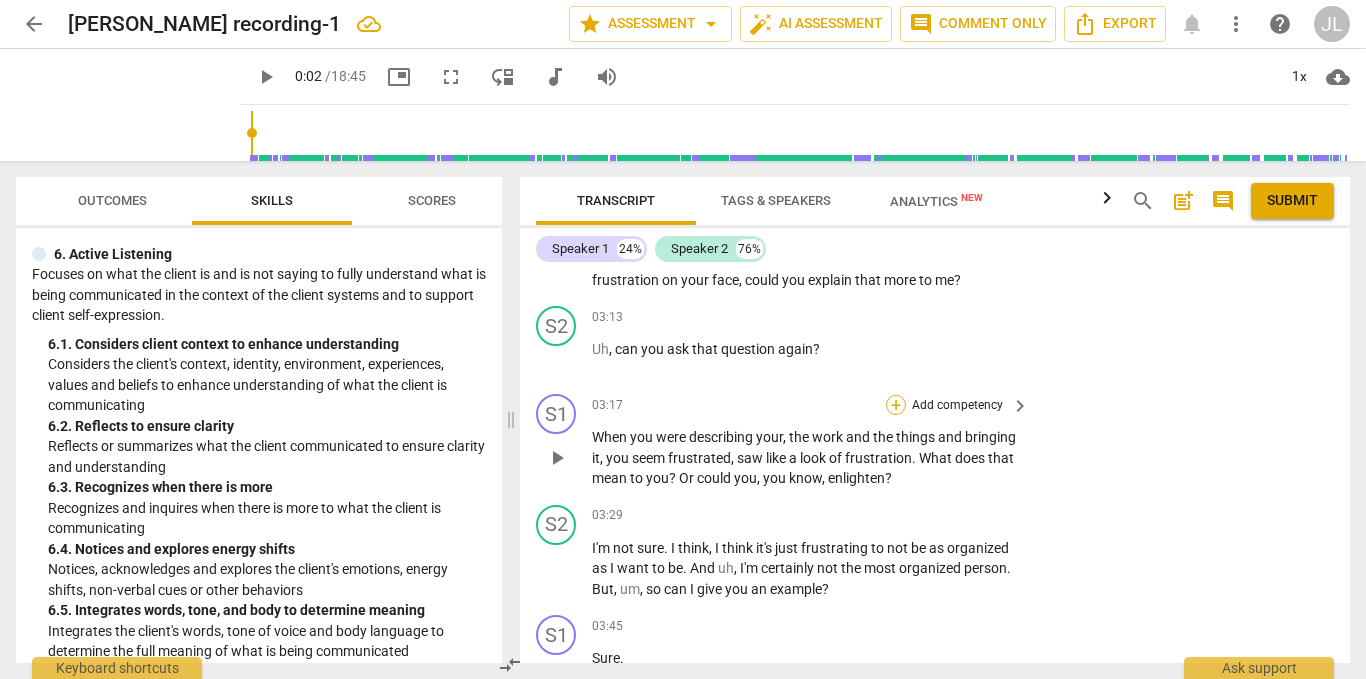 click on "+" at bounding box center (896, 405) 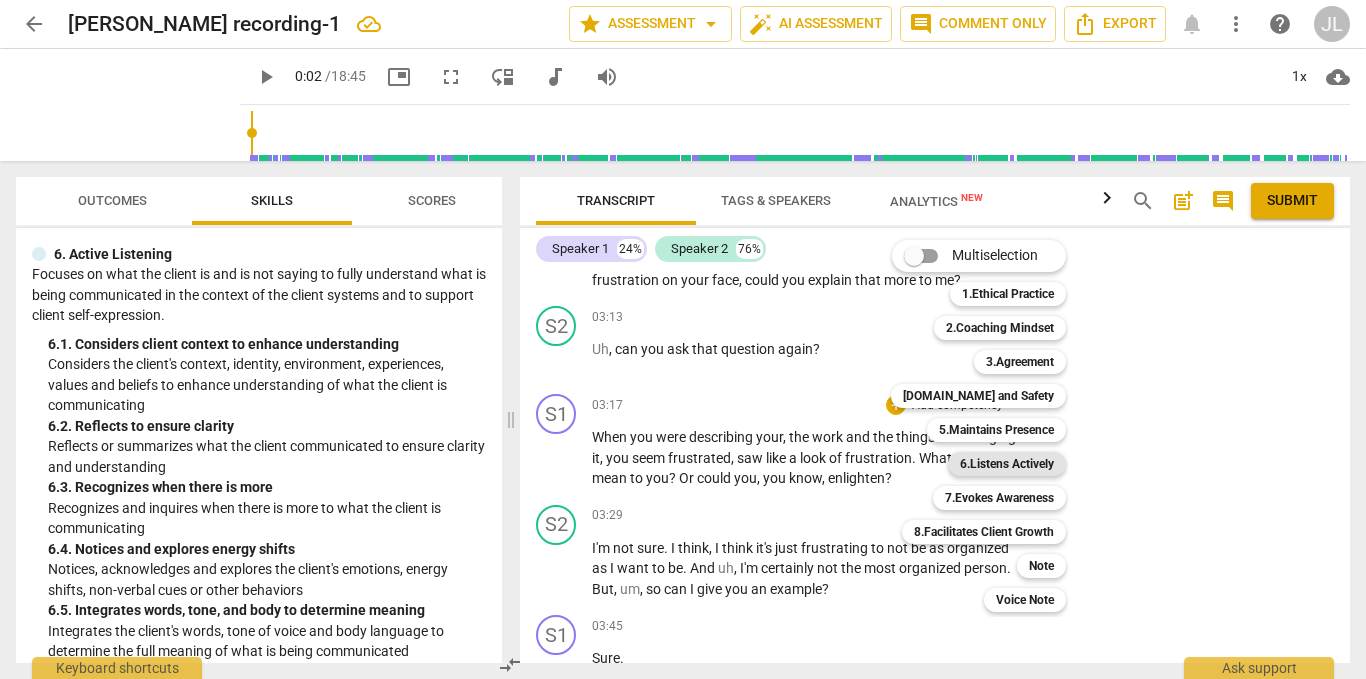 click on "6.Listens Actively" at bounding box center (1007, 464) 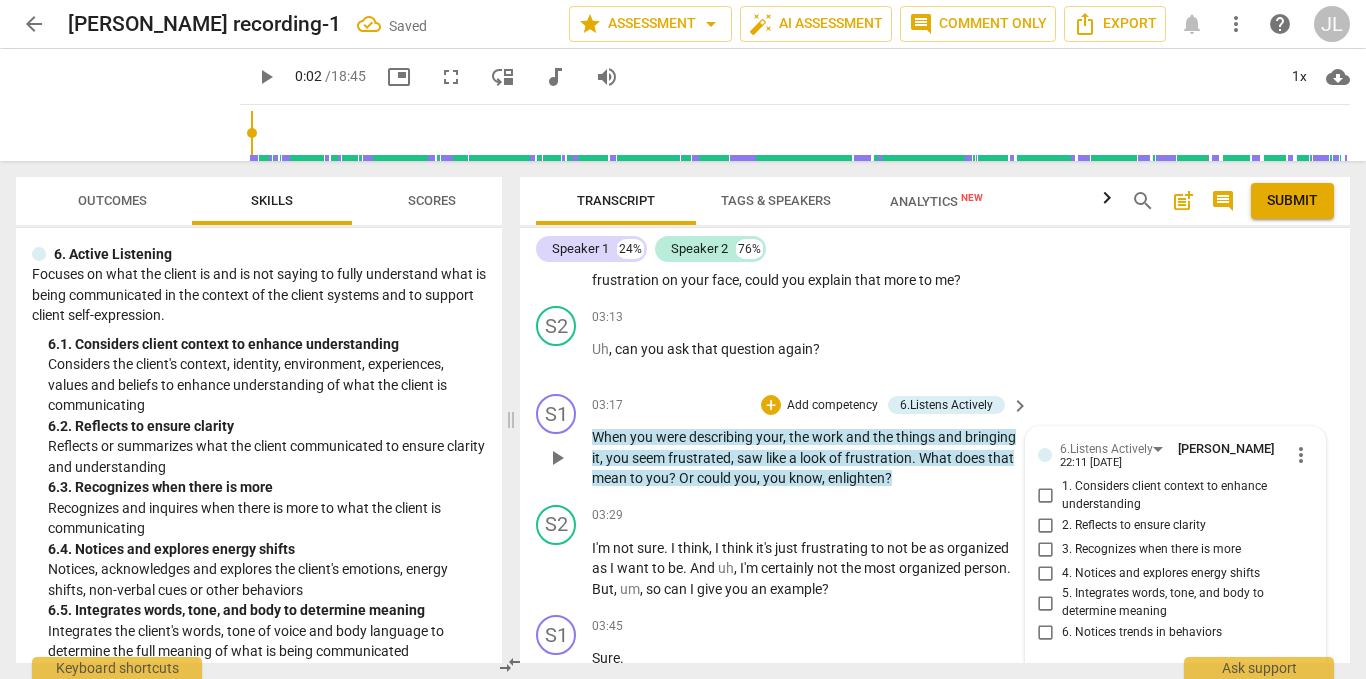scroll, scrollTop: 2133, scrollLeft: 0, axis: vertical 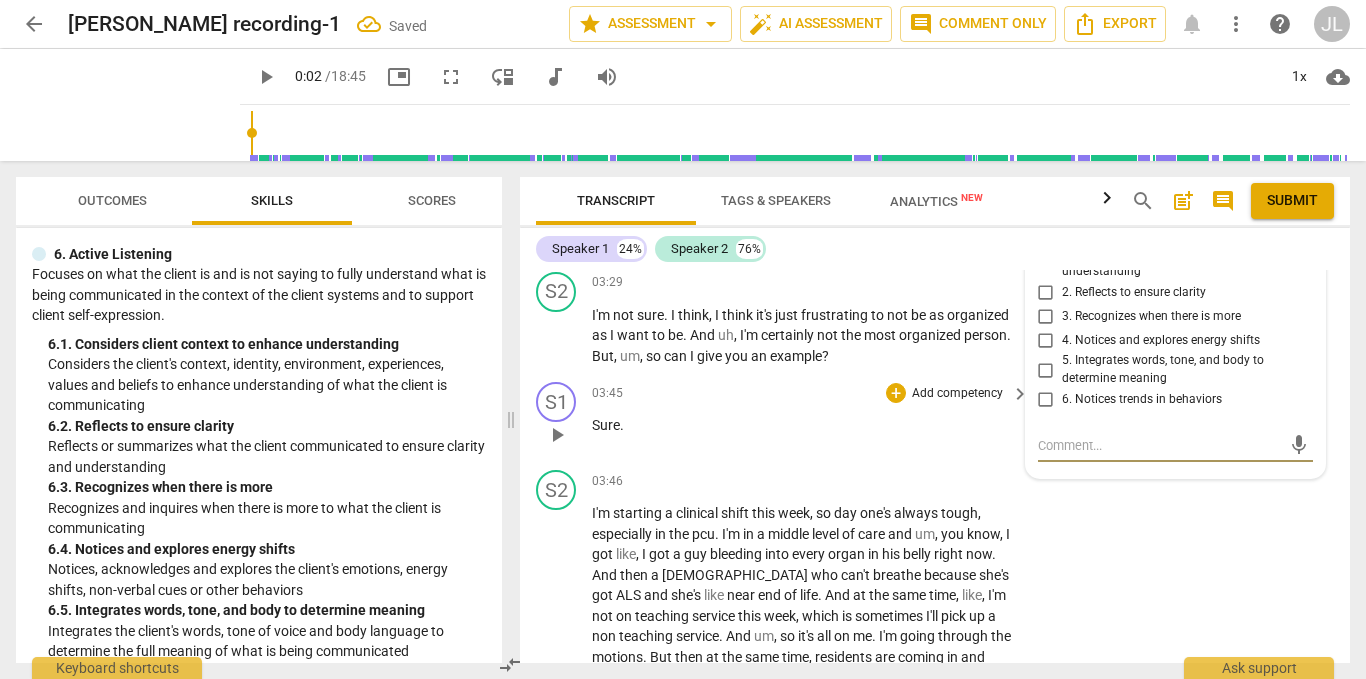 click on "Sure ." at bounding box center [805, 425] 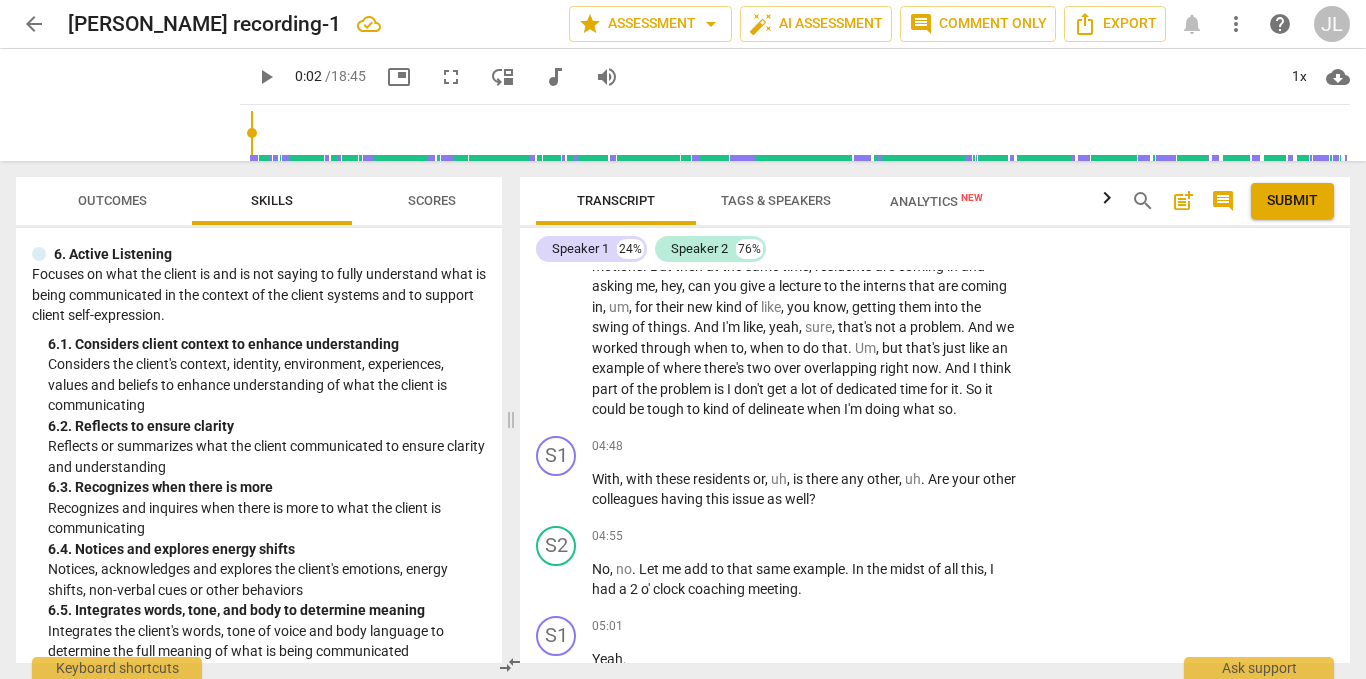 scroll, scrollTop: 2633, scrollLeft: 0, axis: vertical 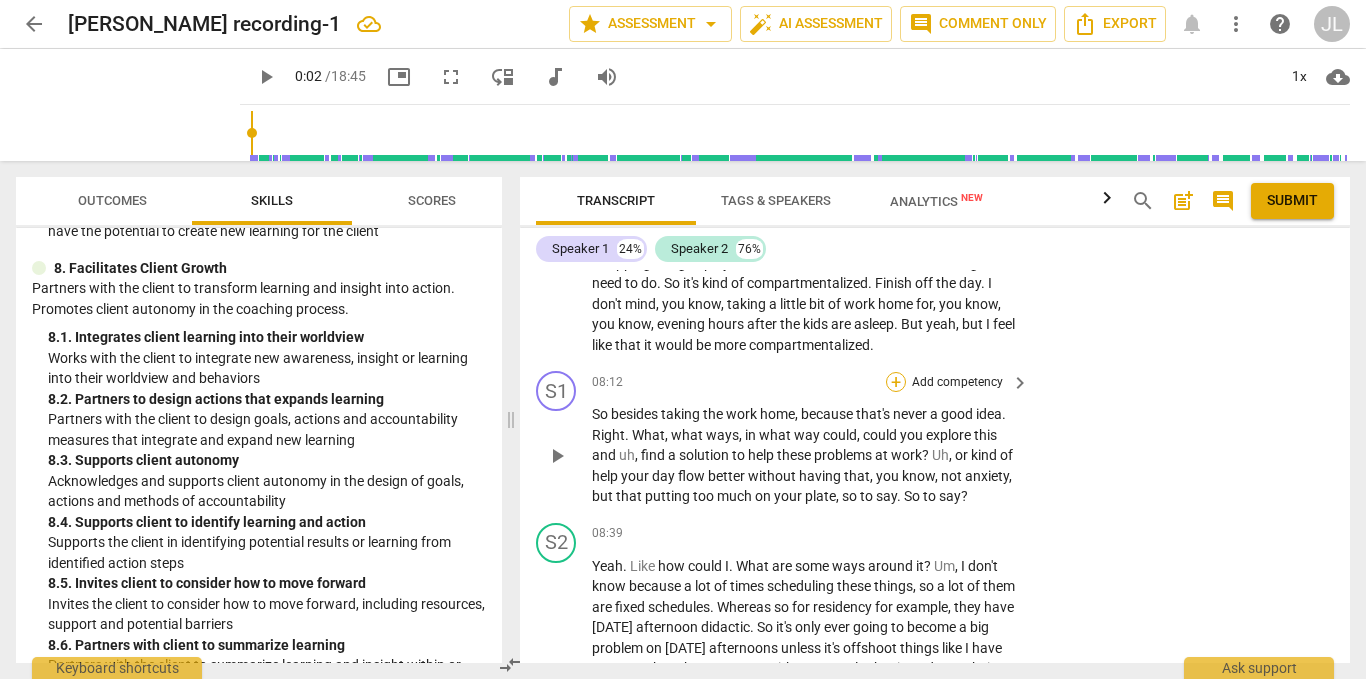 click on "+" at bounding box center (896, 382) 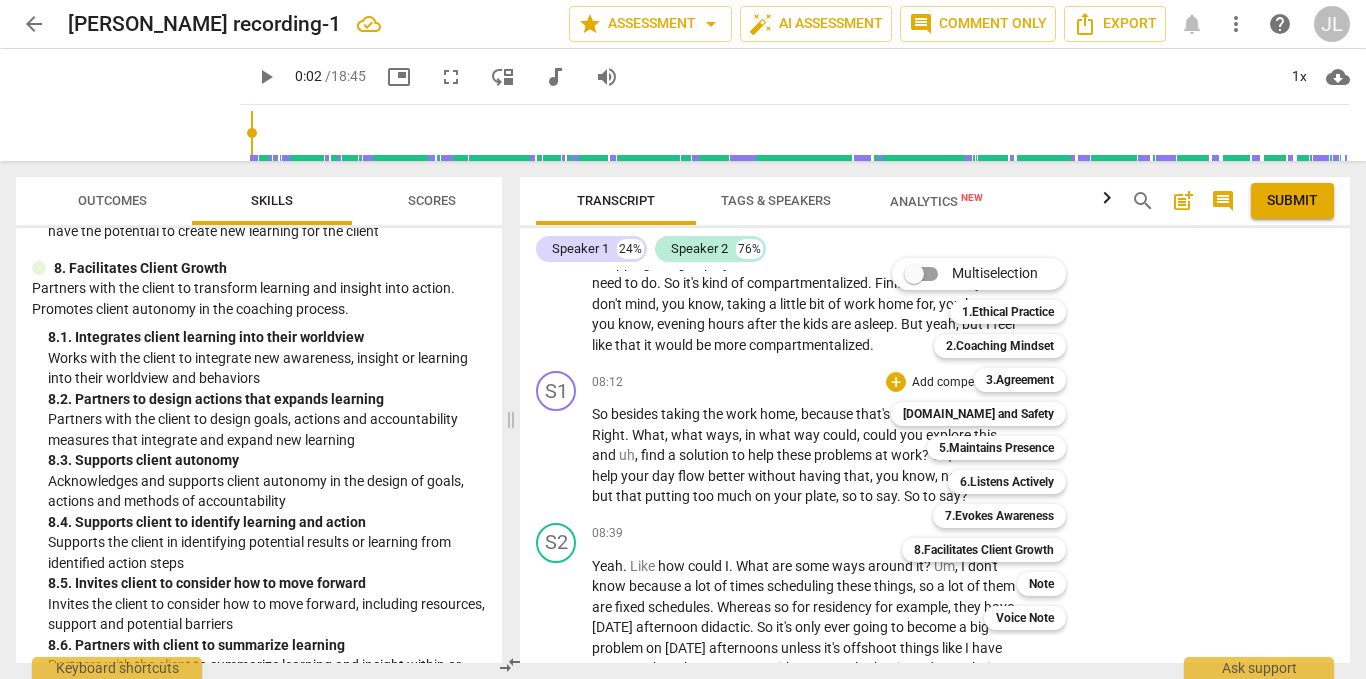 click at bounding box center [683, 339] 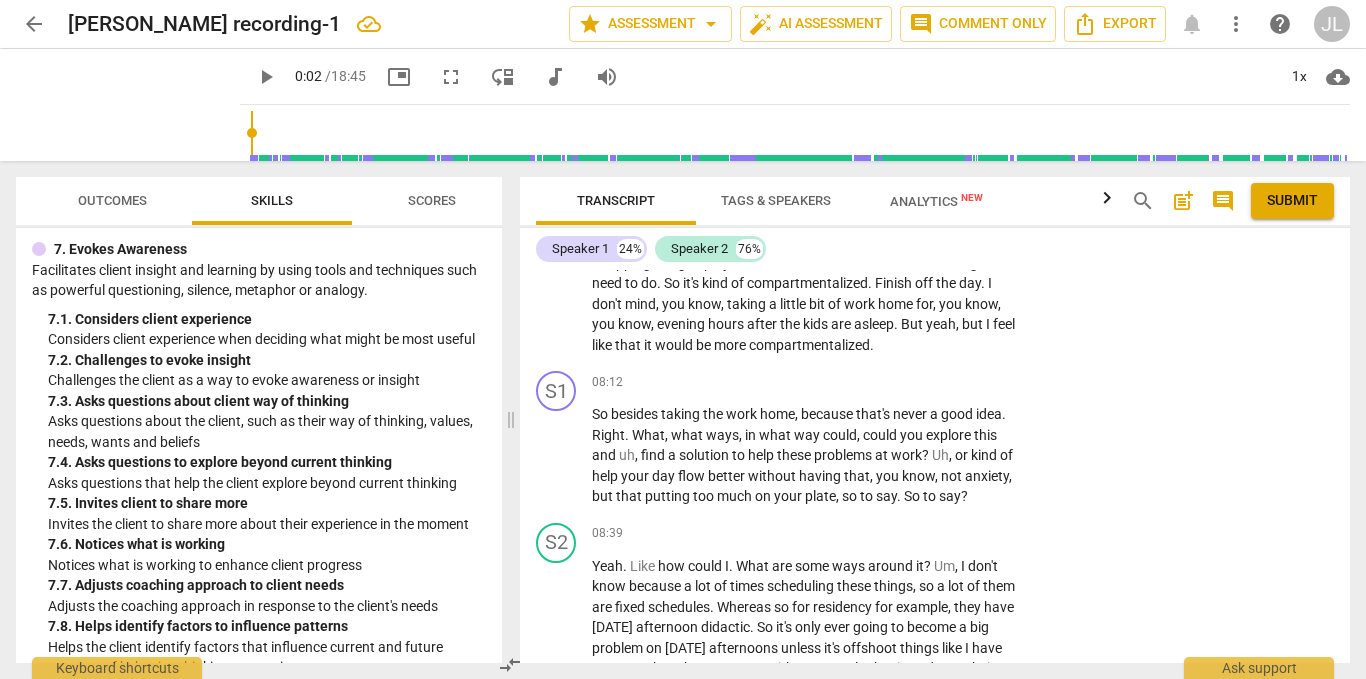 scroll, scrollTop: 3000, scrollLeft: 0, axis: vertical 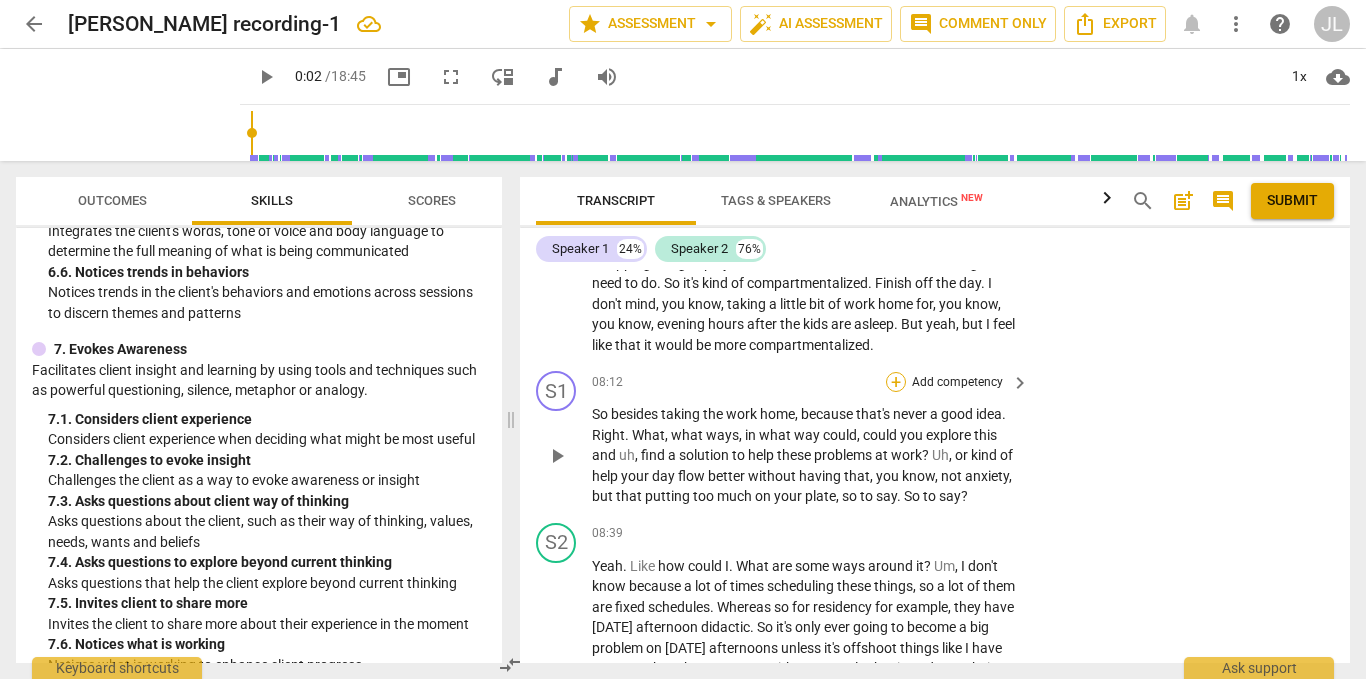 click on "+" at bounding box center [896, 382] 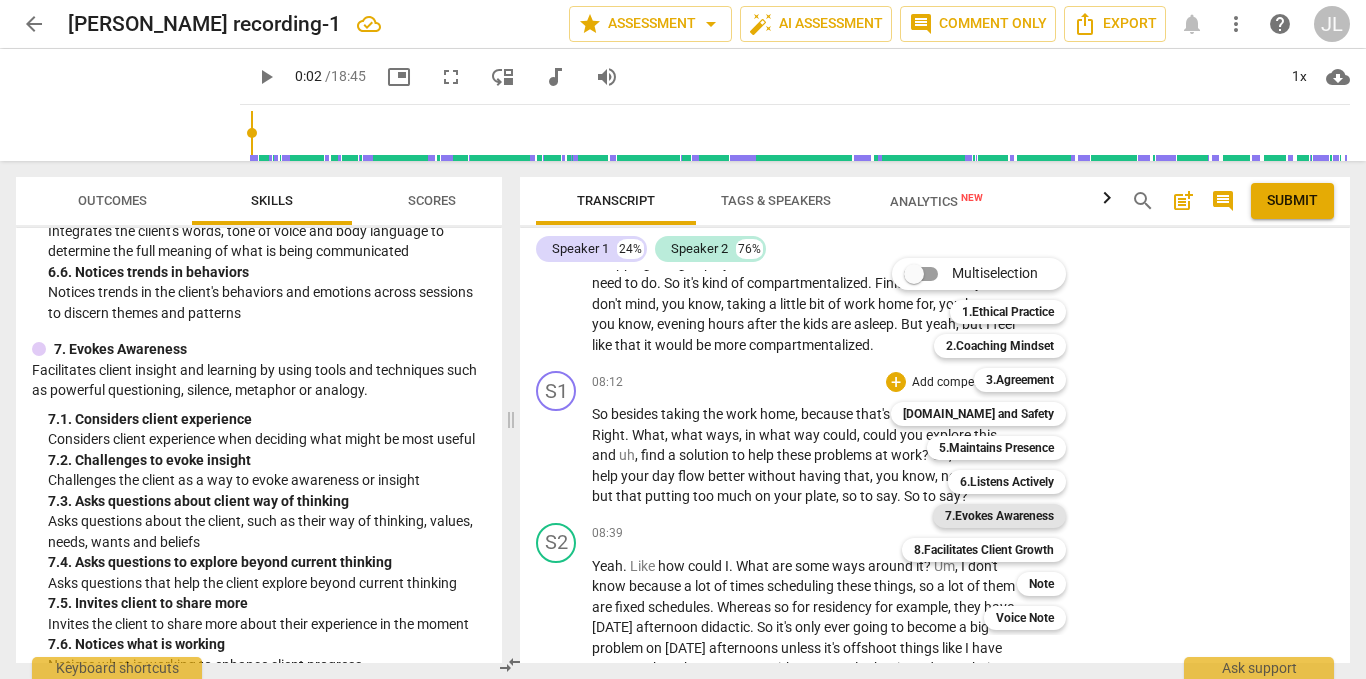 click on "7.Evokes Awareness" at bounding box center [999, 516] 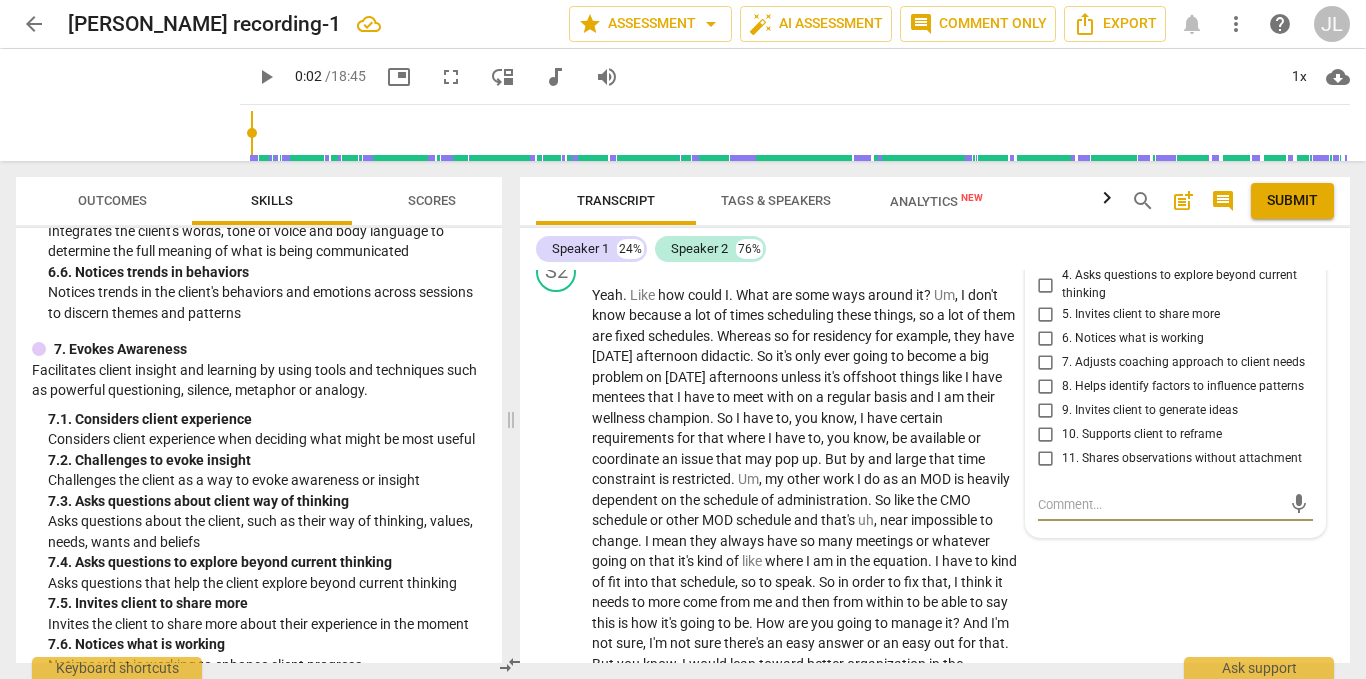 scroll, scrollTop: 4704, scrollLeft: 0, axis: vertical 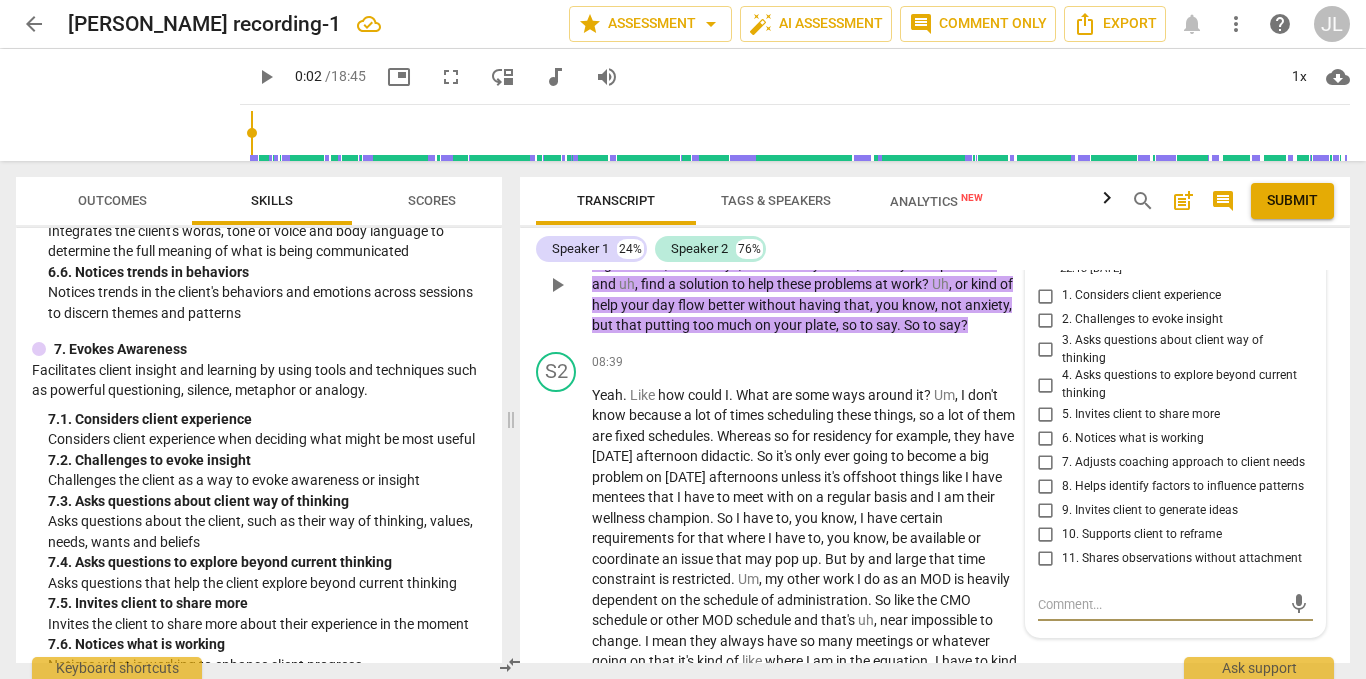 click on "2. Challenges to evoke insight" at bounding box center (1046, 320) 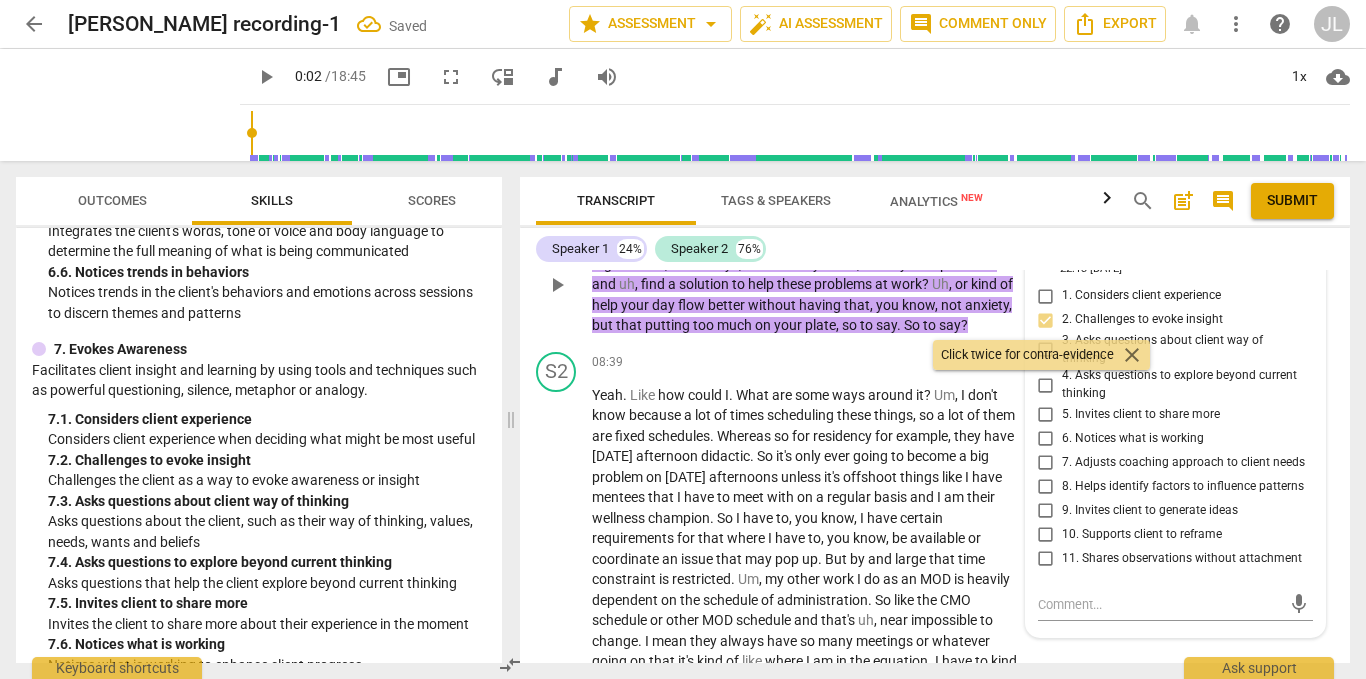 click on "S1 play_arrow pause 08:12 + Add competency 7.Evokes Awareness keyboard_arrow_right So   besides   taking   the   work   home ,   because   that's   never   a   good   idea .   Right .   What ,   what   ways ,   in   what   way   could ,   could   you   explore   this   and   uh ,   find   a   solution   to   help   these   problems   at   work ?   Uh ,   or   kind   of   help   your   day   flow   better   without   having   that ,   you   know ,   not   anxiety ,   but   that   putting   too   much   on   your   plate ,   so   to   say .   So   to   say ? 7.Evokes Awareness [PERSON_NAME] 22:13 [DATE] more_vert 1. Considers client experience 2. Challenges to evoke insight 3. Asks questions about client way of thinking 4. Asks questions to explore beyond current thinking 5. Invites client to share more 6. Notices what is working 7. Adjusts coaching approach to client needs 8. Helps identify factors to influence patterns 9. Invites client to generate ideas 10. Supports client to reframe mic" at bounding box center [935, 268] 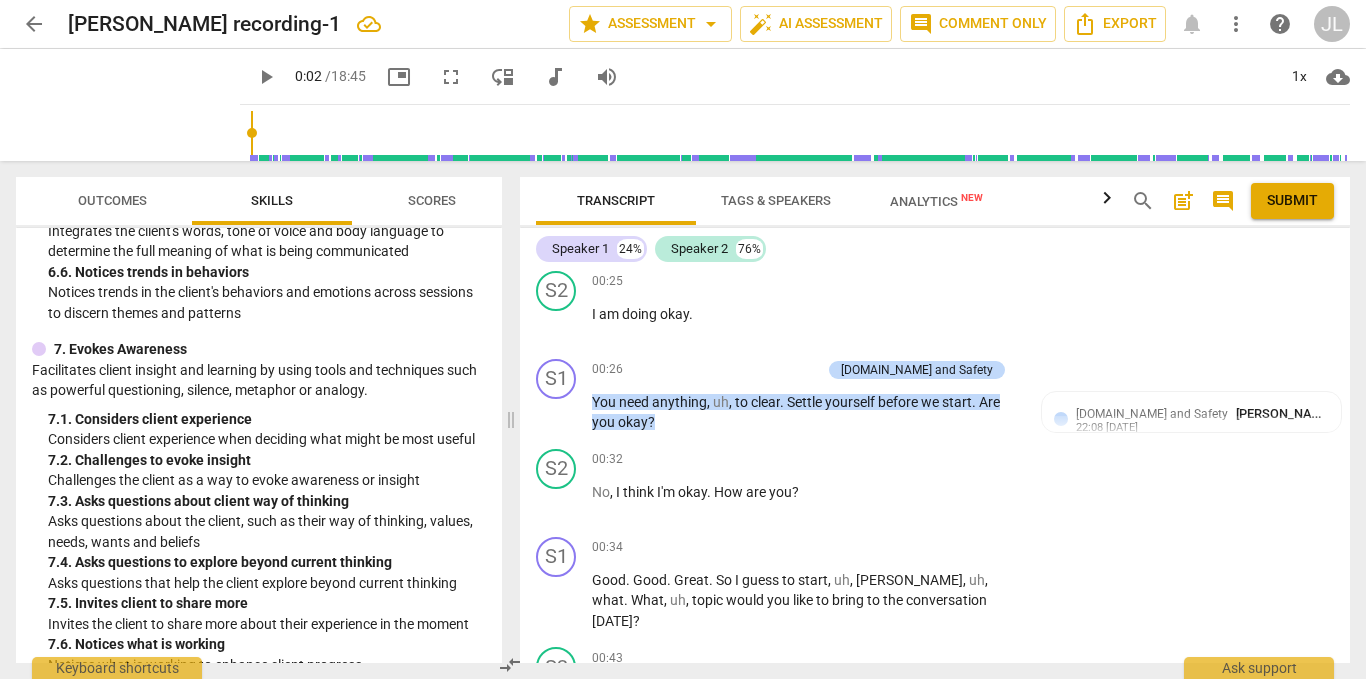 scroll, scrollTop: 0, scrollLeft: 0, axis: both 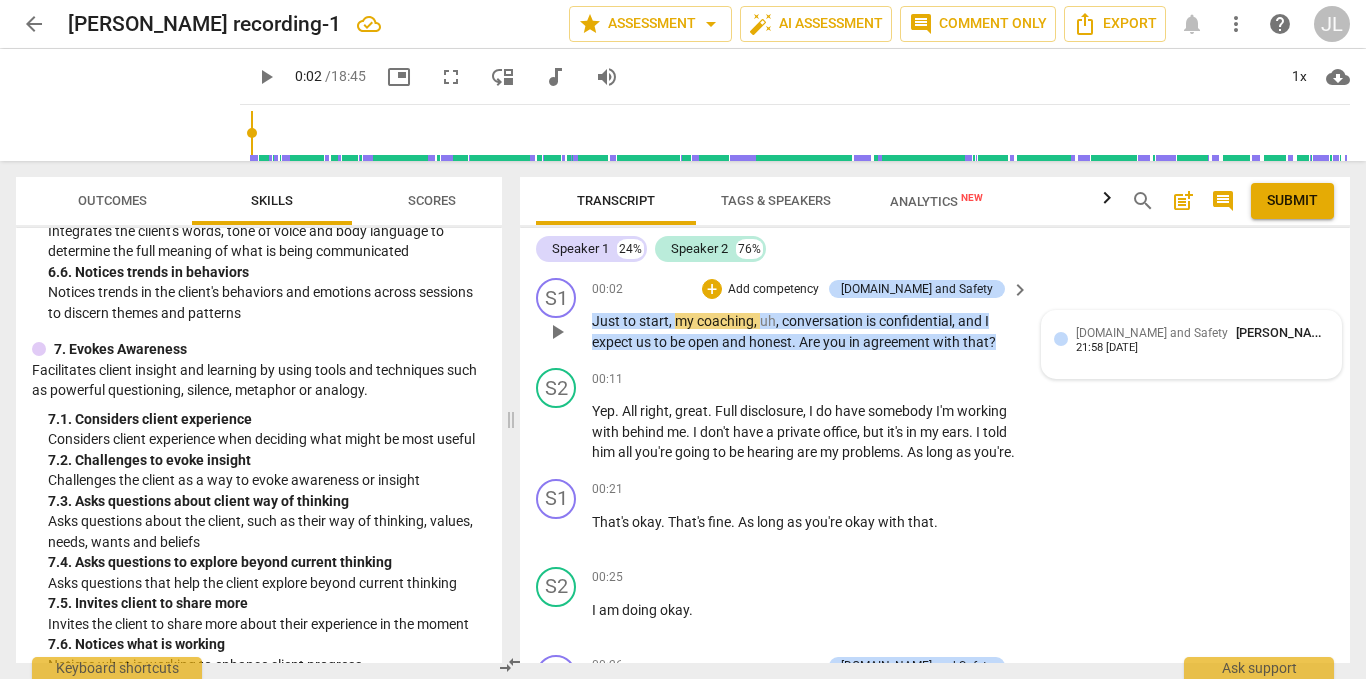 click on "[DOMAIN_NAME] and Safety" at bounding box center [1152, 333] 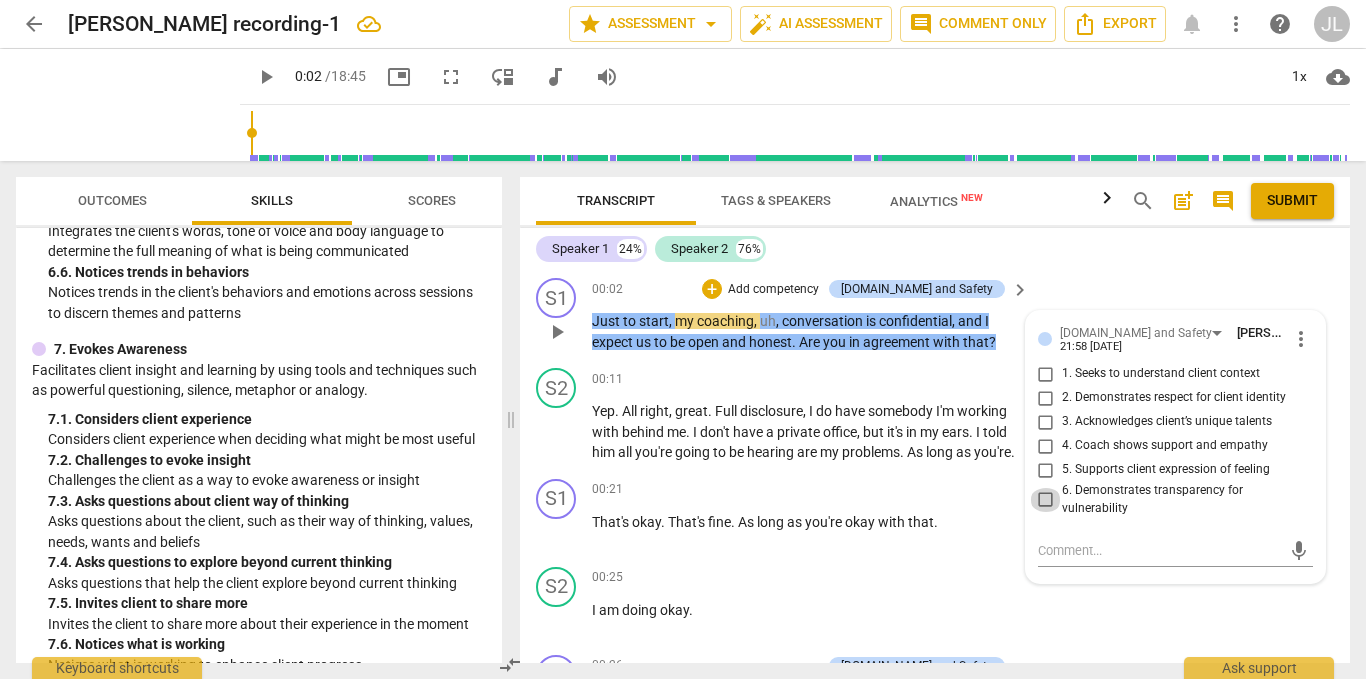 click on "6. Demonstrates transparency for vulnerability" at bounding box center [1046, 500] 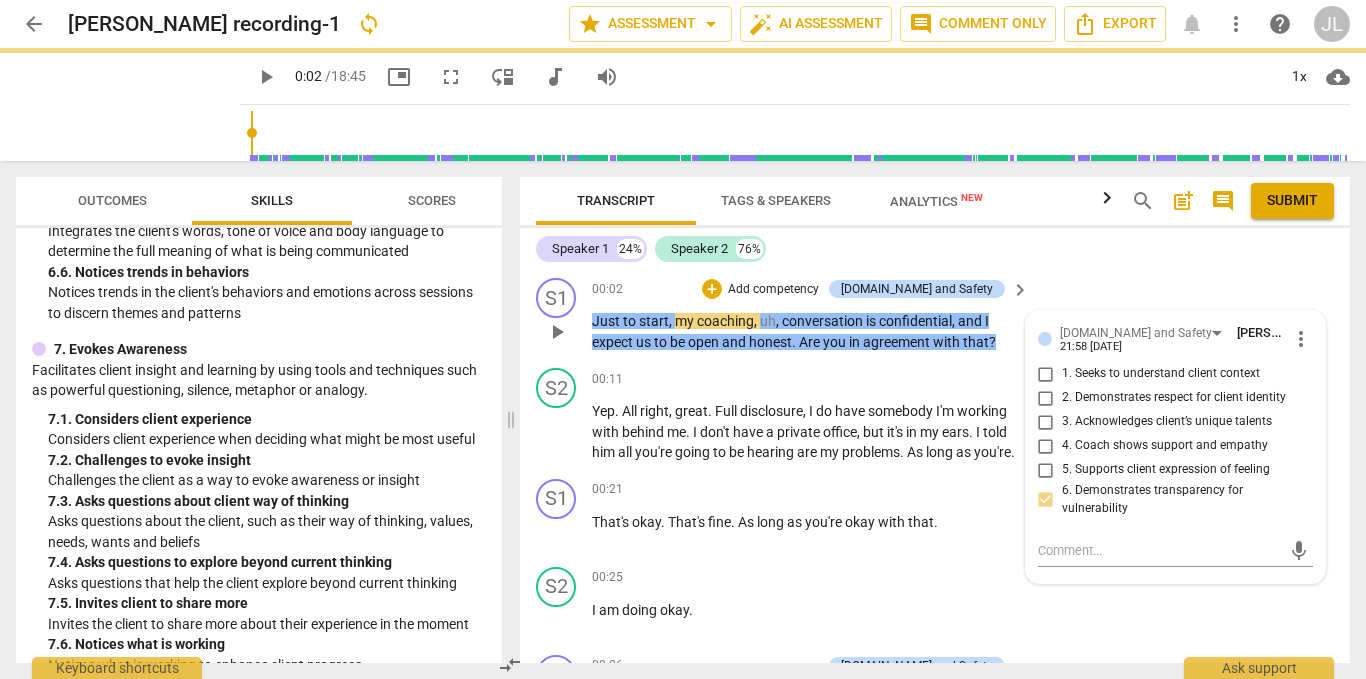 click on "S1 play_arrow pause 00:02 + Add competency [DOMAIN_NAME] and Safety keyboard_arrow_right Just   to   start ,   my   coaching ,   uh ,   conversation   is   confidential ,   and   I   expect   us   to   be   open   and   honest .   Are   you   in   agreement   with   that ? [DOMAIN_NAME] and Safety [PERSON_NAME] 21:58 [DATE] more_vert 1. Seeks to understand client context 2. Demonstrates respect for client identity 3. Acknowledges client’s unique talents 4. Coach shows support and empathy 5. Supports client expression of feeling 6. Demonstrates transparency for vulnerability mic" at bounding box center [935, 315] 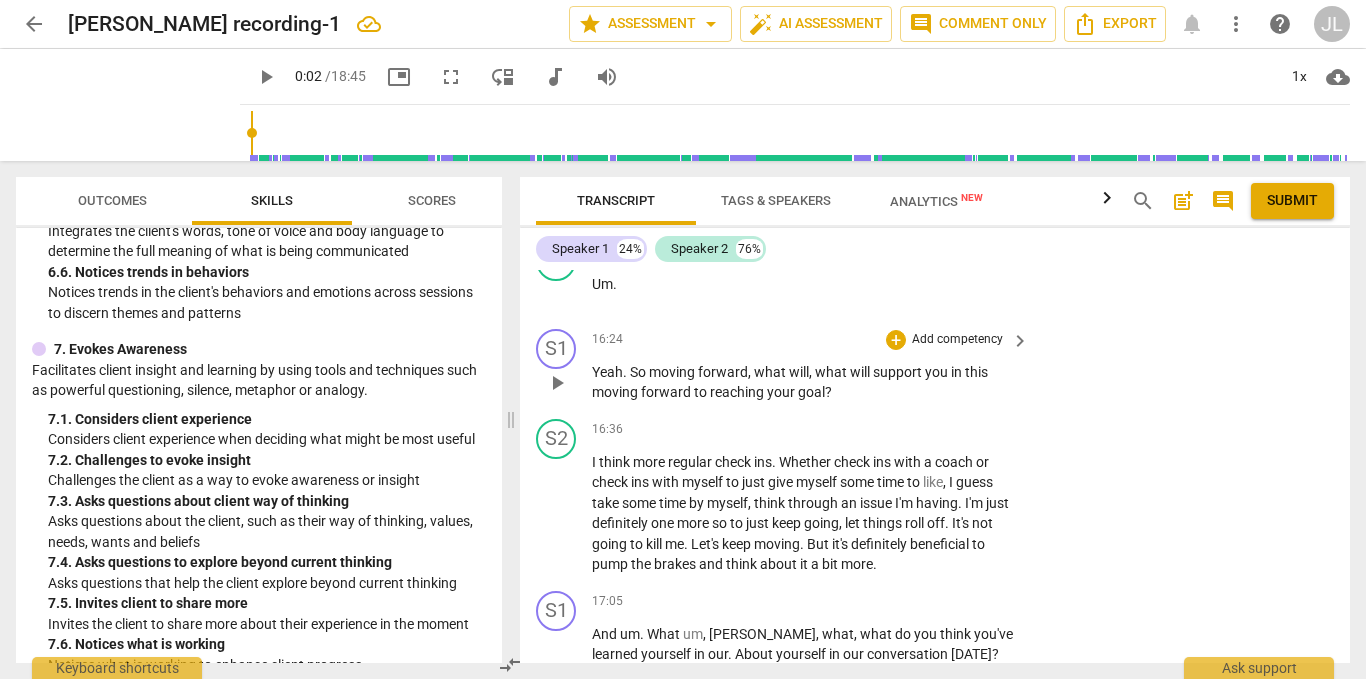 scroll, scrollTop: 8029, scrollLeft: 0, axis: vertical 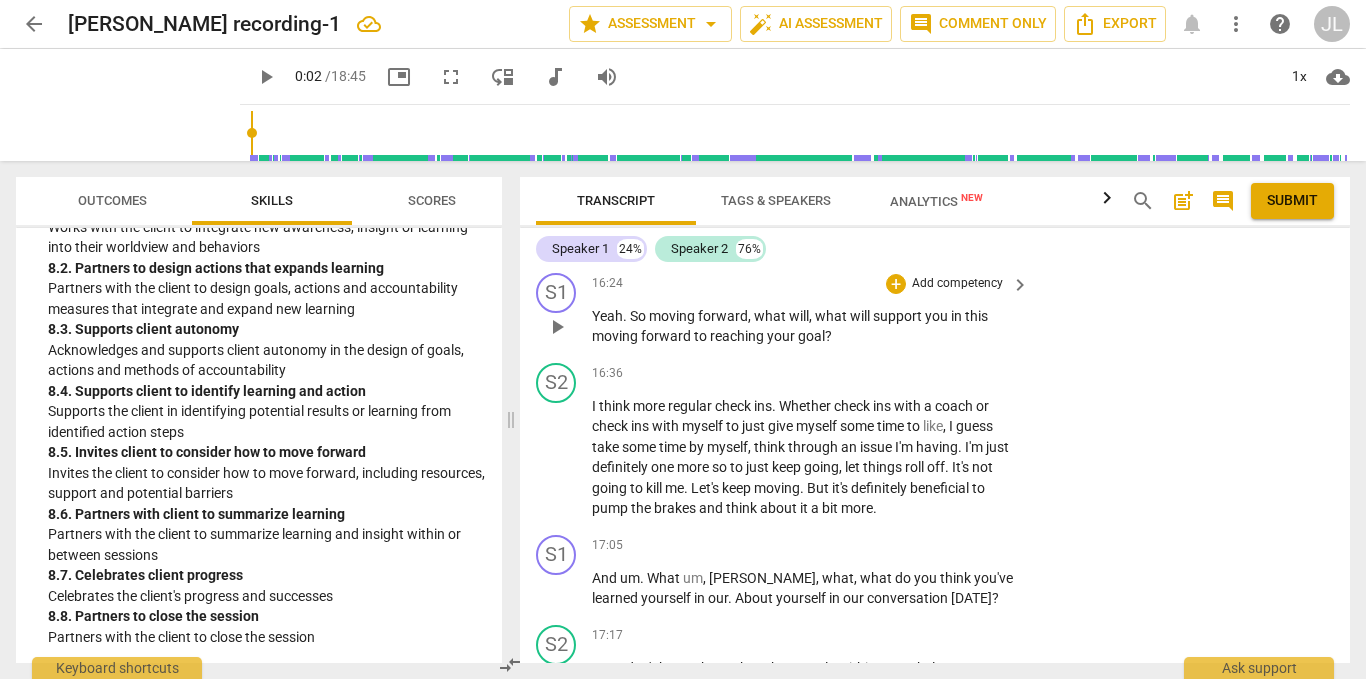 click on "Add competency" at bounding box center (957, 284) 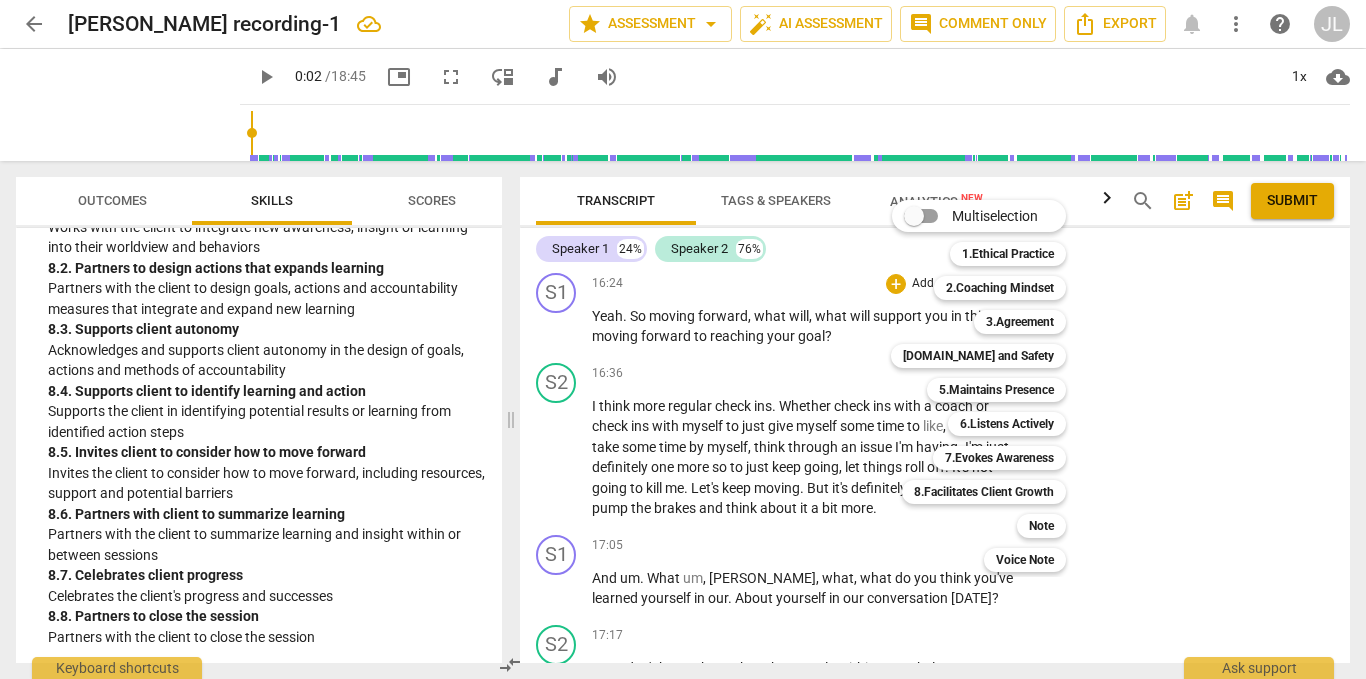 click at bounding box center (683, 339) 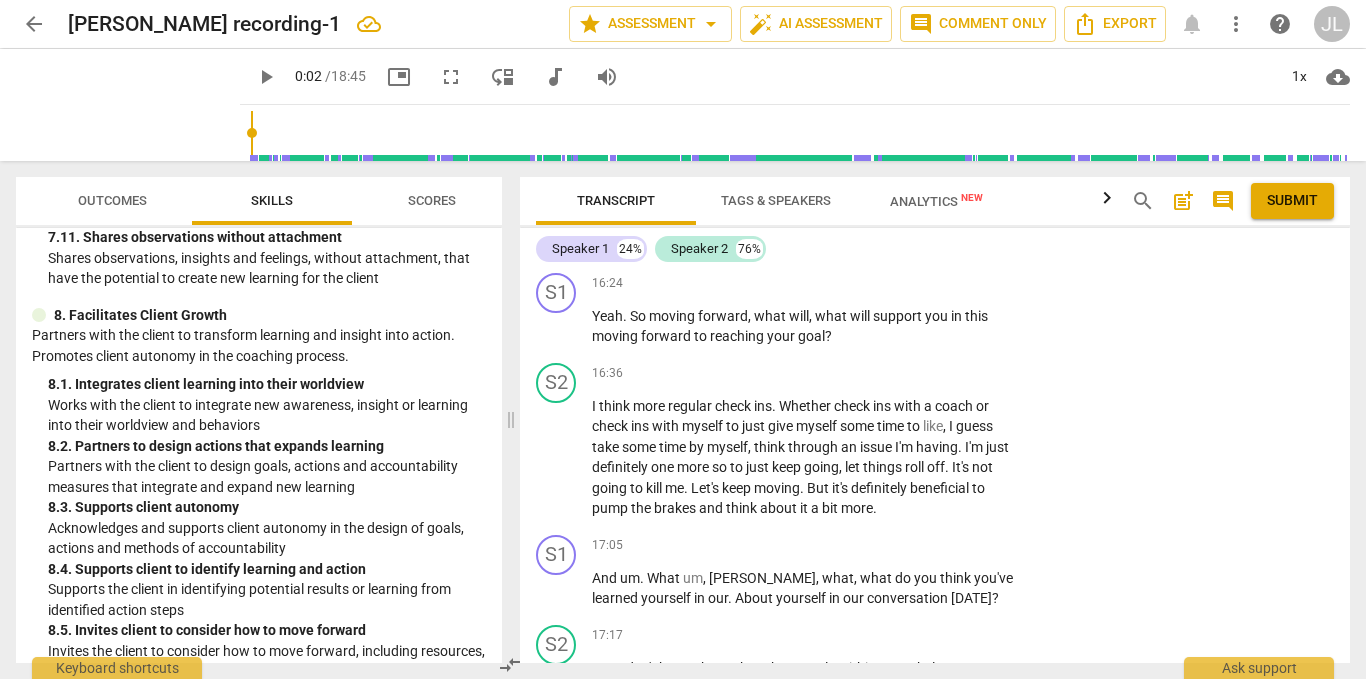 scroll, scrollTop: 3652, scrollLeft: 0, axis: vertical 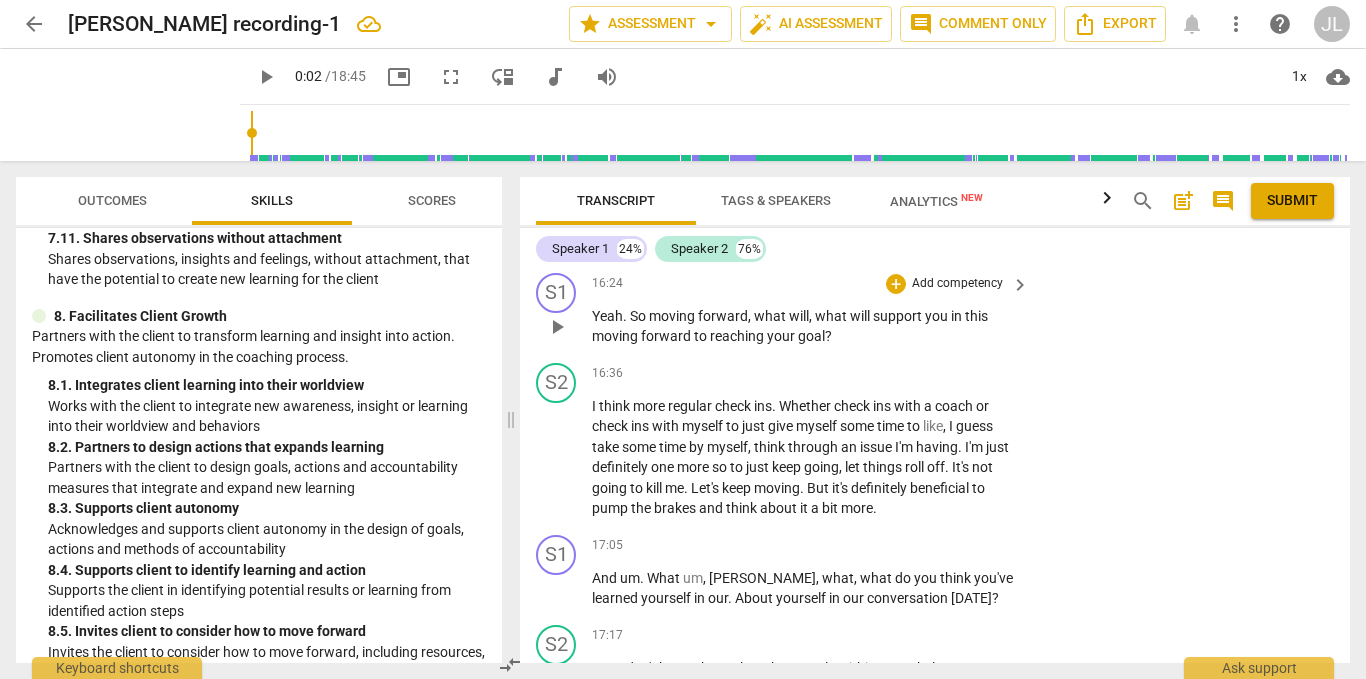 click on "Add competency" at bounding box center (957, 284) 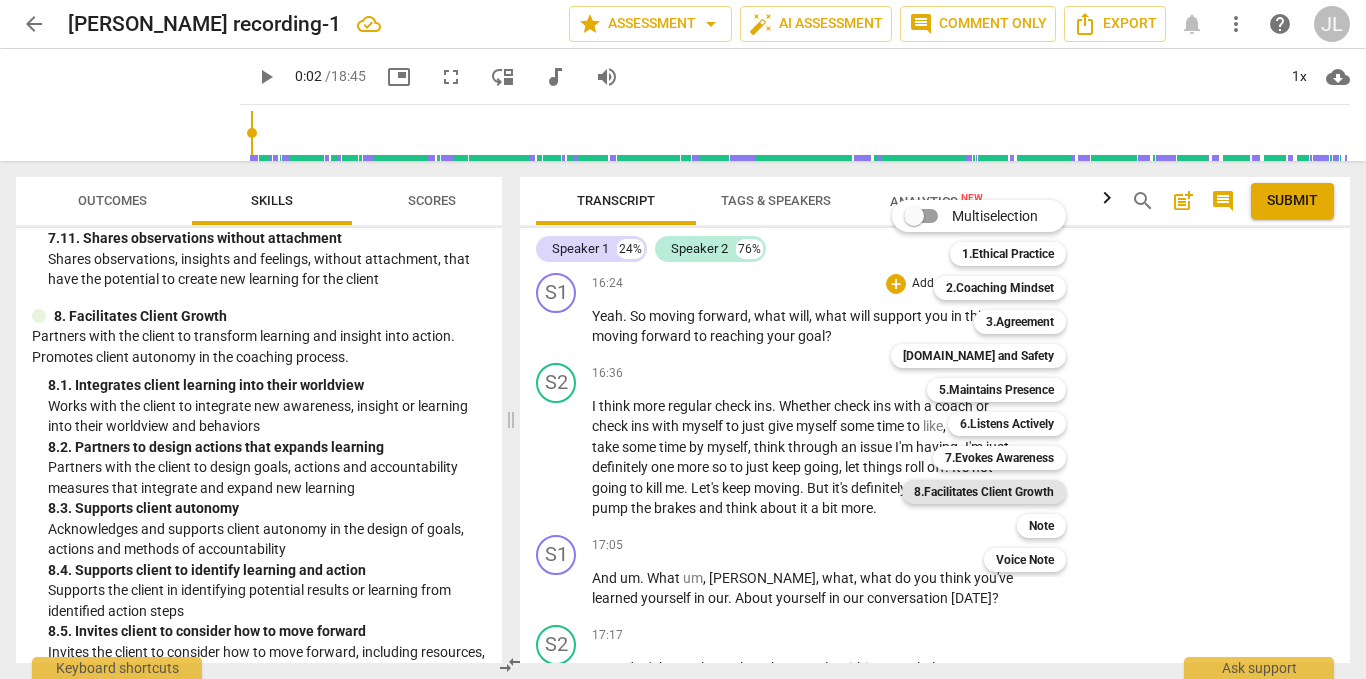 click on "8.Facilitates Client Growth" at bounding box center (984, 492) 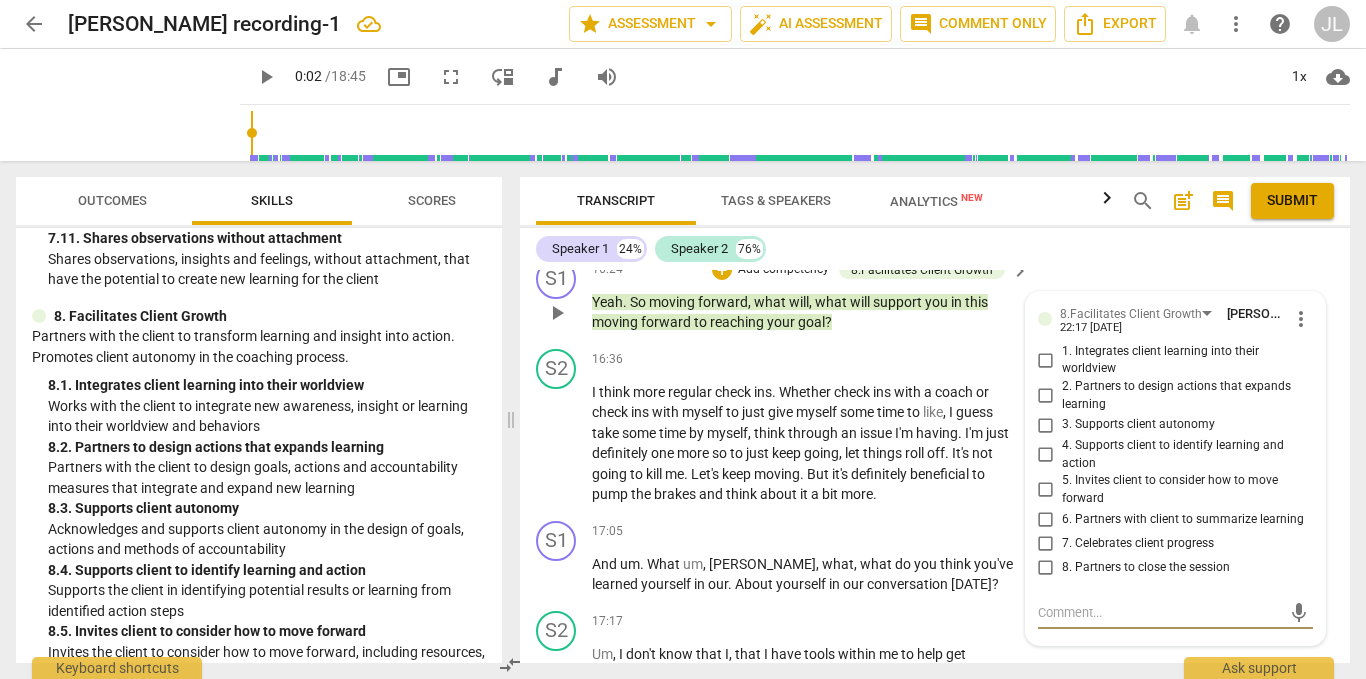scroll, scrollTop: 8192, scrollLeft: 0, axis: vertical 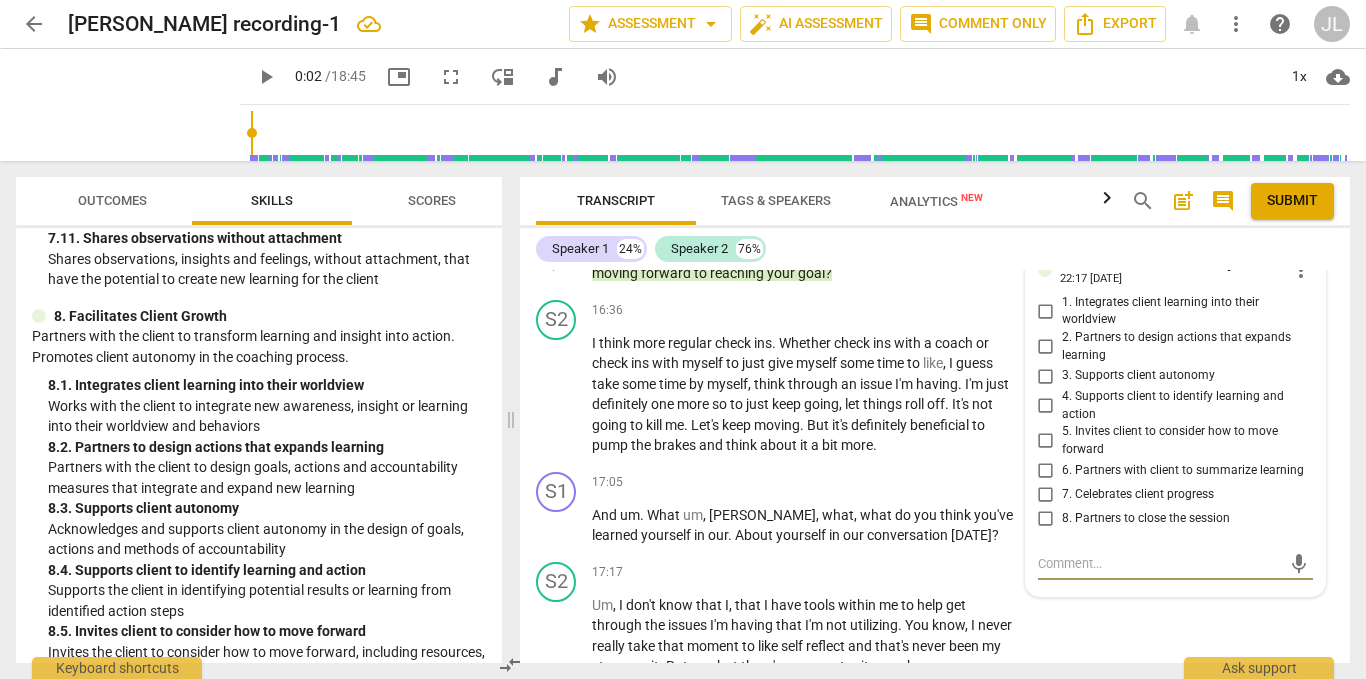 click on "4. Supports client to identify learning and action" at bounding box center (1046, 406) 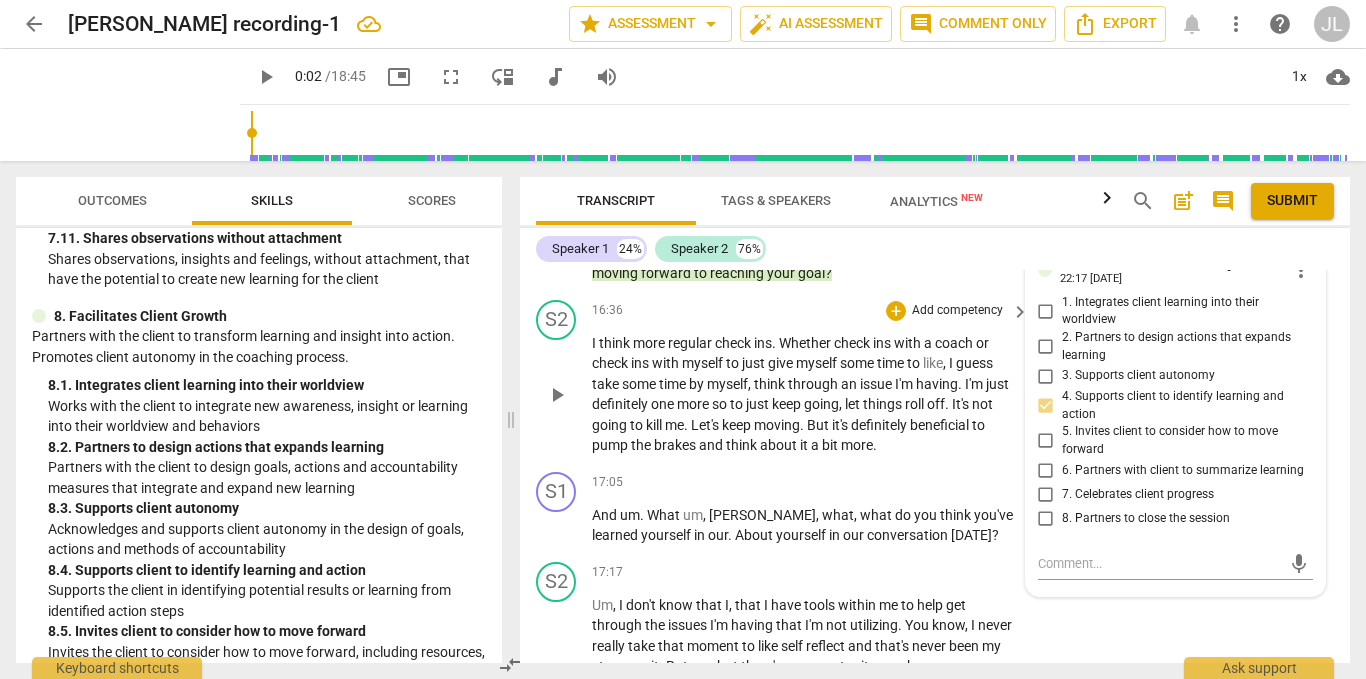 click on "S2 play_arrow pause 16:36 + Add competency keyboard_arrow_right I   think   more   regular   check   ins .   Whether   check   ins   with   a   coach   or   check   ins   with   myself   to   just   give   myself   some   time   to   like ,   I   guess   take   some   time   by   myself ,   think   through   an   issue   I'm   having .   I'm   just   definitely   one   more   so   to   just   keep   going ,   let   things   roll   off .   It's   not   going   to   kill   me .   Let's   keep   moving .   But   it's   definitely   beneficial   to   pump   the   brakes   and   think   about   it   a   bit   more ." at bounding box center (935, 378) 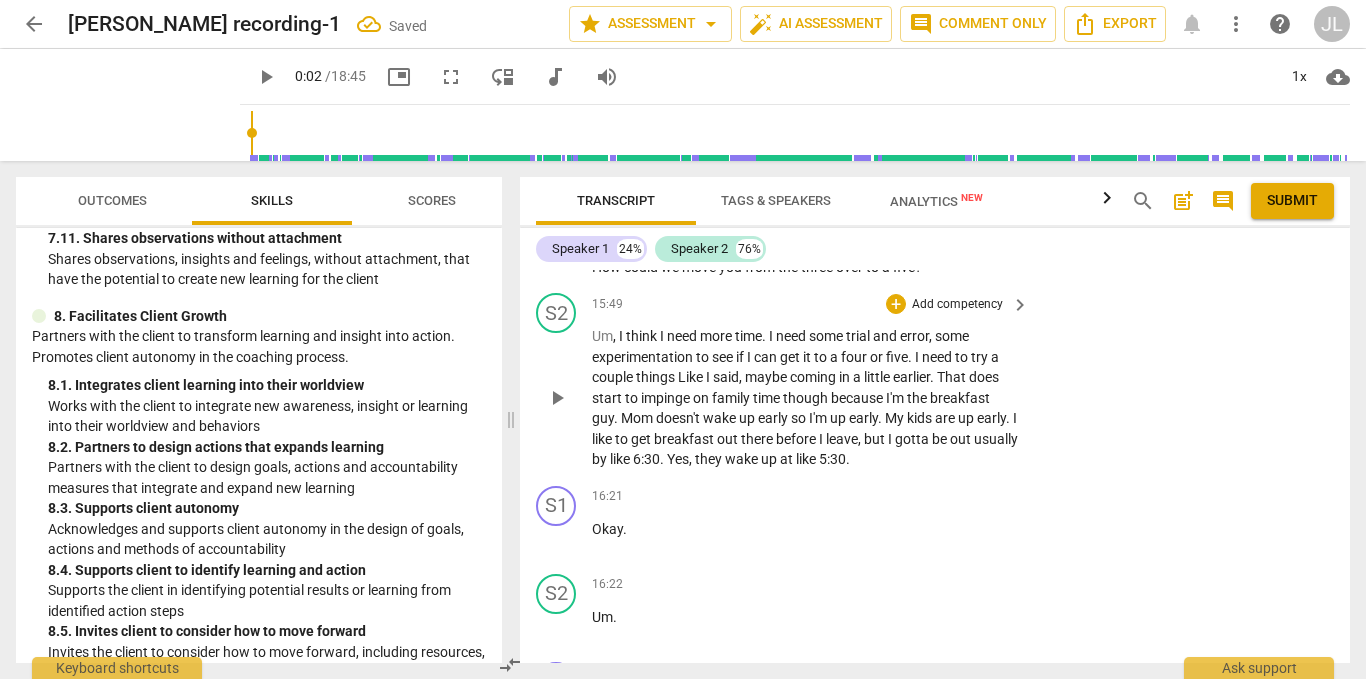 scroll, scrollTop: 7692, scrollLeft: 0, axis: vertical 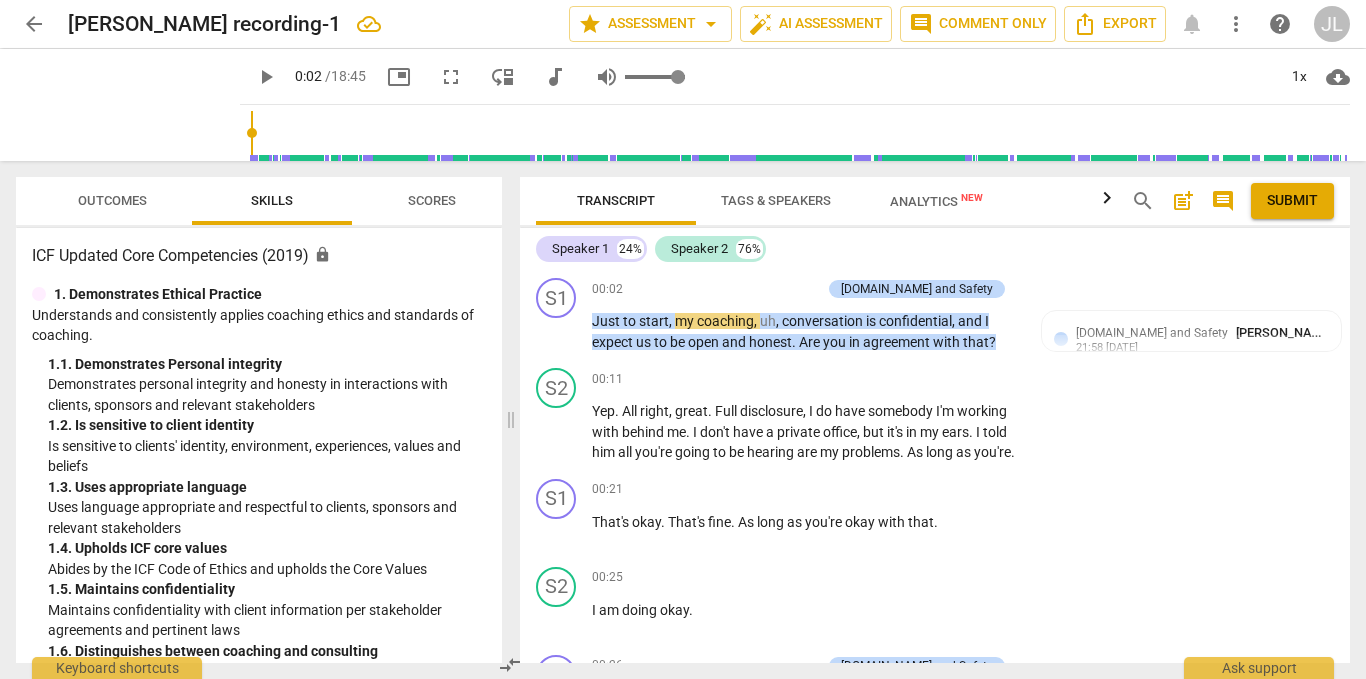 type on "0.96" 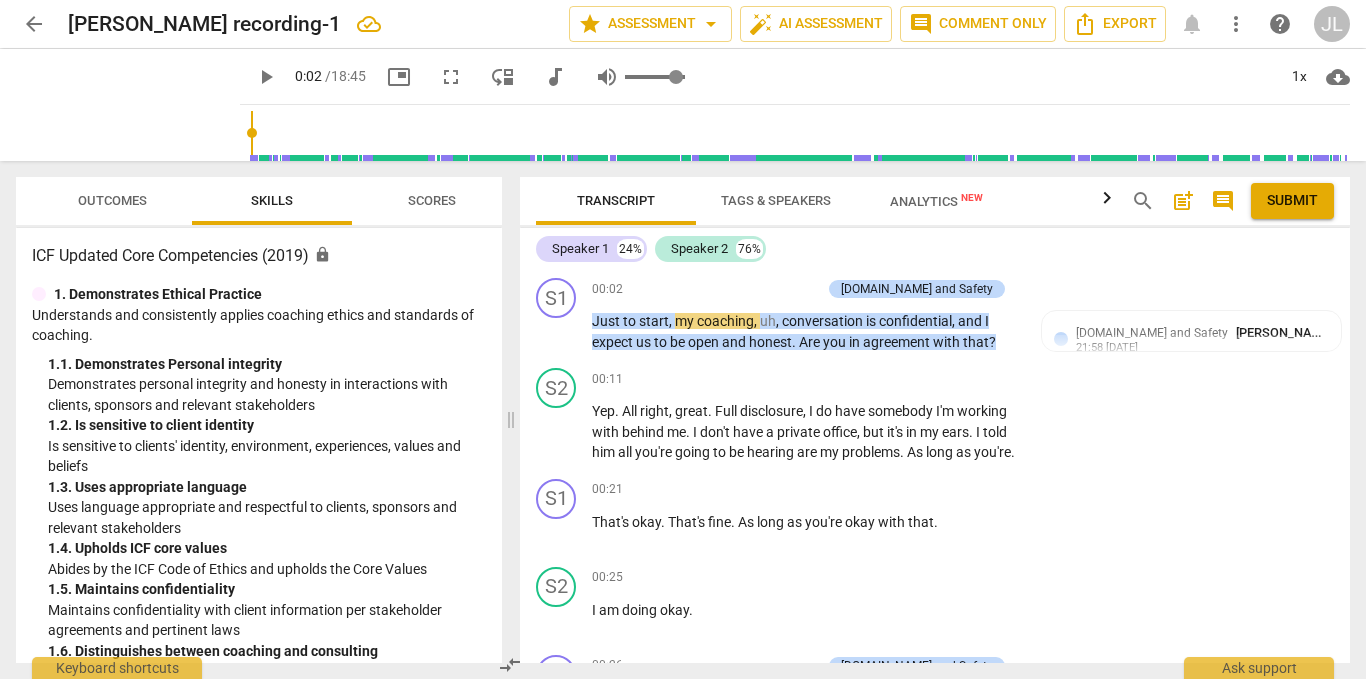 type on "0.81" 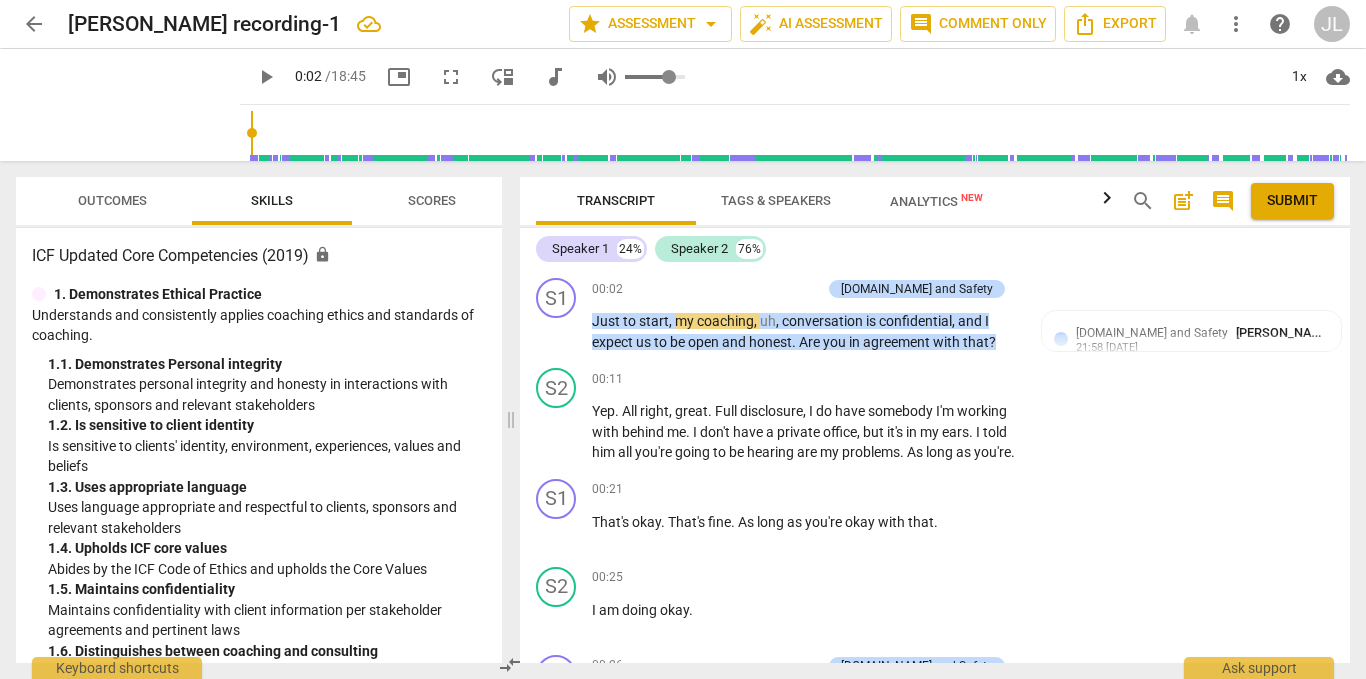 type on "0.75" 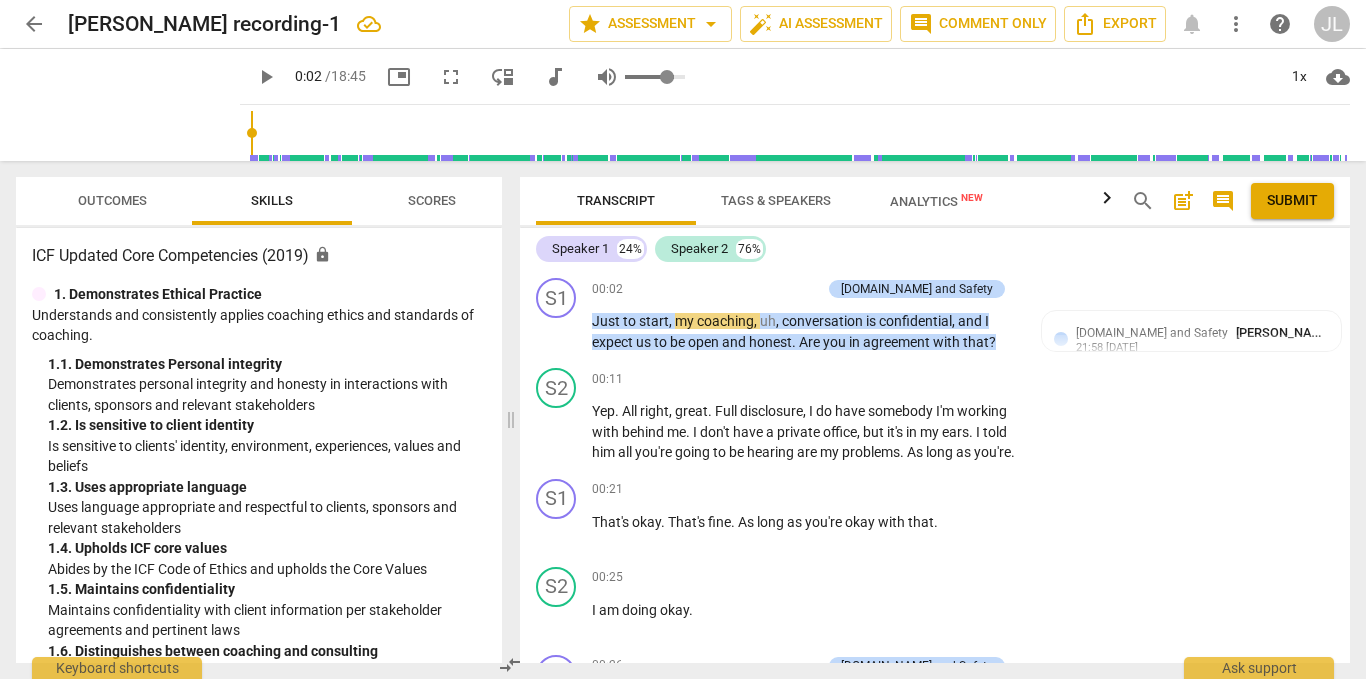 type on "0.61" 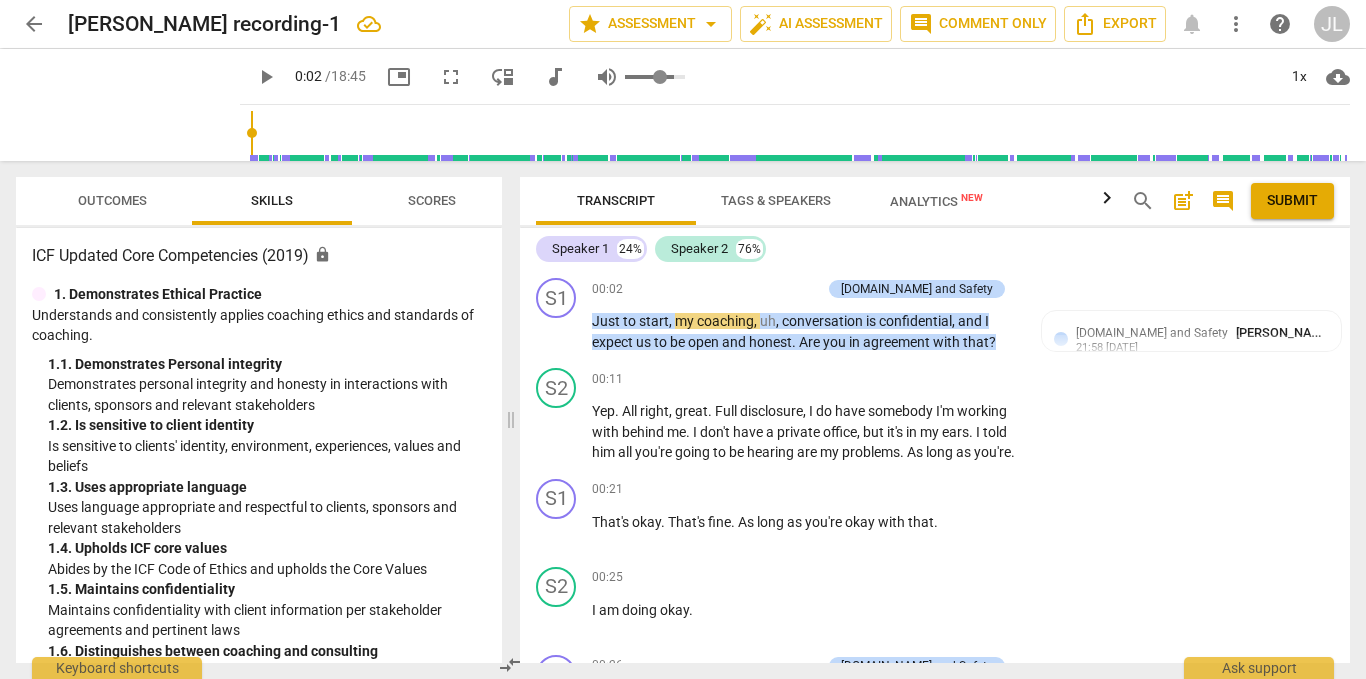 type on "0.51" 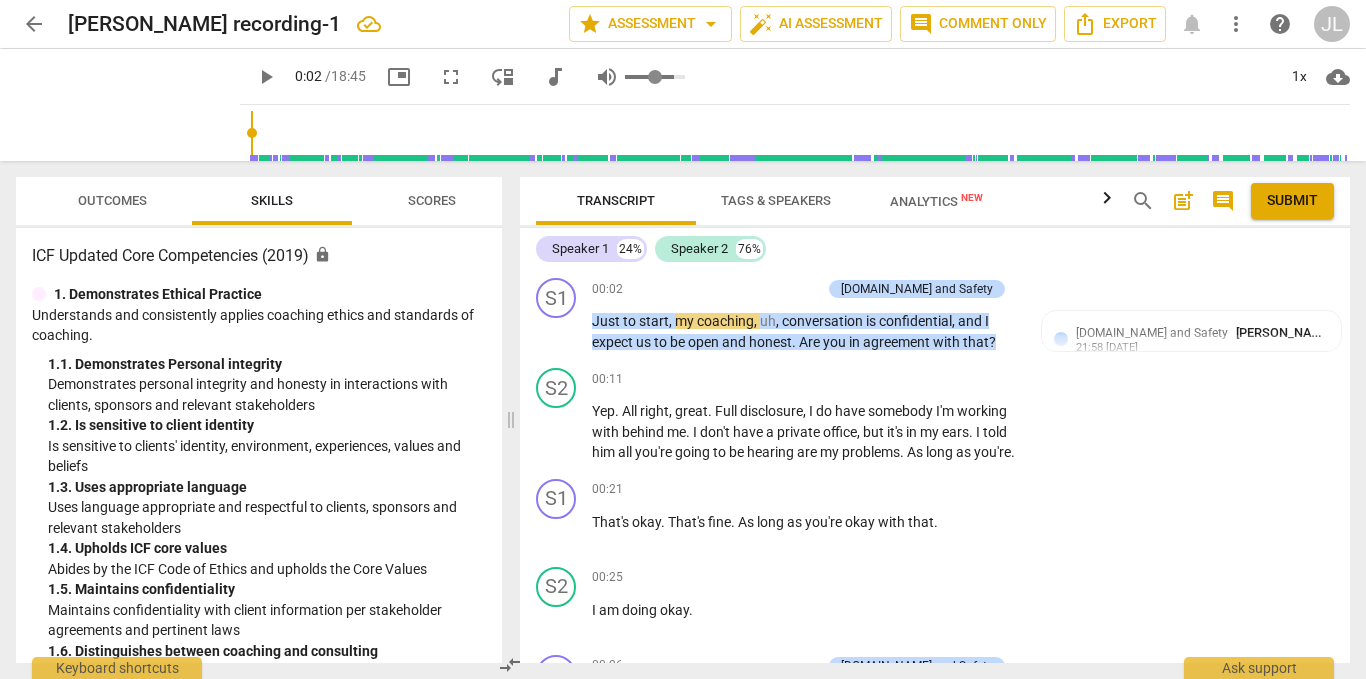 type on "0.4" 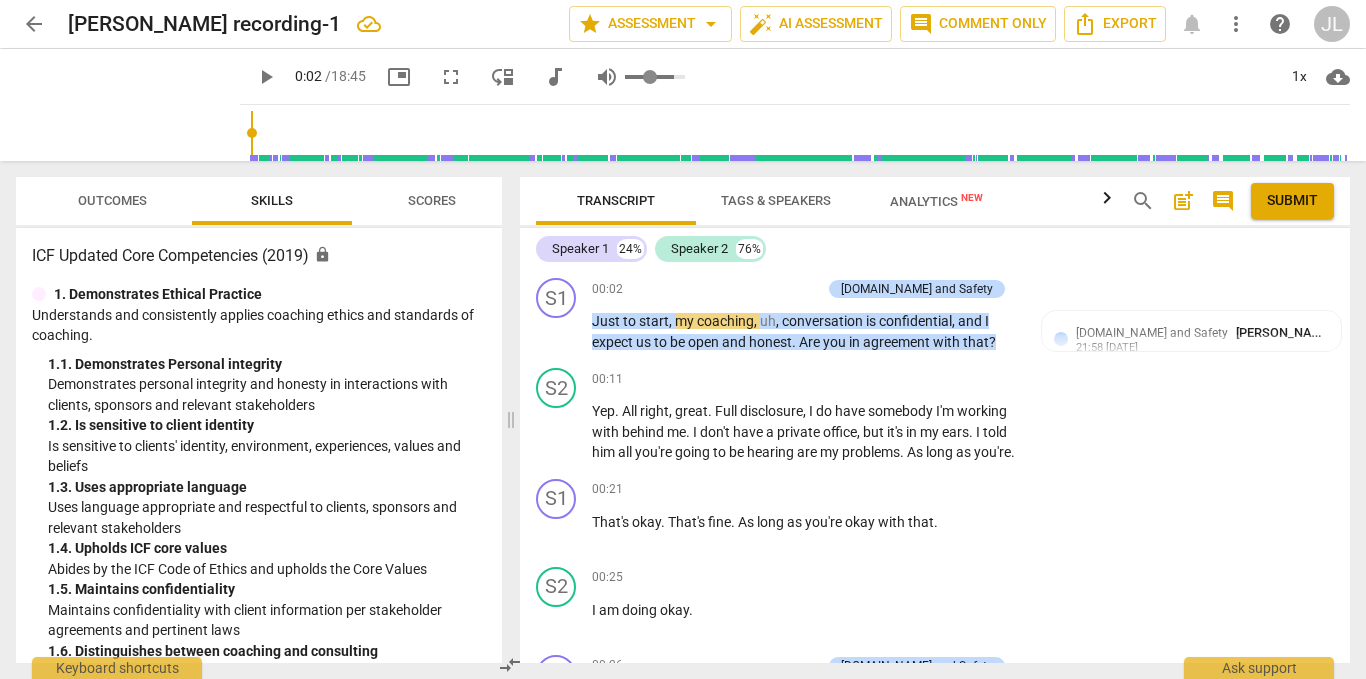 type on "0.29" 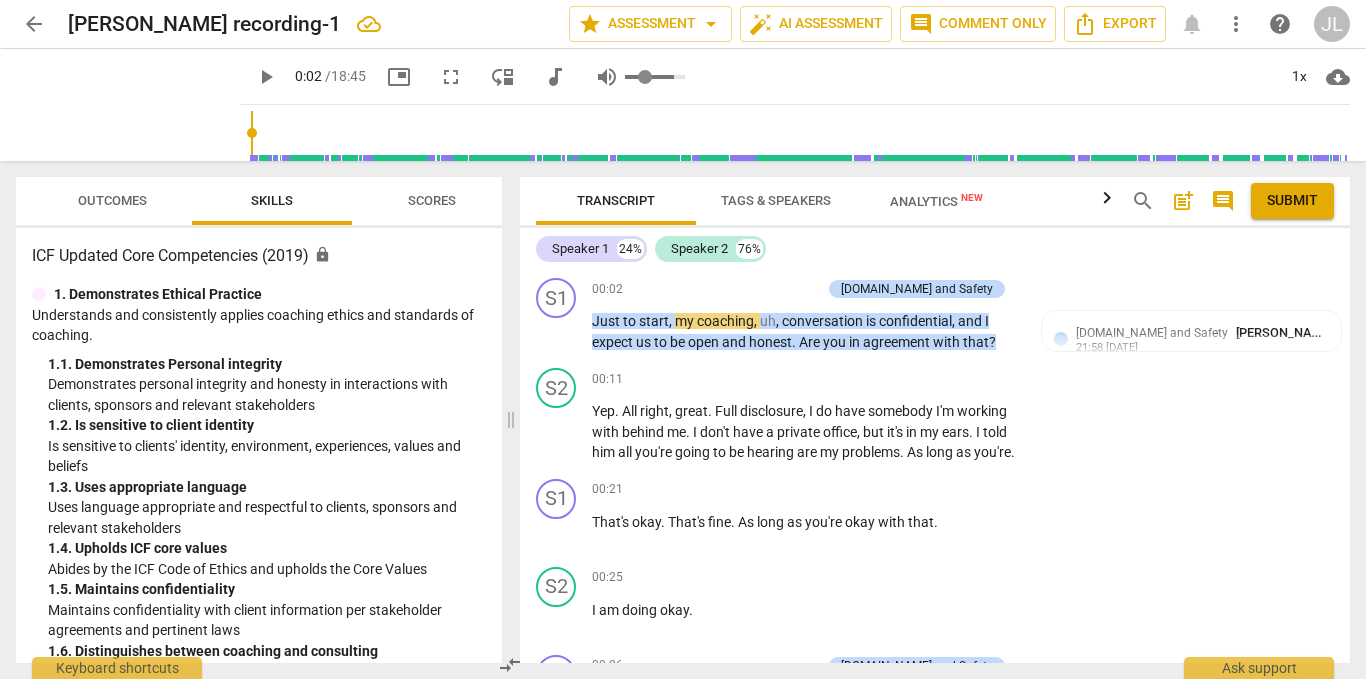 type on "0.25" 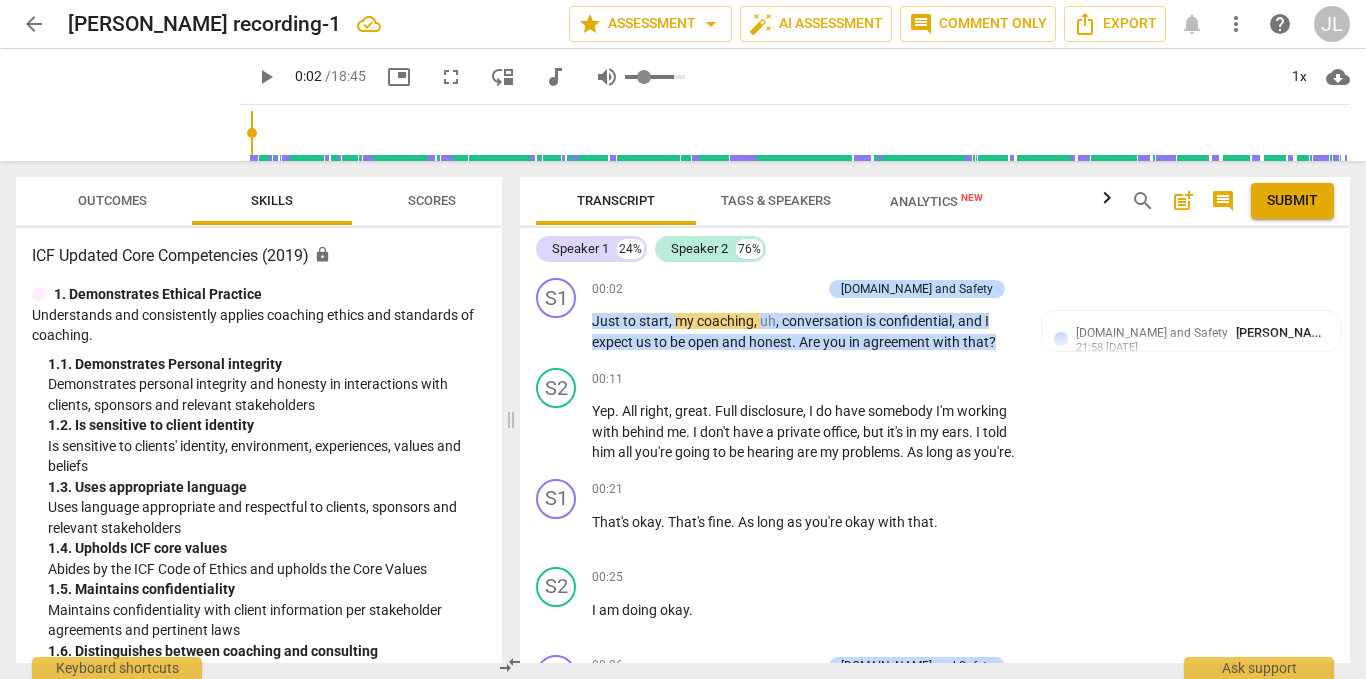 type on "0.22" 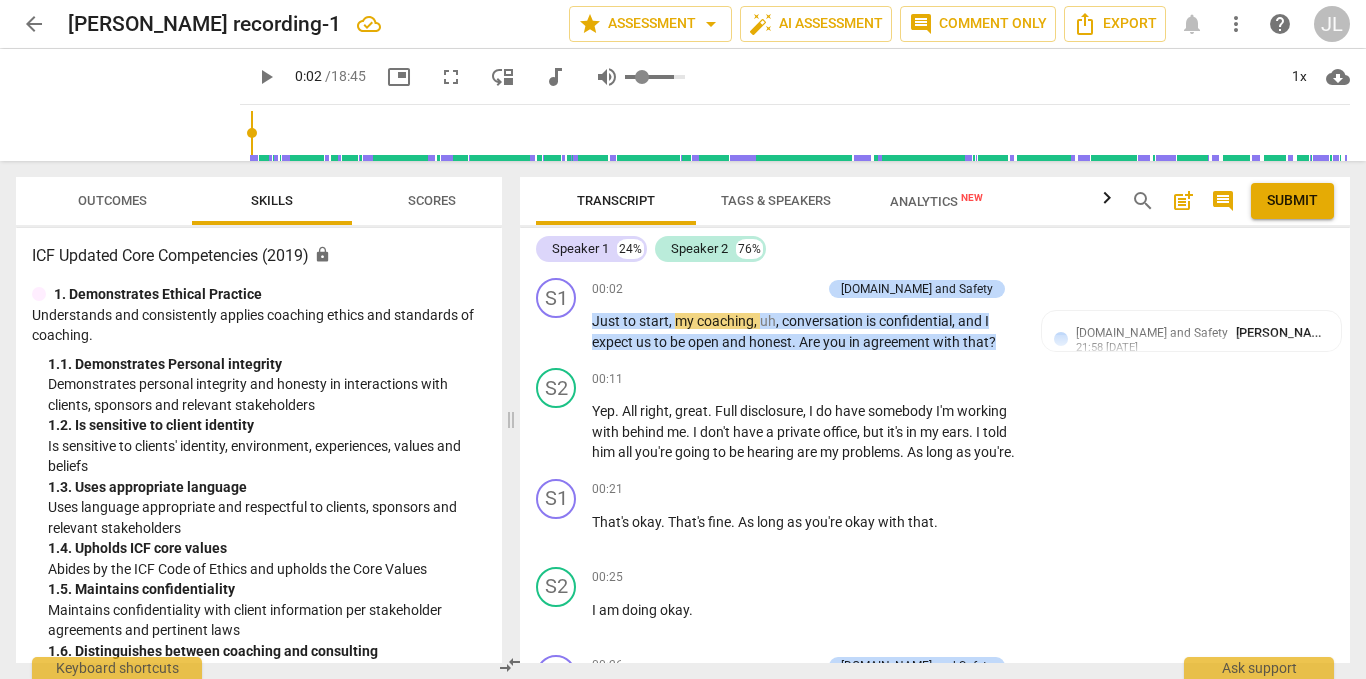 type on "0.2" 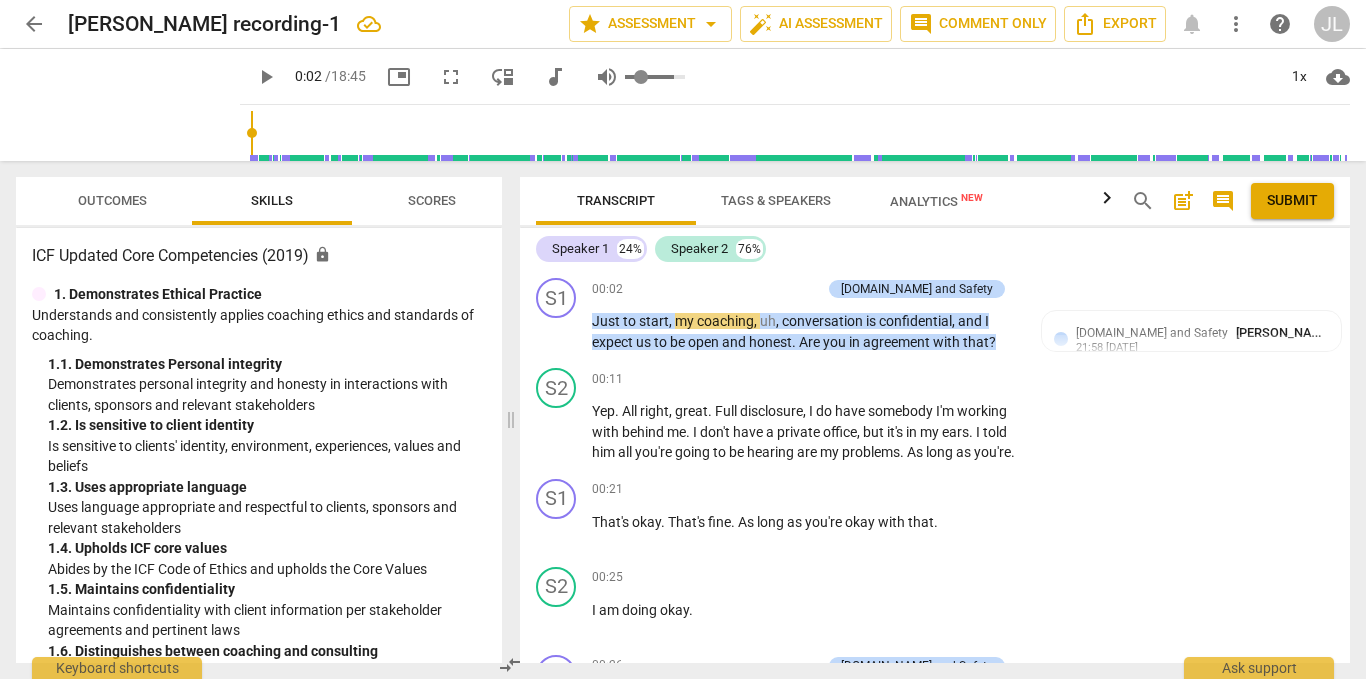 type on "0.16" 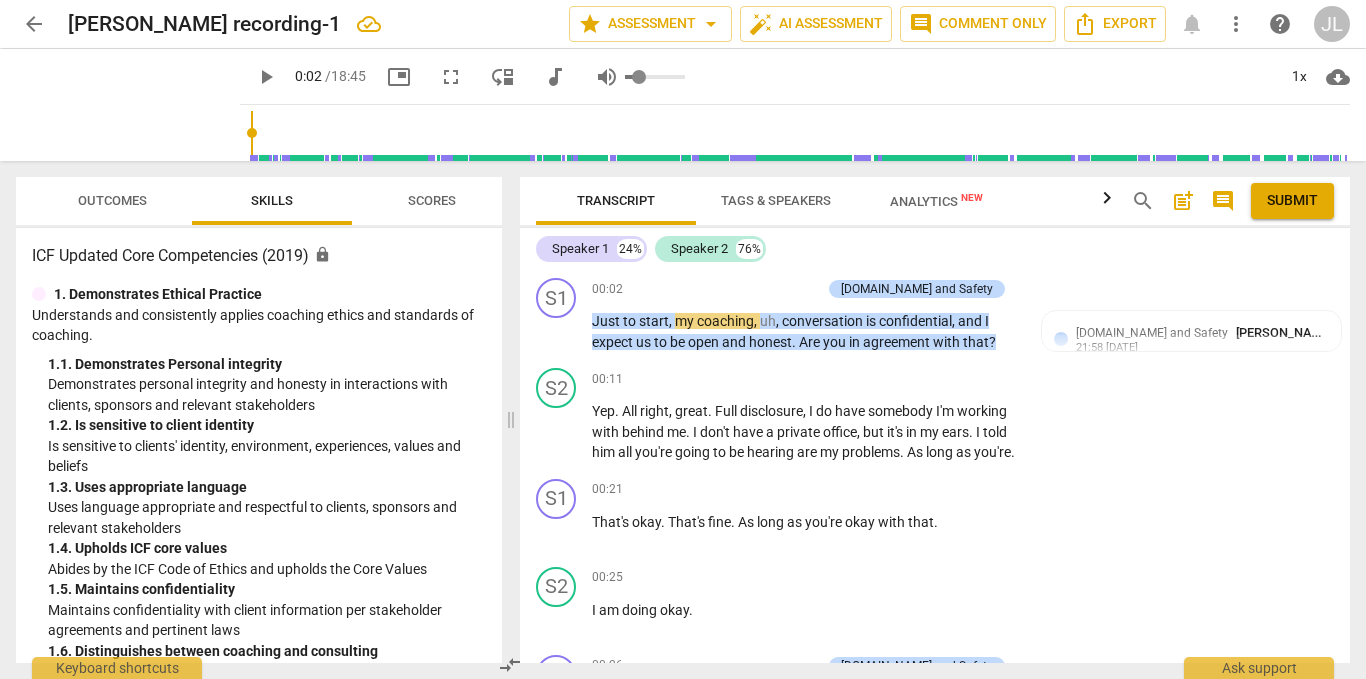 type on "0.14" 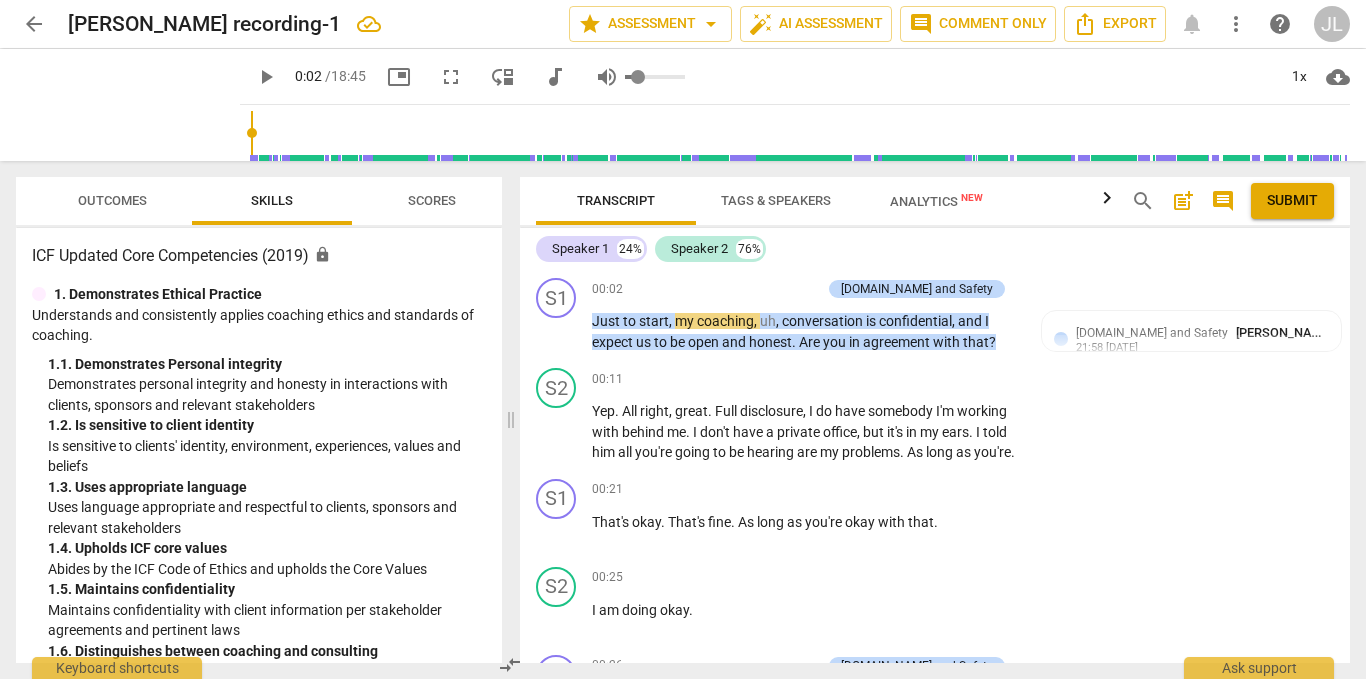 drag, startPoint x: 658, startPoint y: 75, endPoint x: 617, endPoint y: 86, distance: 42.44997 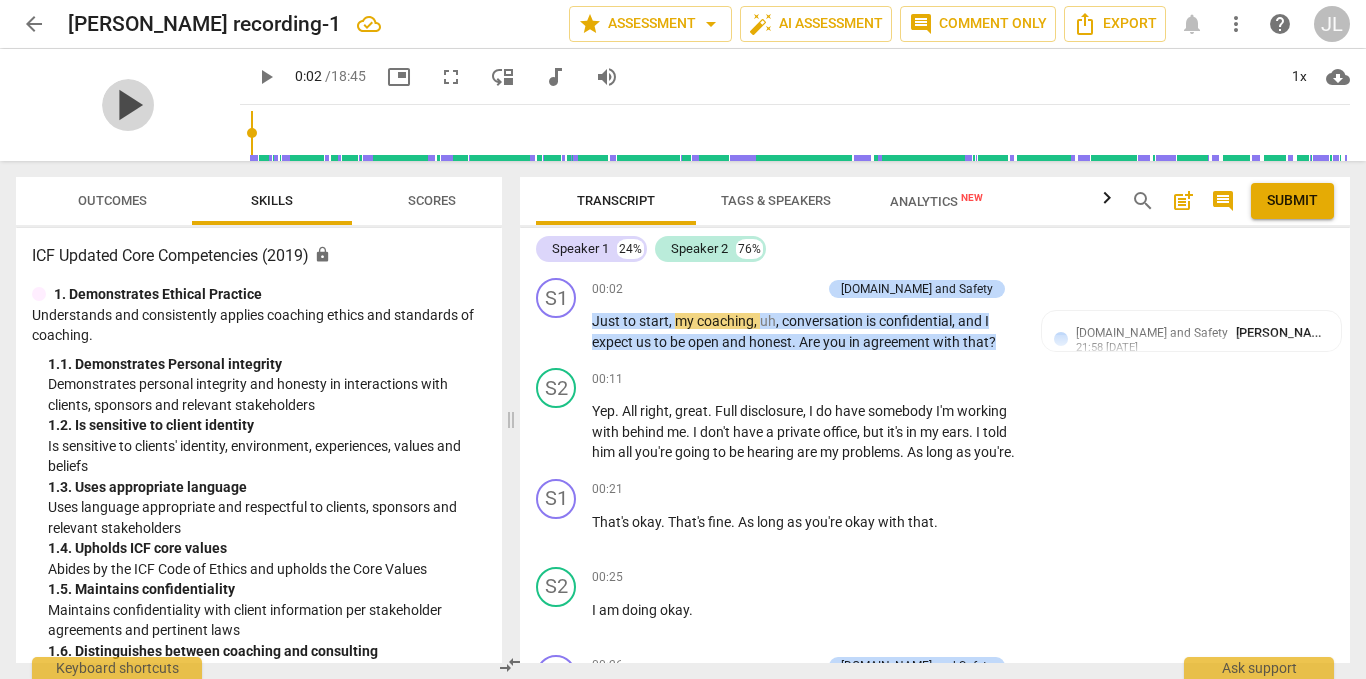 click on "play_arrow" at bounding box center (128, 105) 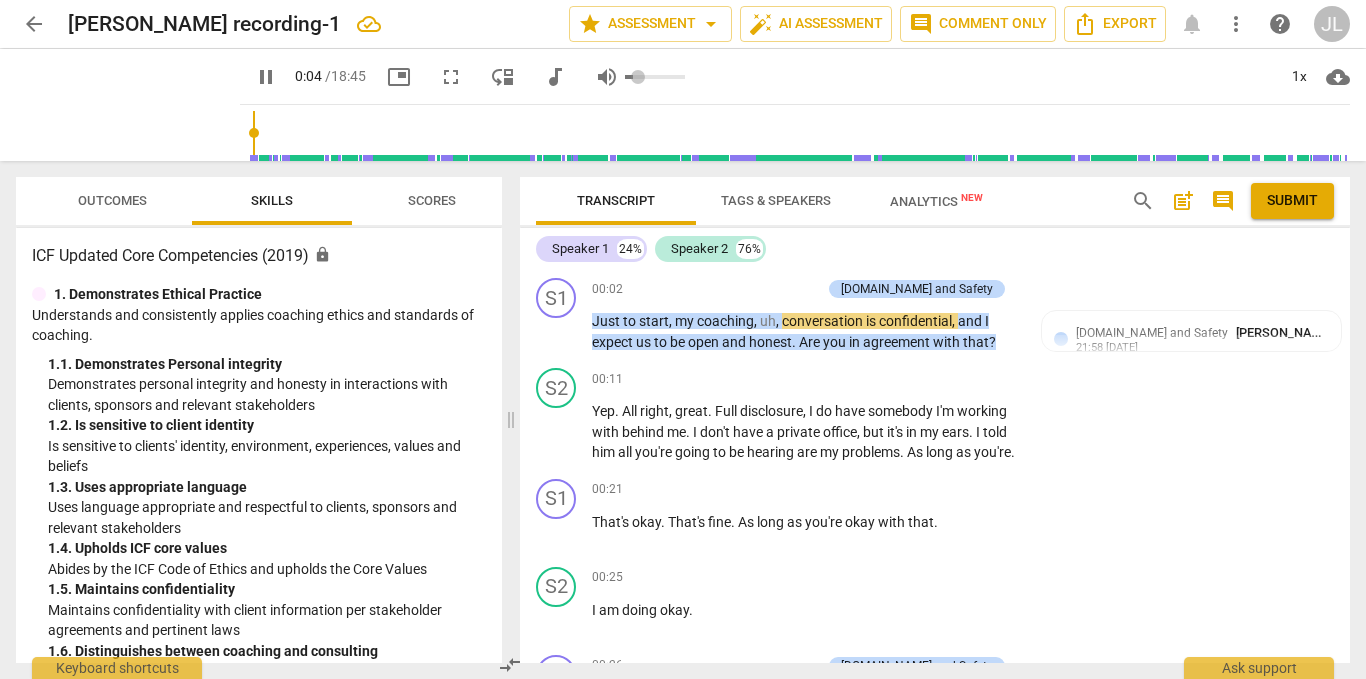 type on "5" 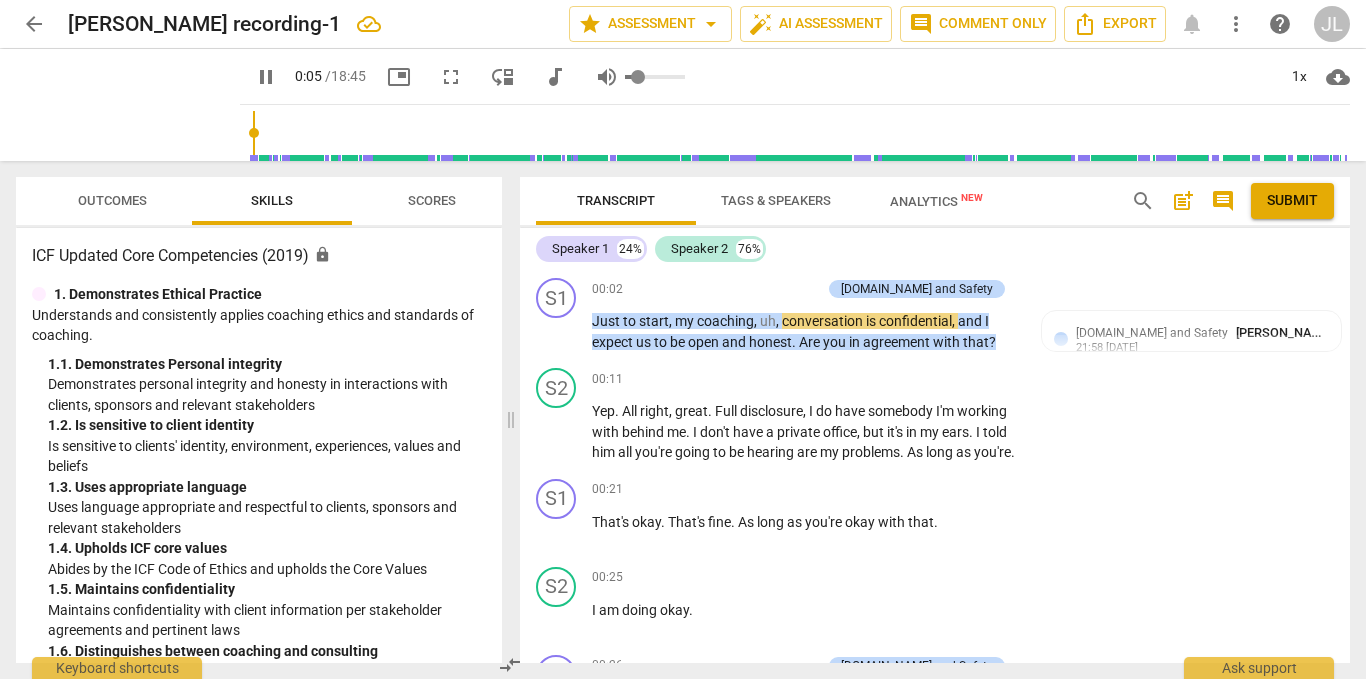 type on "0.18" 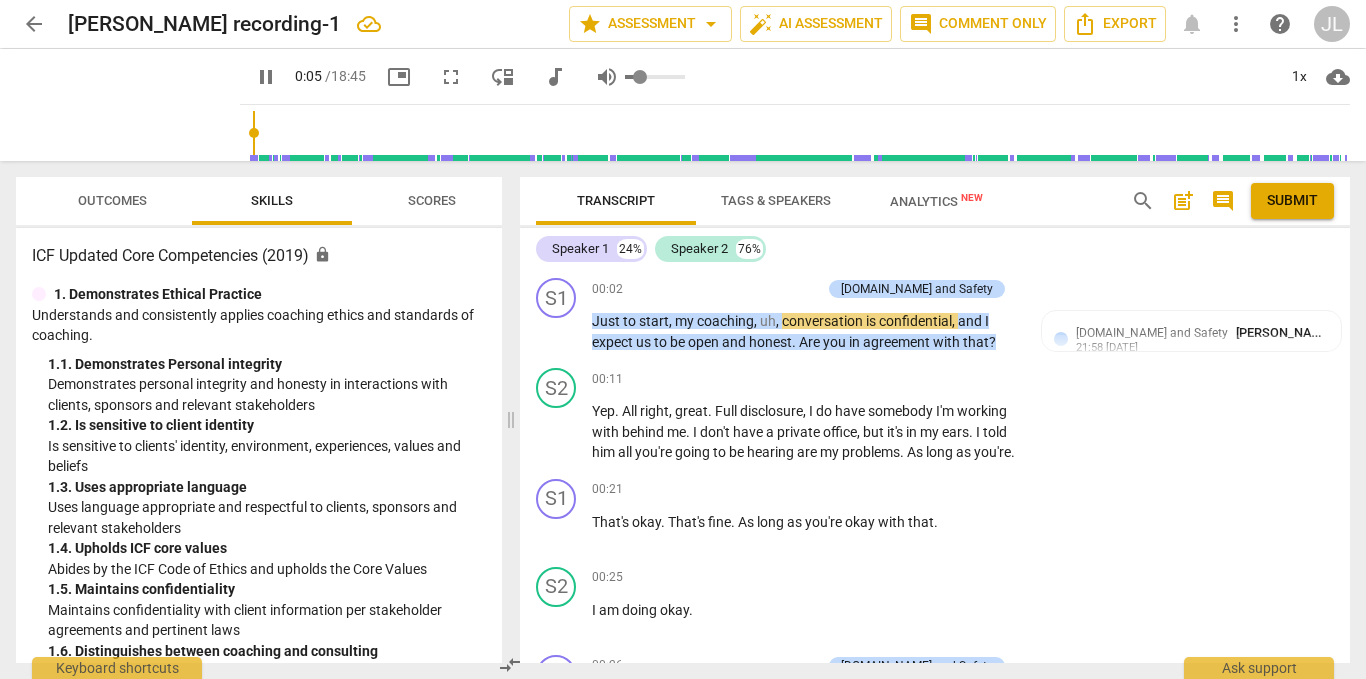 type on "6" 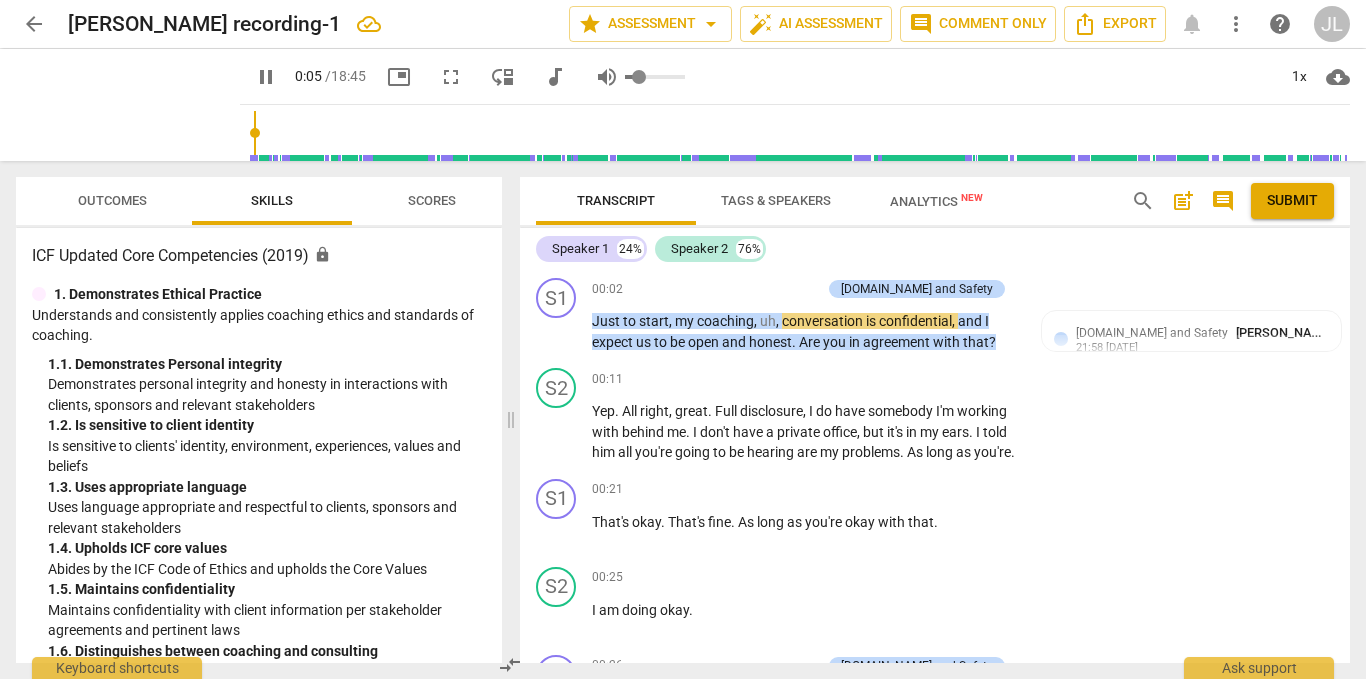 type on "0.14" 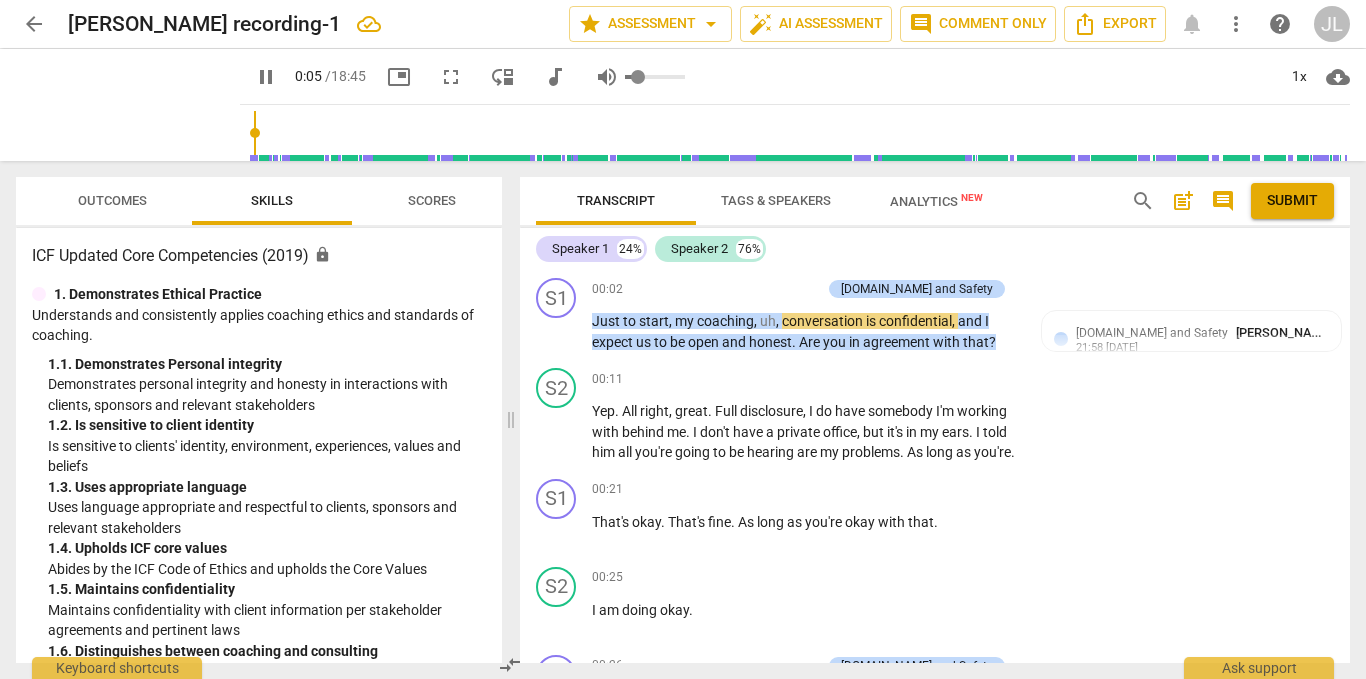 type on "0.09" 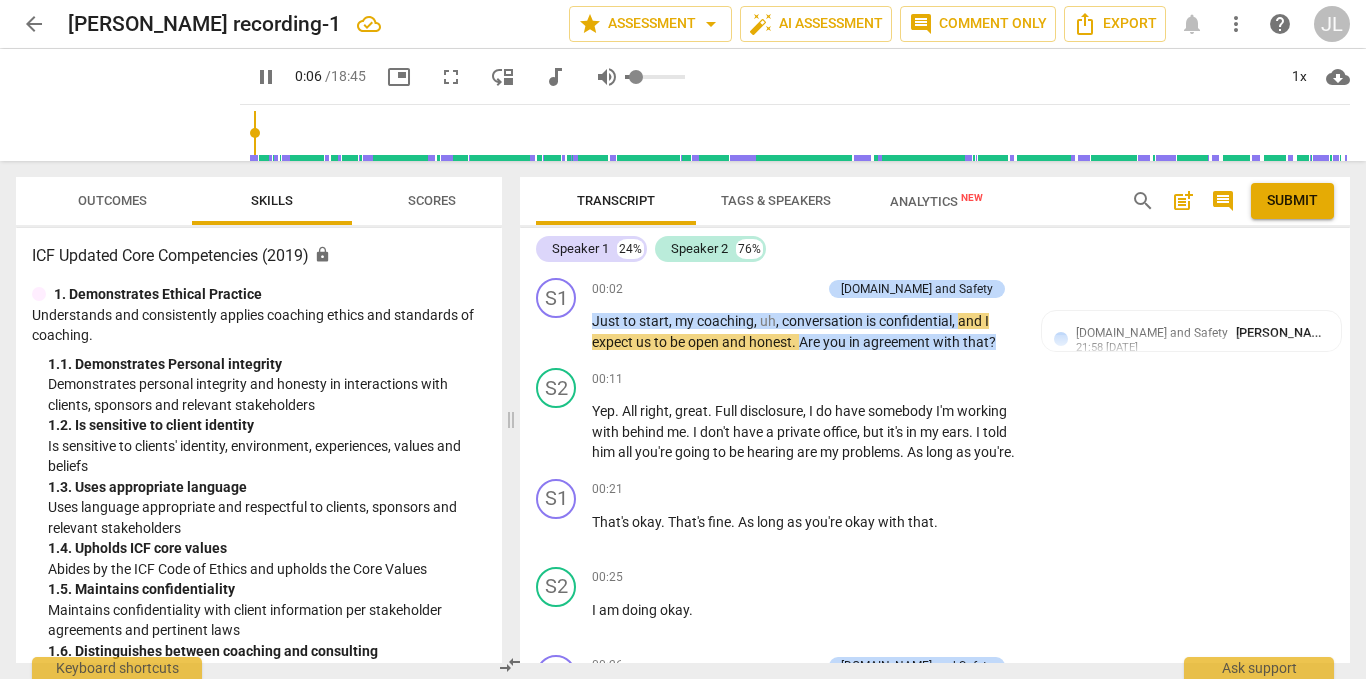 type on "0.07" 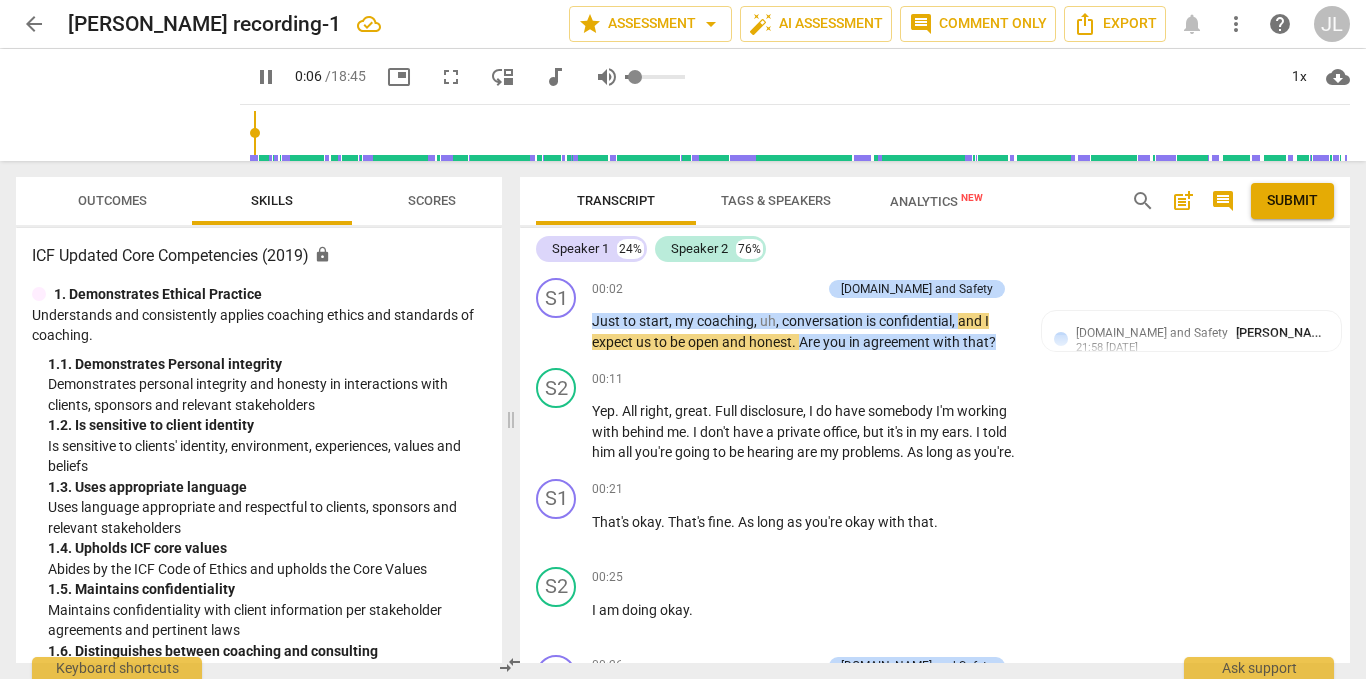 type on "6" 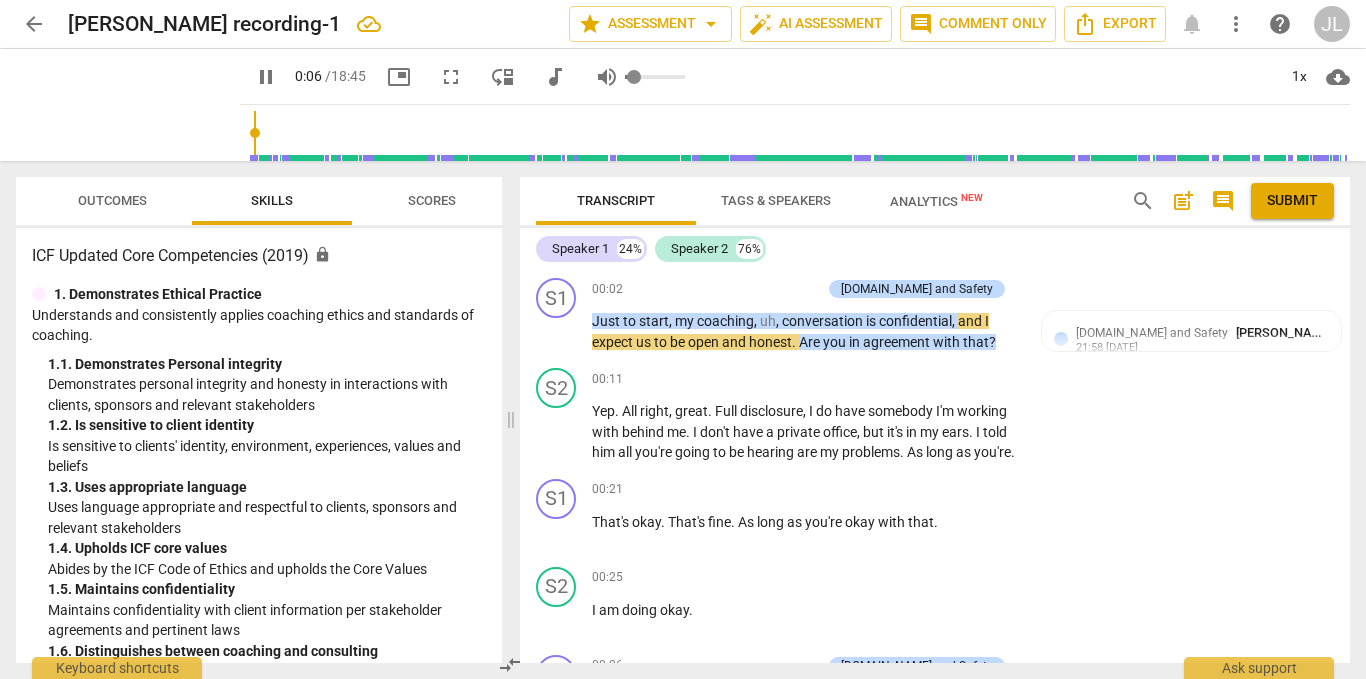 type on "6" 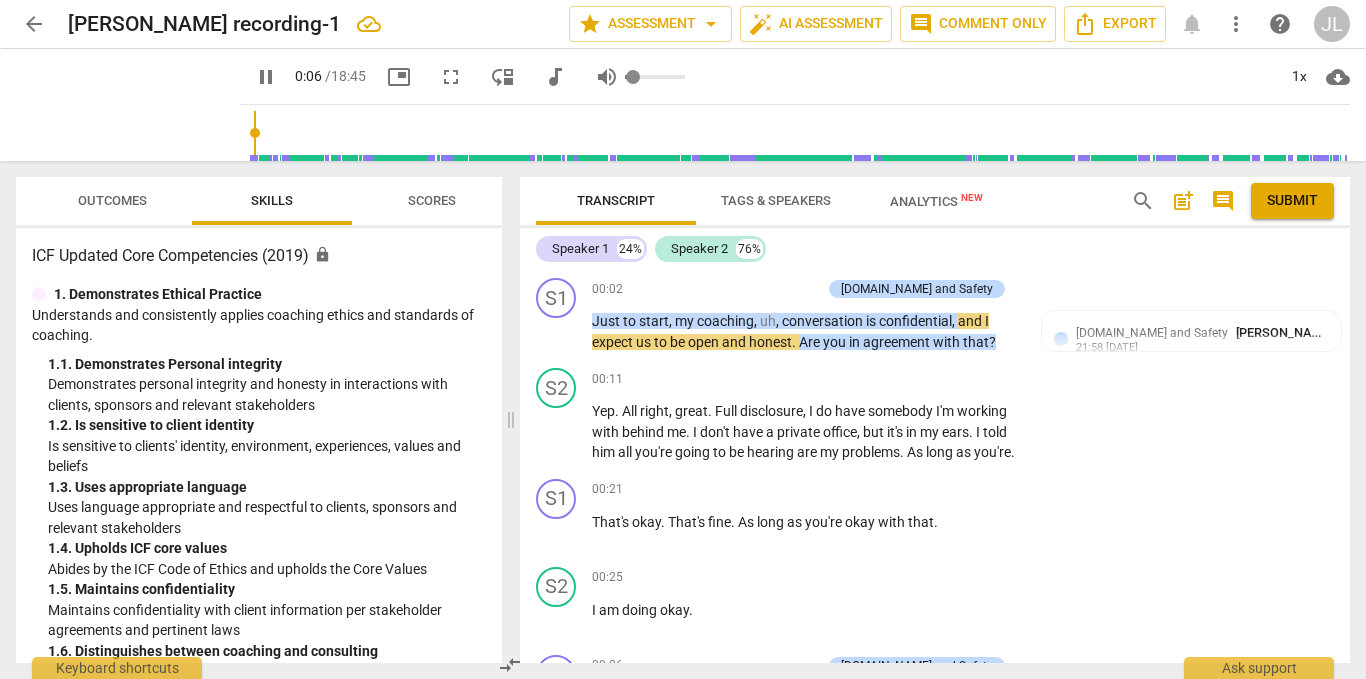 type on "7" 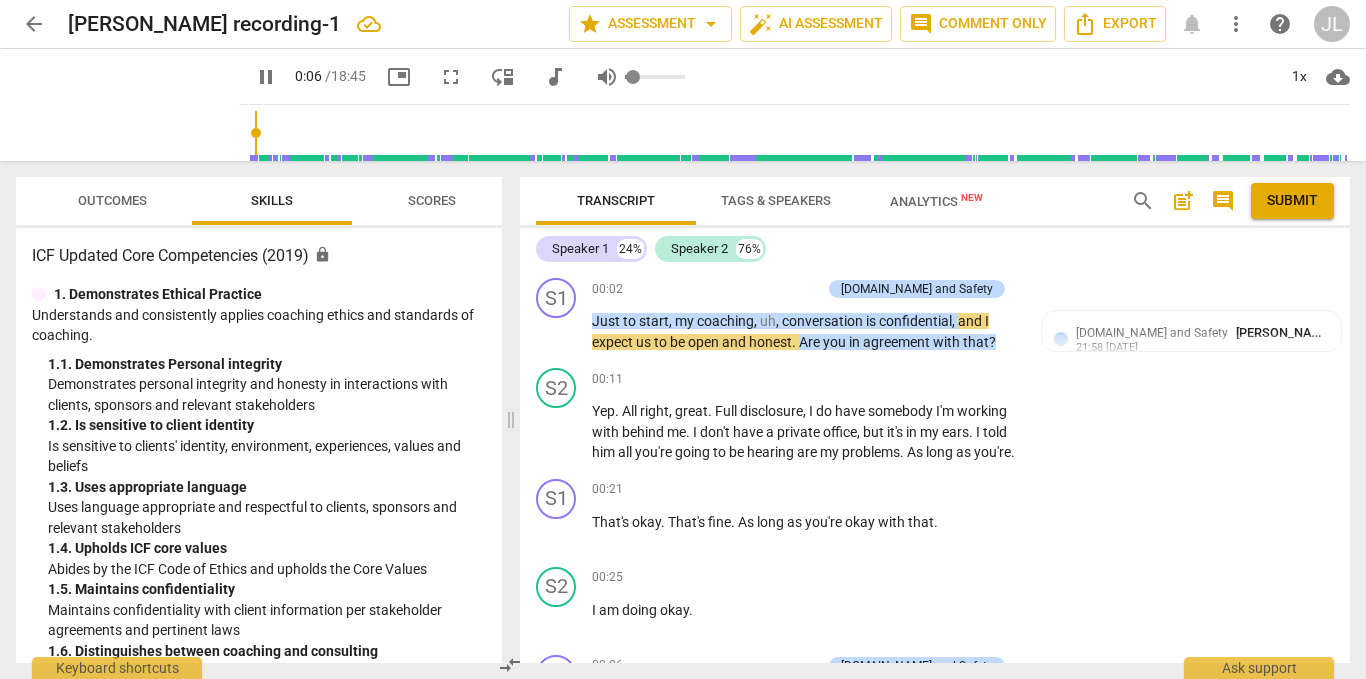 type on "0.03" 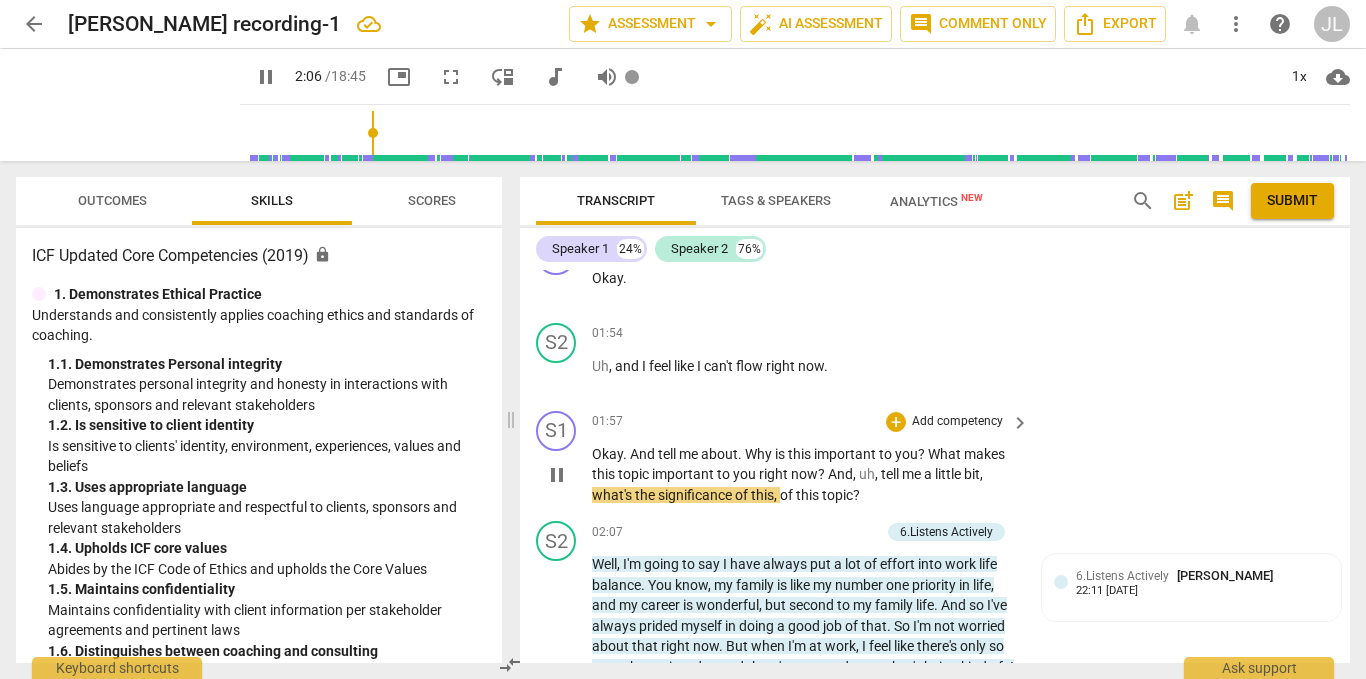 scroll, scrollTop: 1400, scrollLeft: 0, axis: vertical 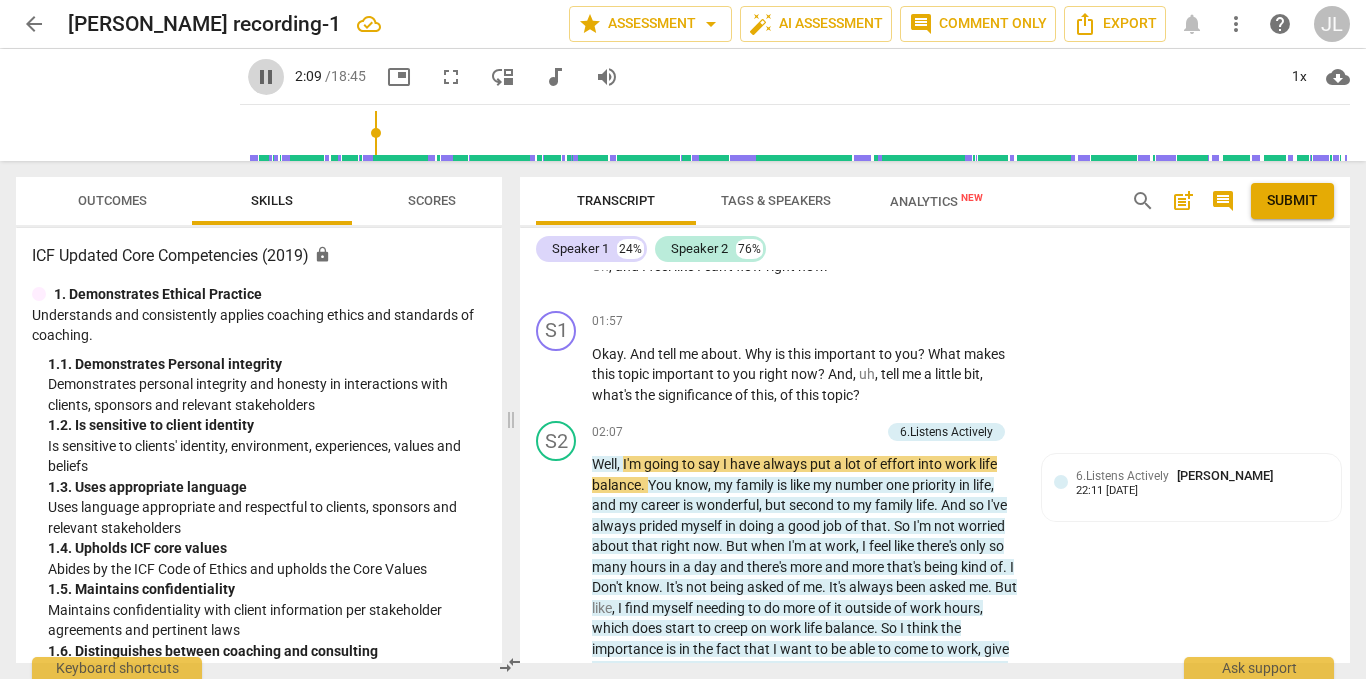 click on "pause" at bounding box center (266, 77) 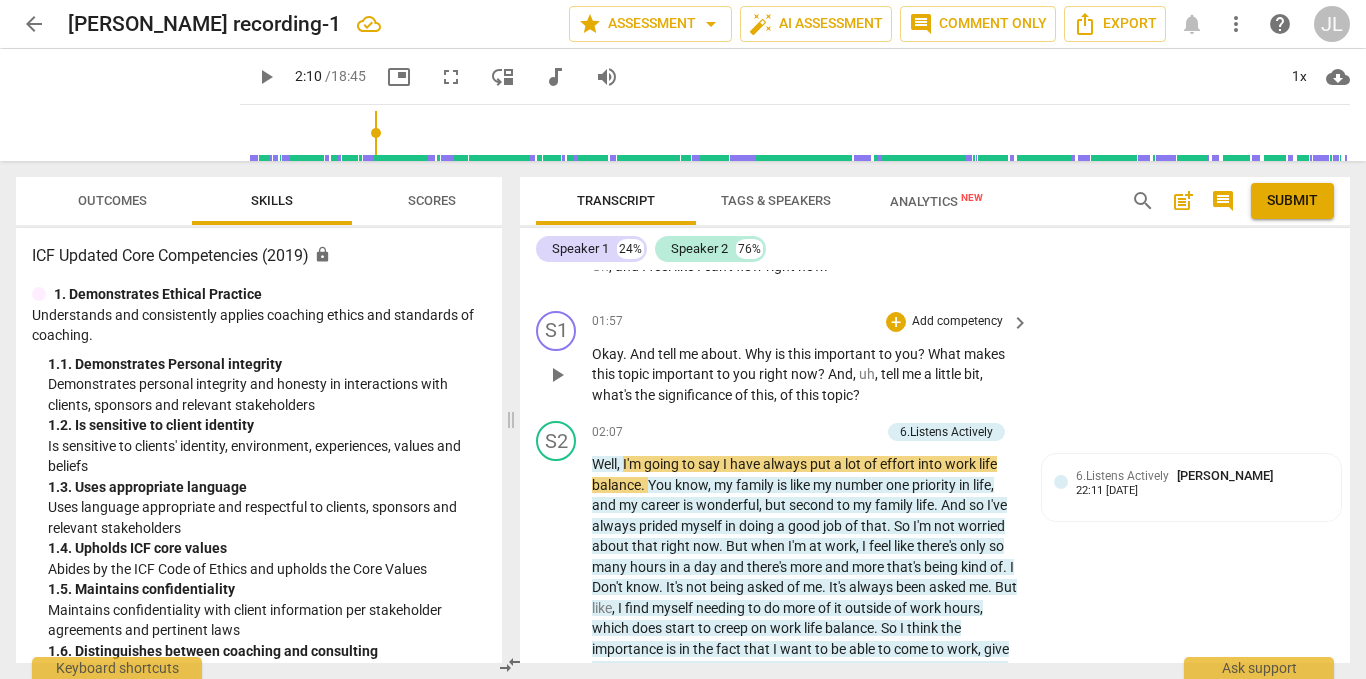 click on "Add competency" at bounding box center [957, 322] 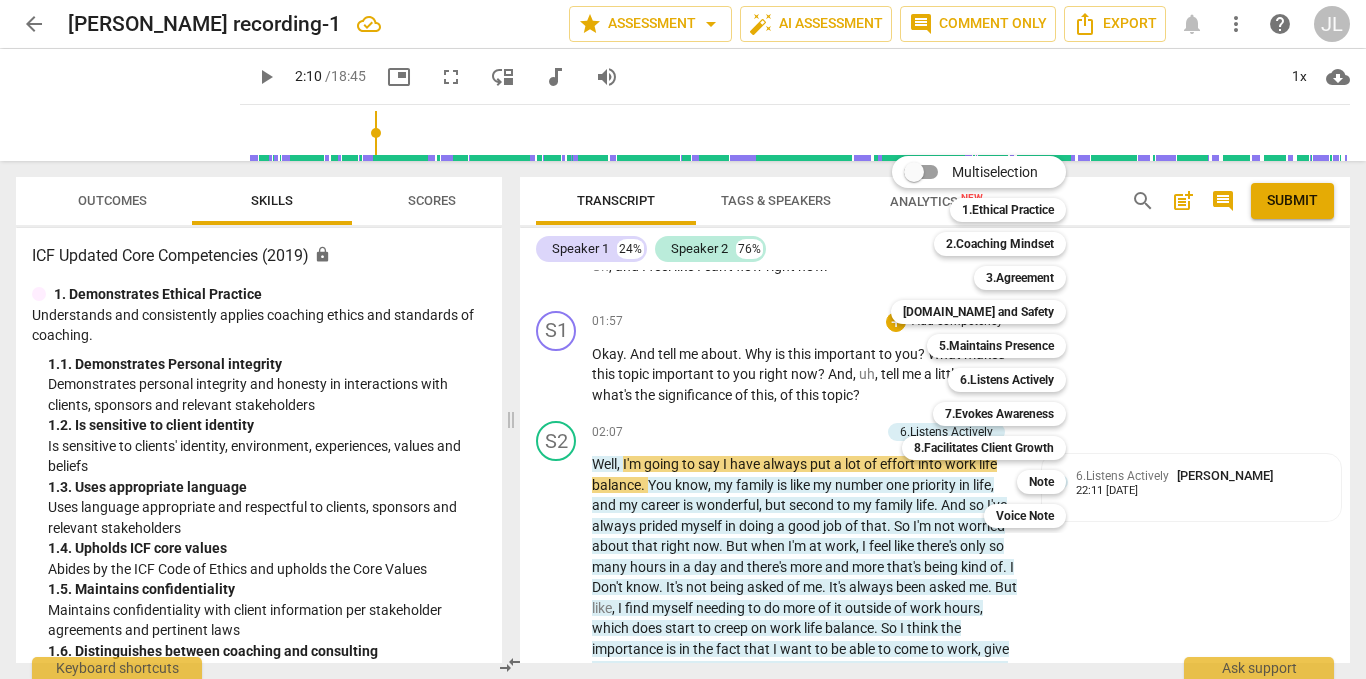 click at bounding box center (683, 339) 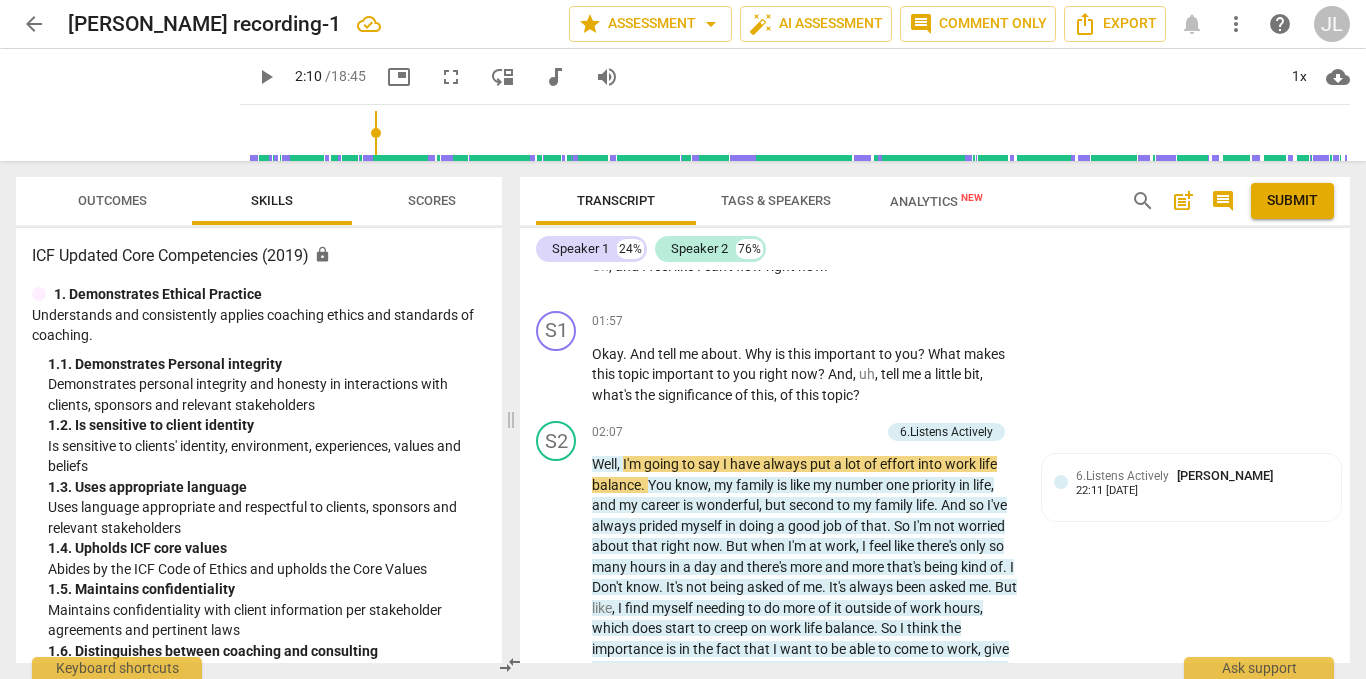 click on "play_arrow" at bounding box center (266, 77) 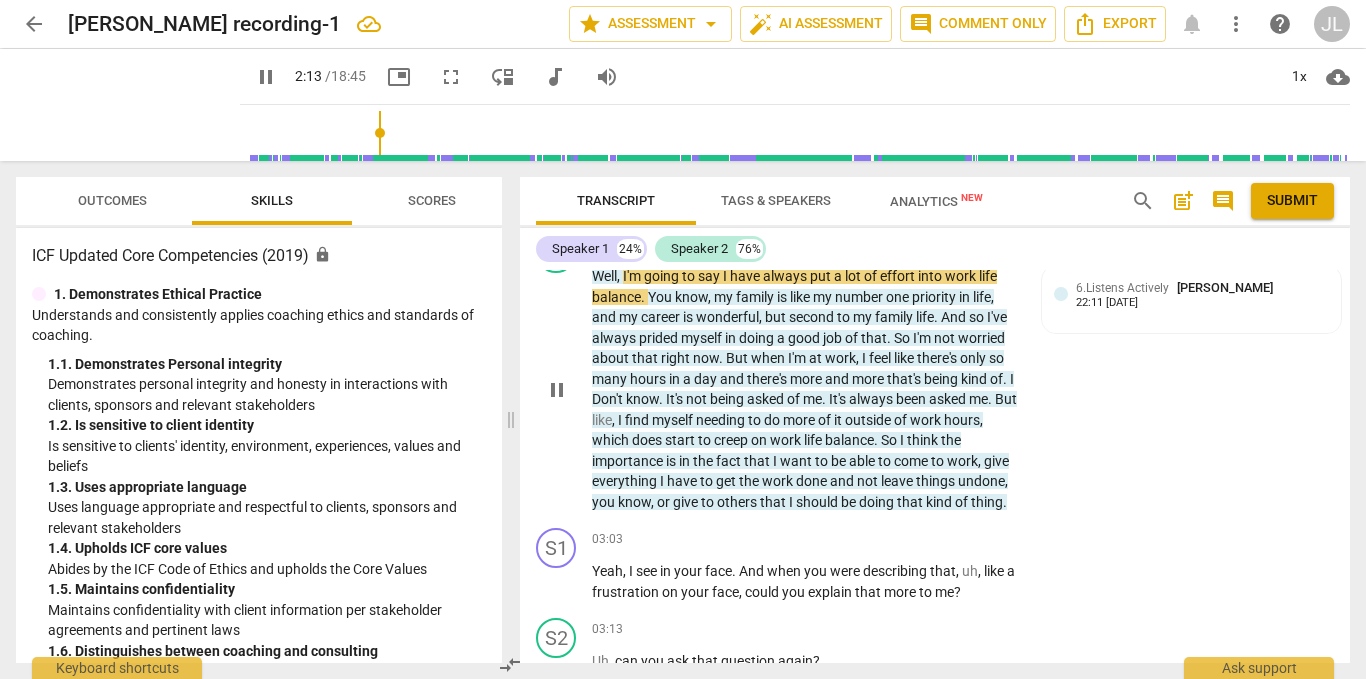 scroll, scrollTop: 1600, scrollLeft: 0, axis: vertical 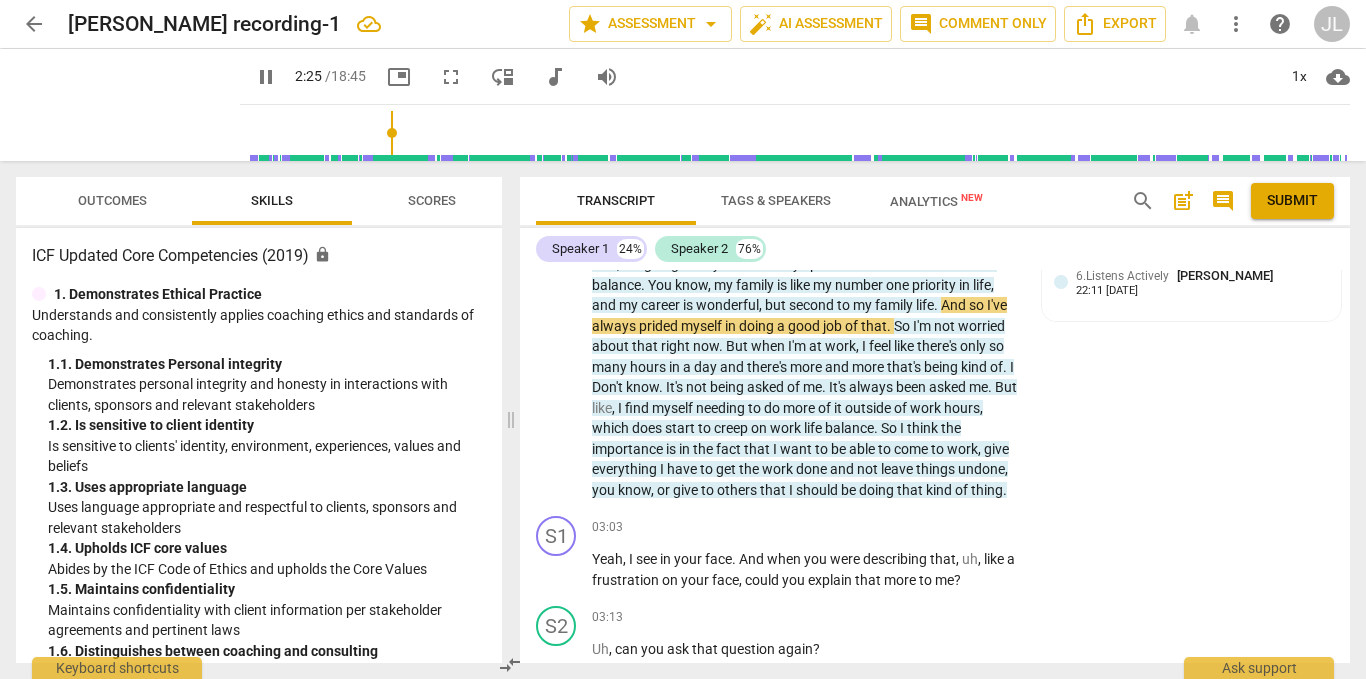 click on "pause" at bounding box center [266, 77] 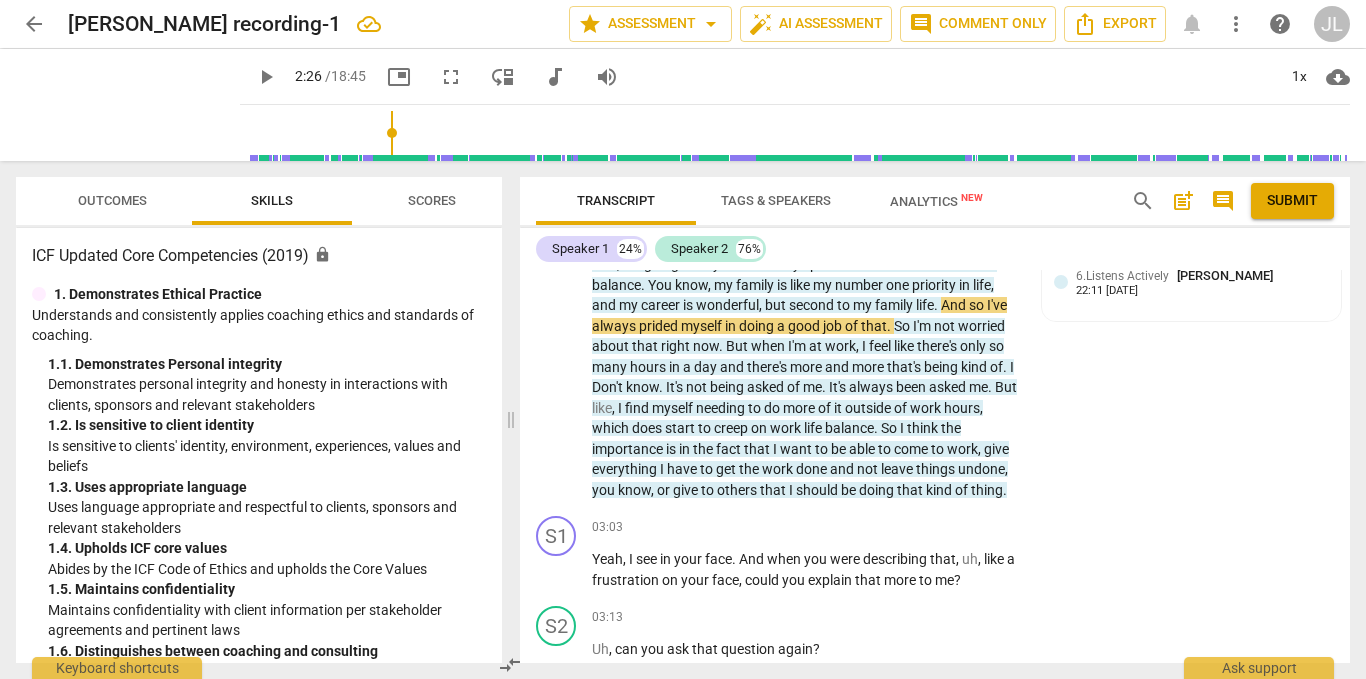 type on "146" 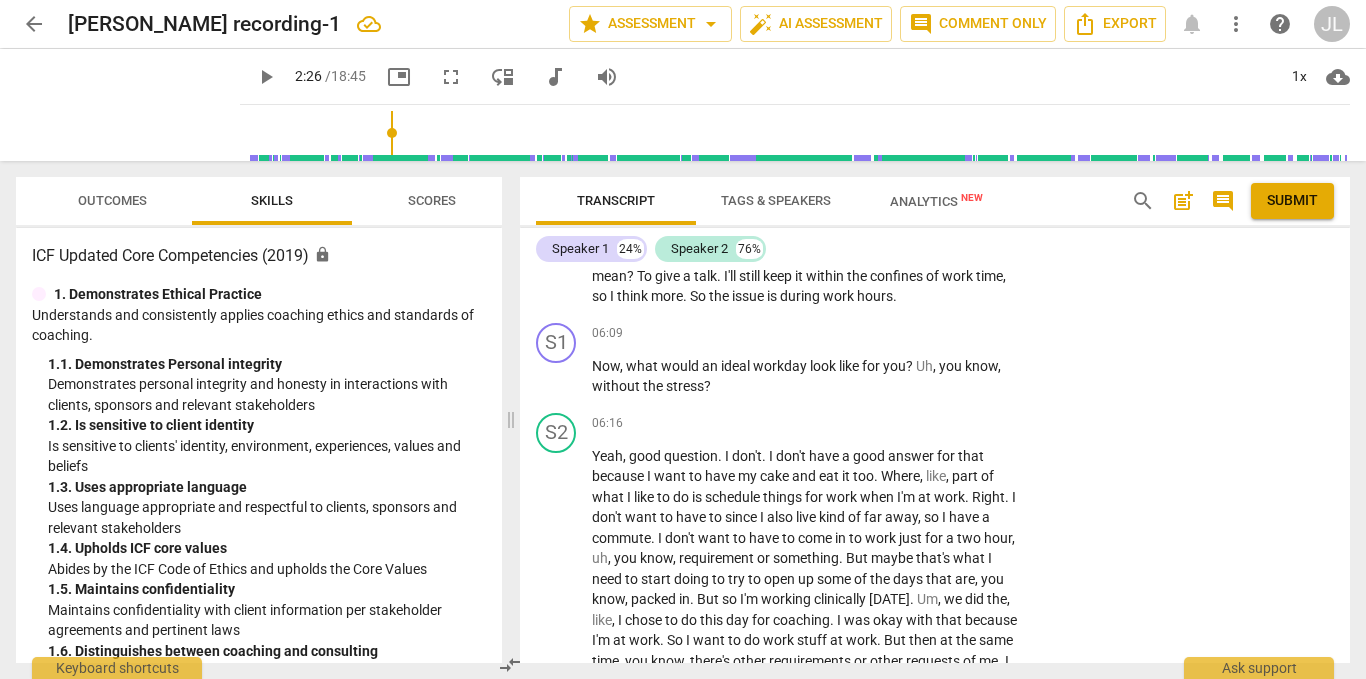 scroll, scrollTop: 3700, scrollLeft: 0, axis: vertical 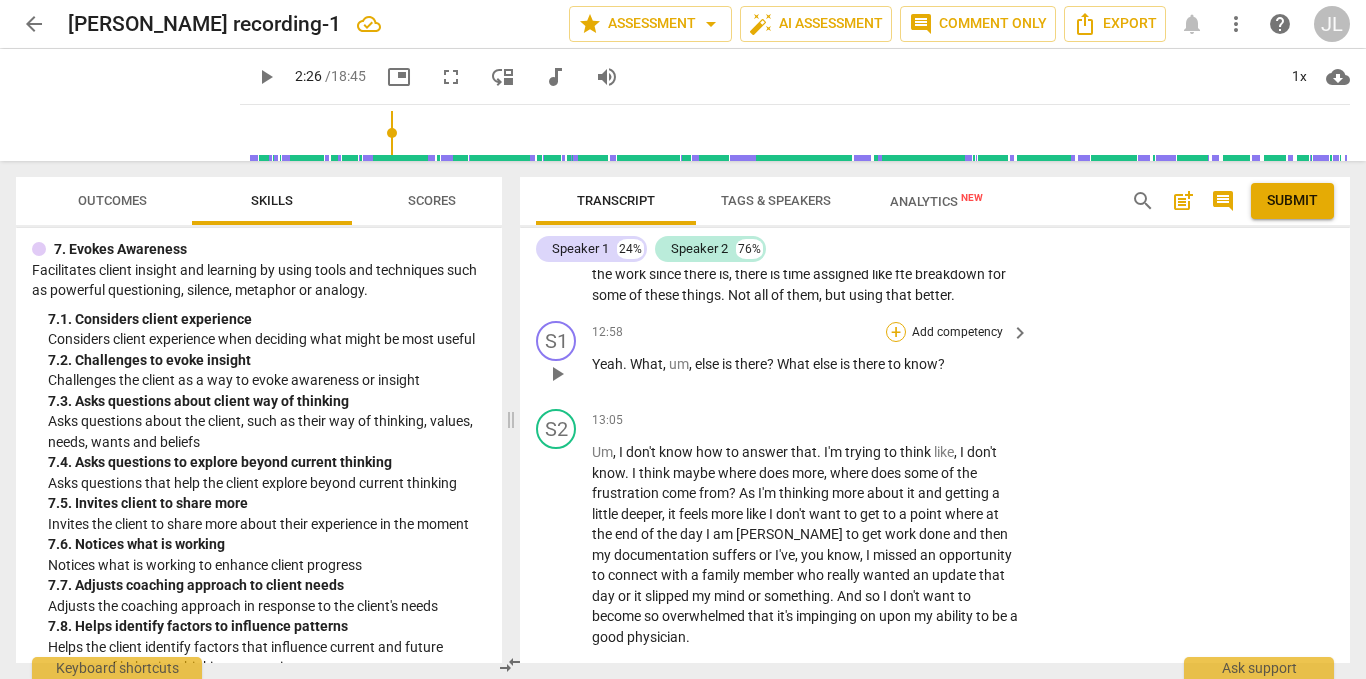 click on "+" at bounding box center [896, 332] 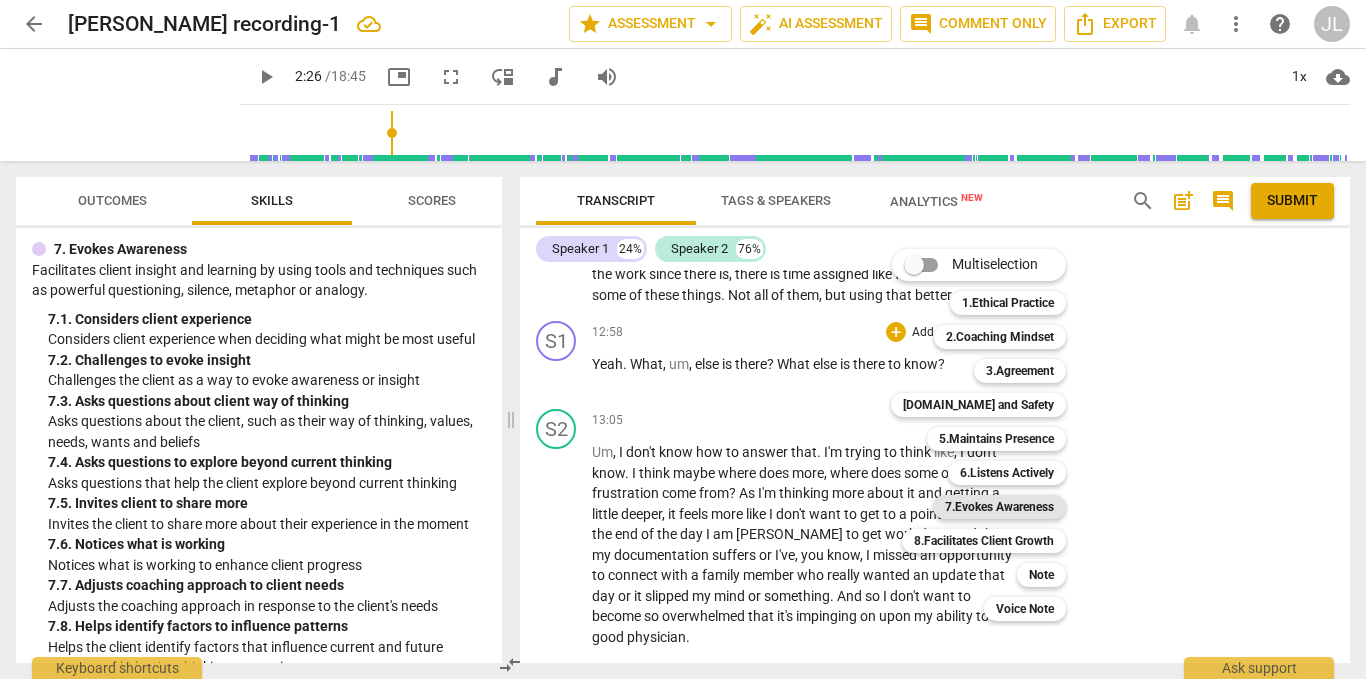 click on "7.Evokes Awareness" at bounding box center [999, 507] 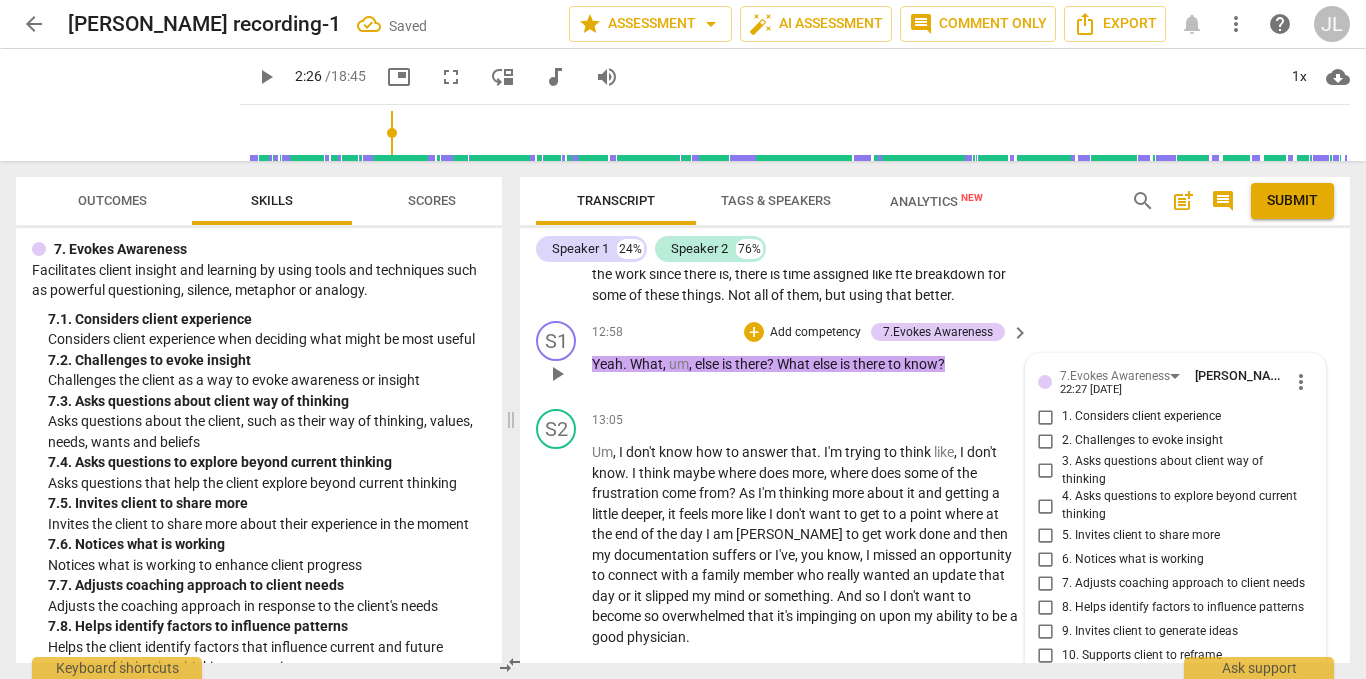 scroll, scrollTop: 6862, scrollLeft: 0, axis: vertical 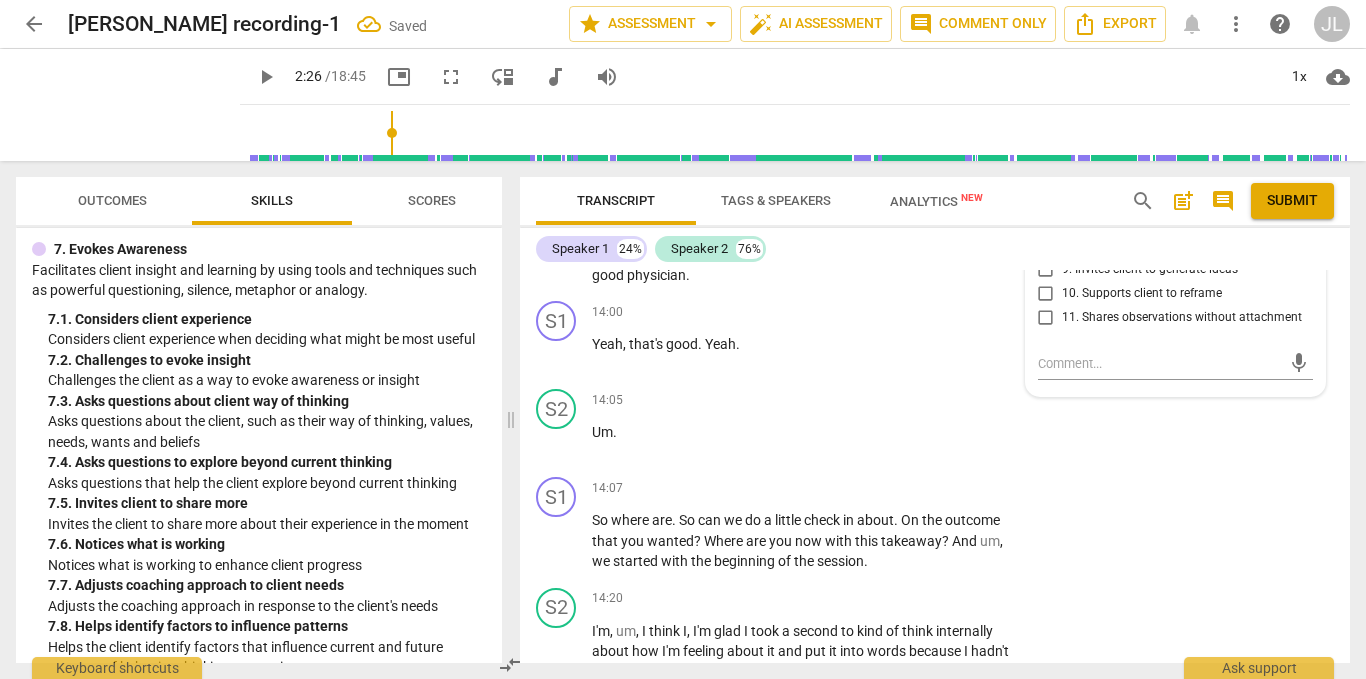 click on "5. Invites client to share more" at bounding box center [1141, 174] 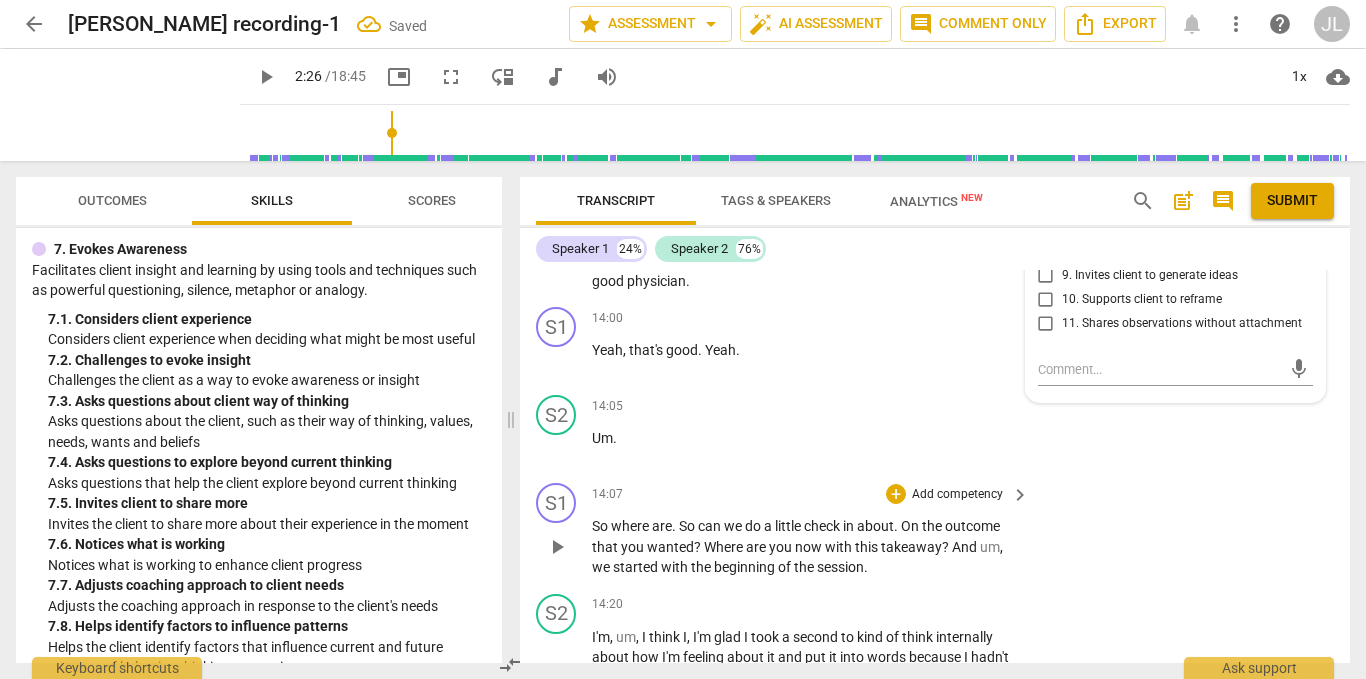 click on "S1 play_arrow pause 14:07 + Add competency keyboard_arrow_right So   where   are .   So   can   we   do   a   little   check   in   about .   On   the   outcome   that   you   wanted ?   Where   are   you   now   with   this   takeaway ?   And   um ,   we   started   with   the   beginning   of   the   session ." at bounding box center [935, 530] 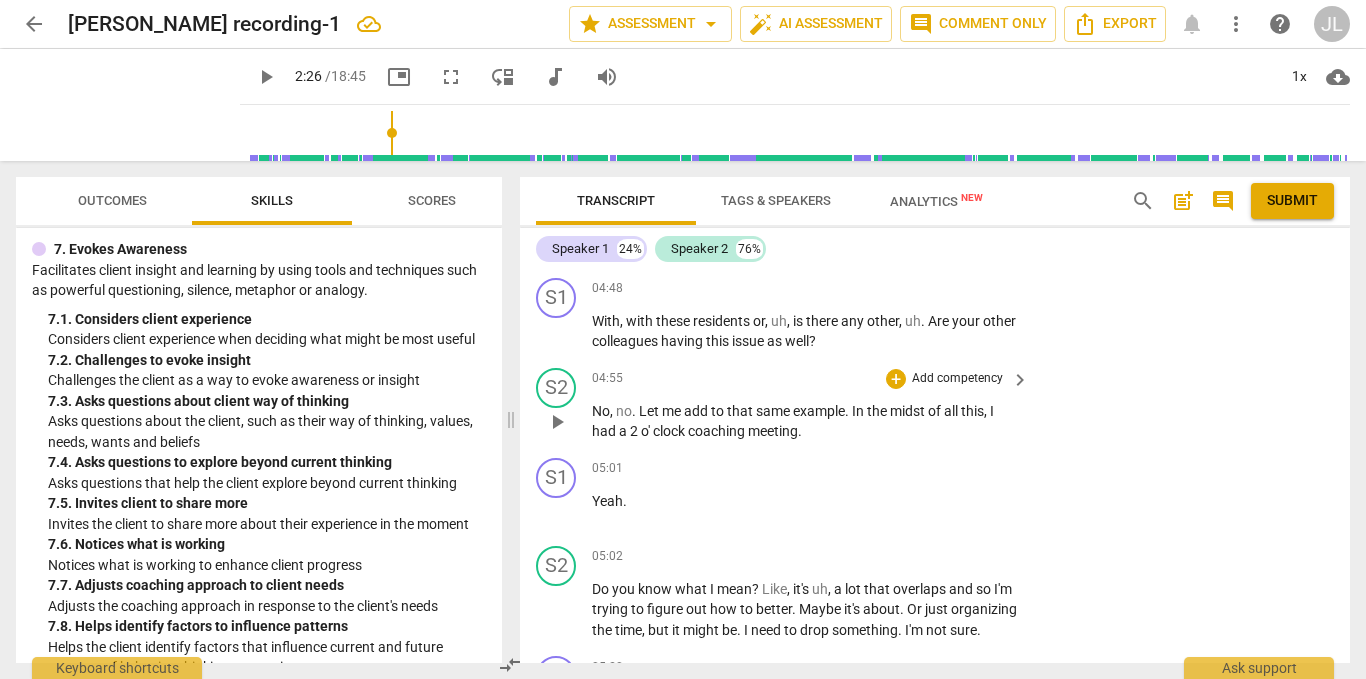 scroll, scrollTop: 2700, scrollLeft: 0, axis: vertical 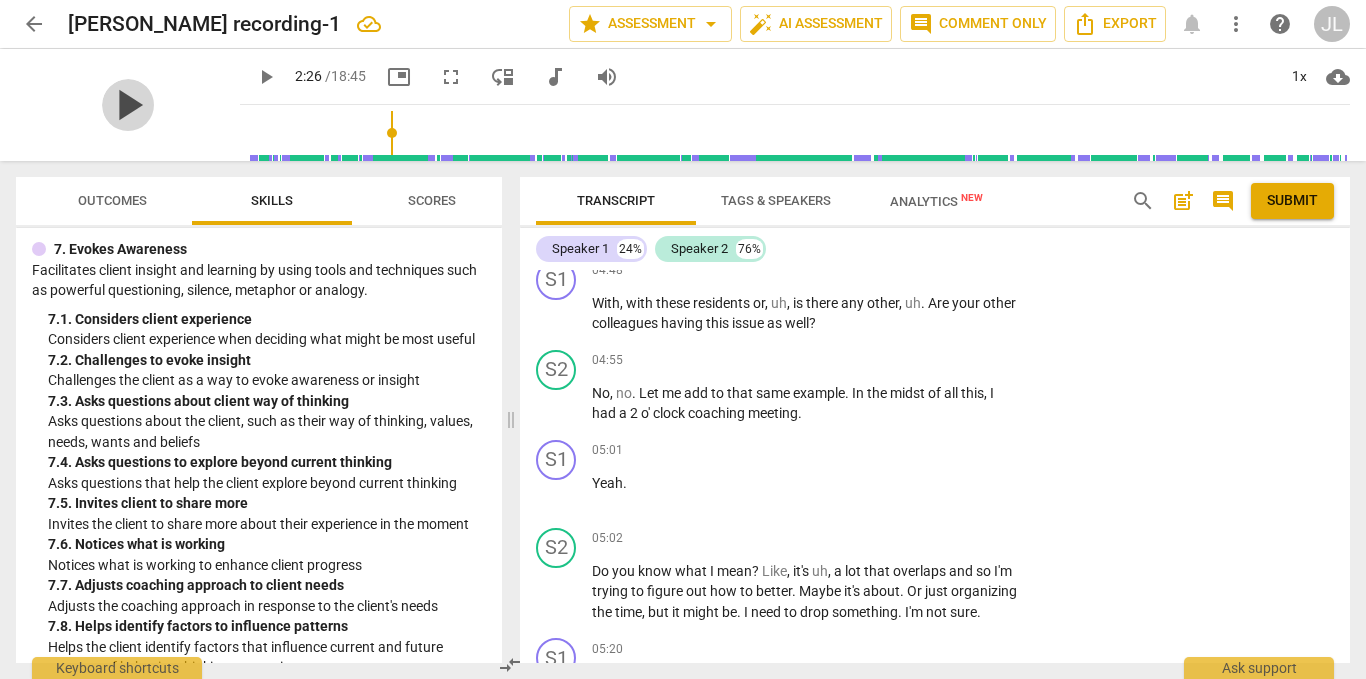 click on "play_arrow" at bounding box center (128, 105) 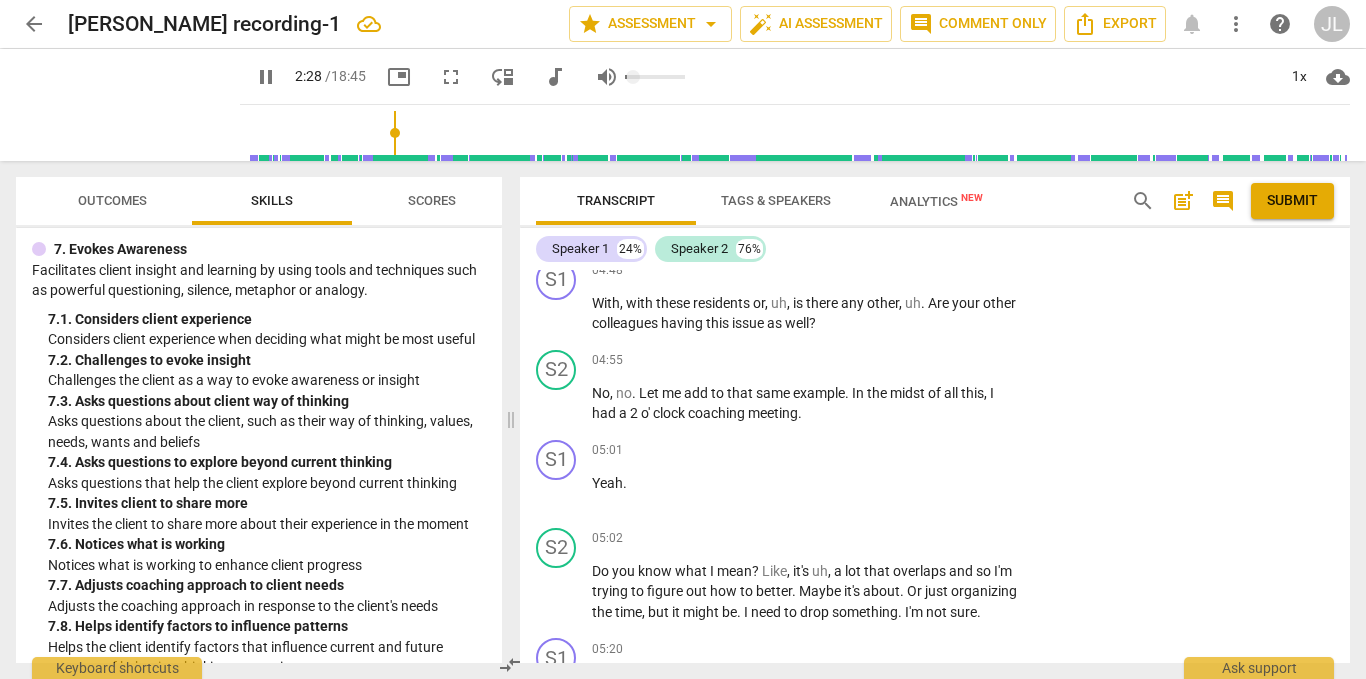 type on "149" 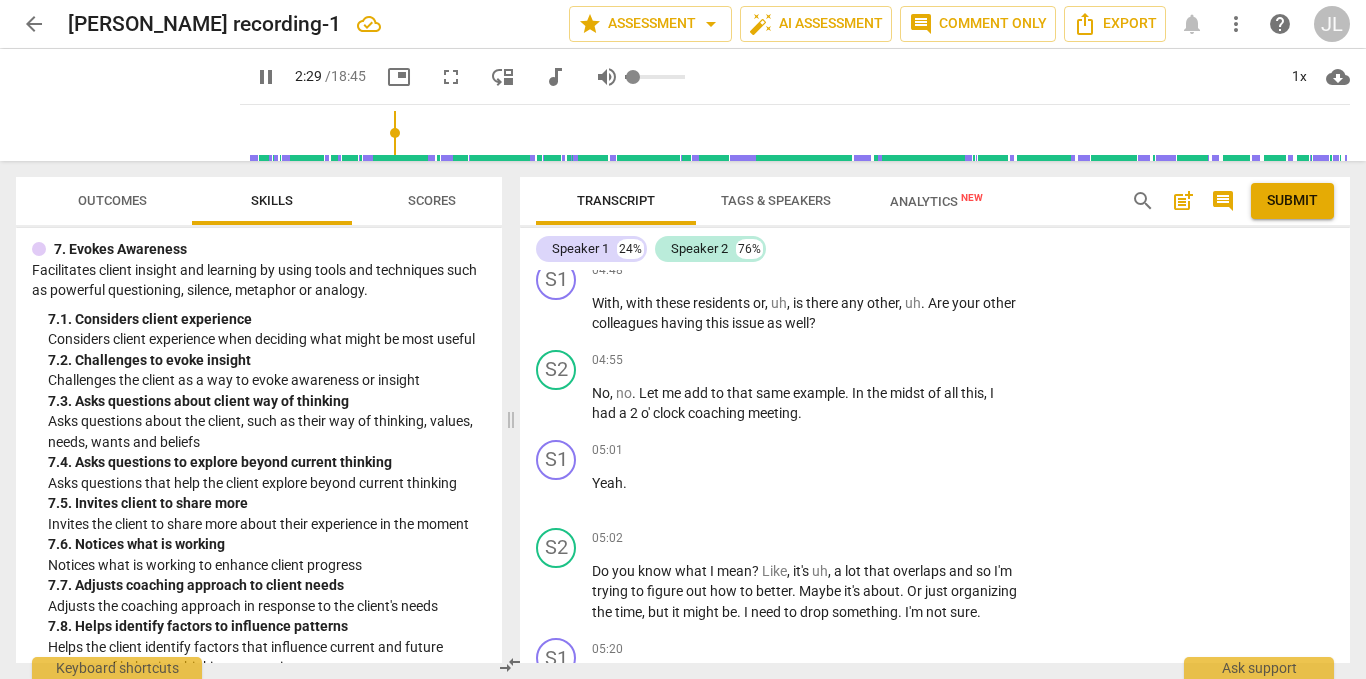 type on "0.09" 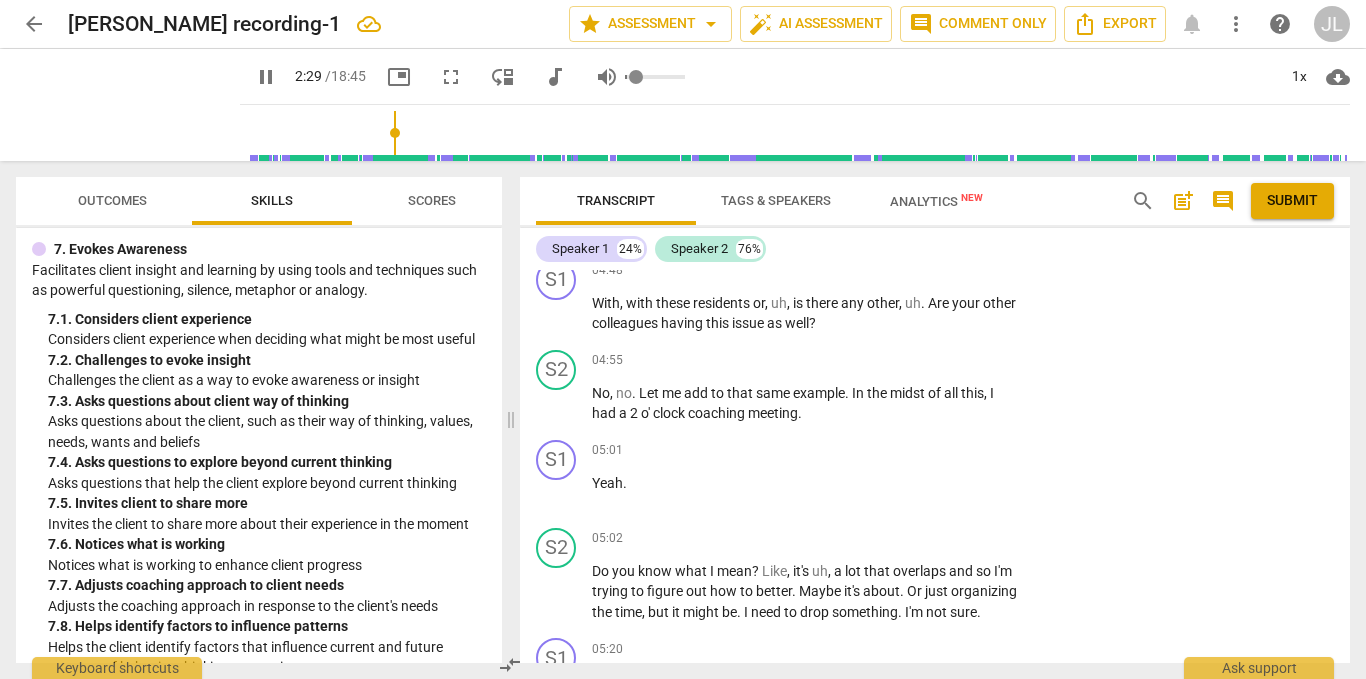 type on "0.14" 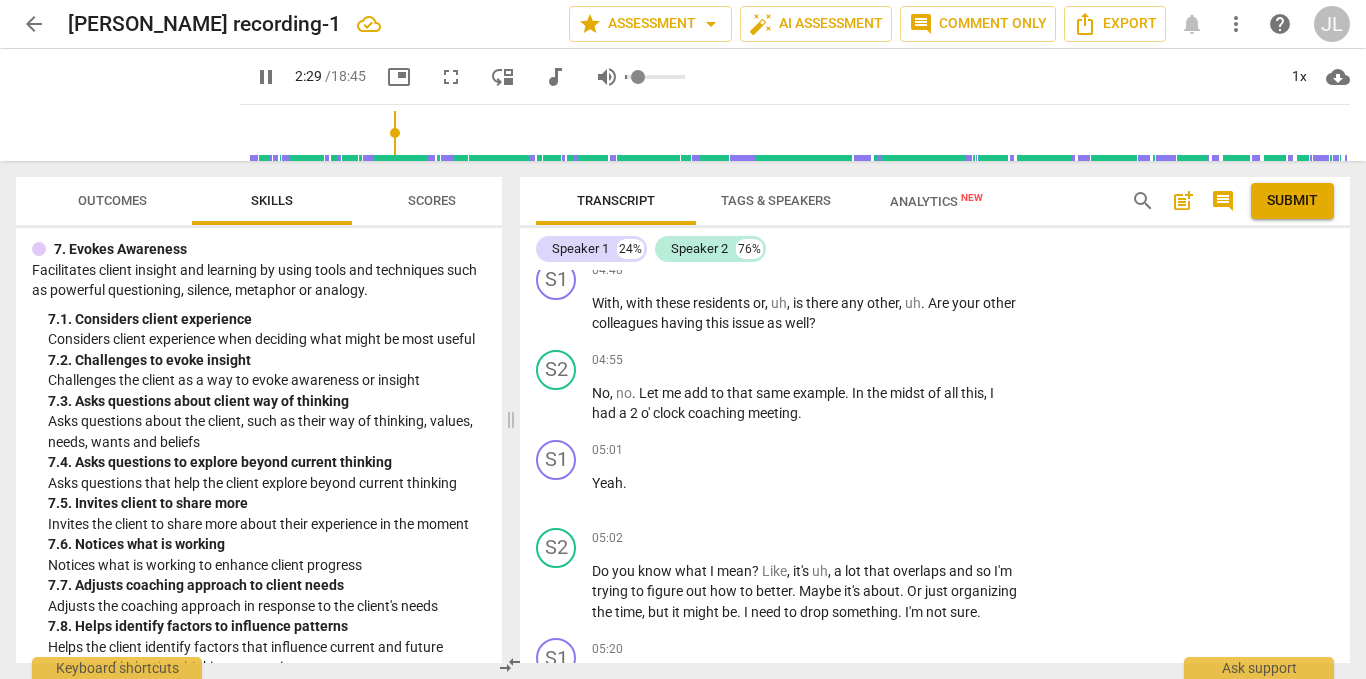 type on "0.16" 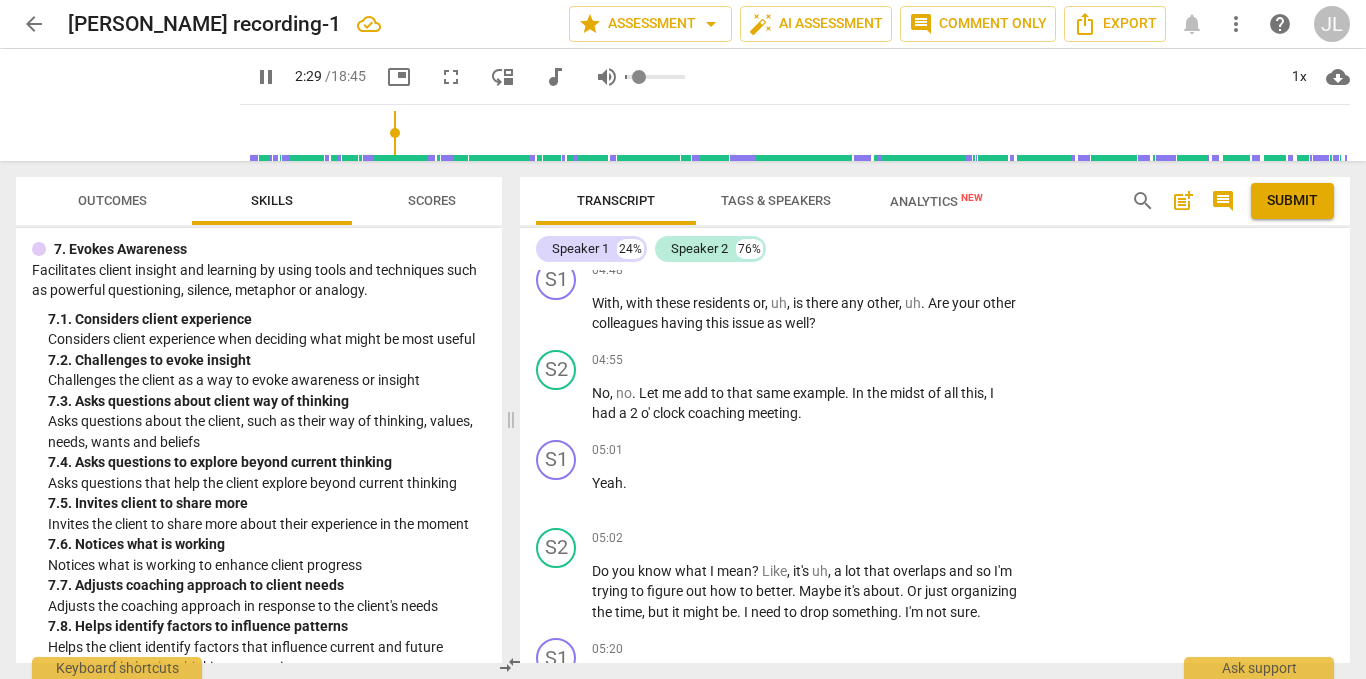 type on "0.18" 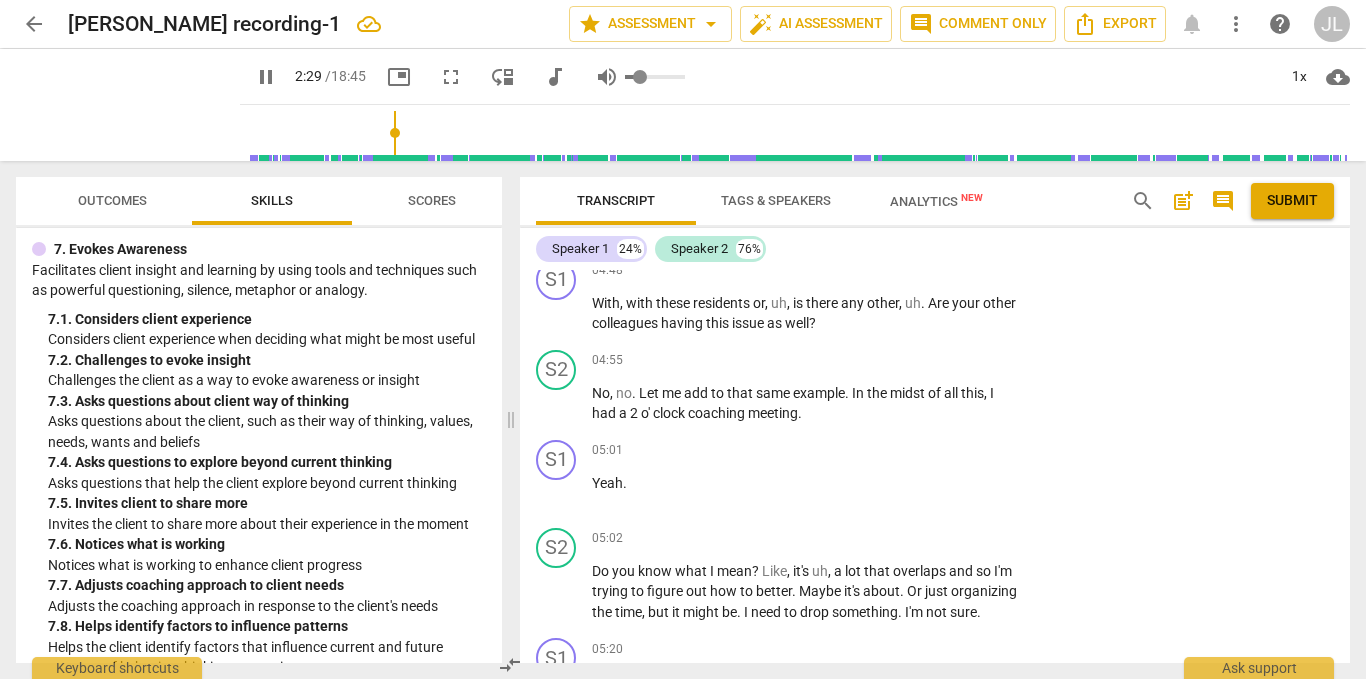 type on "0.2" 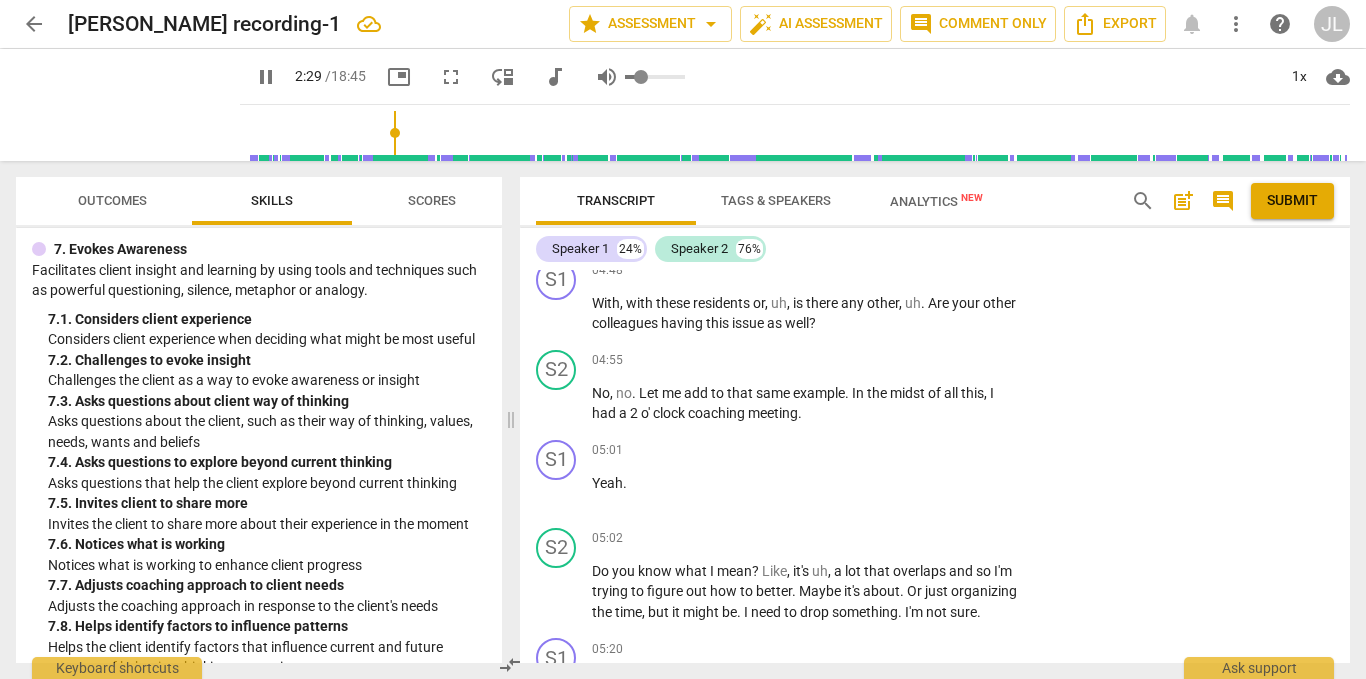 type on "0.25" 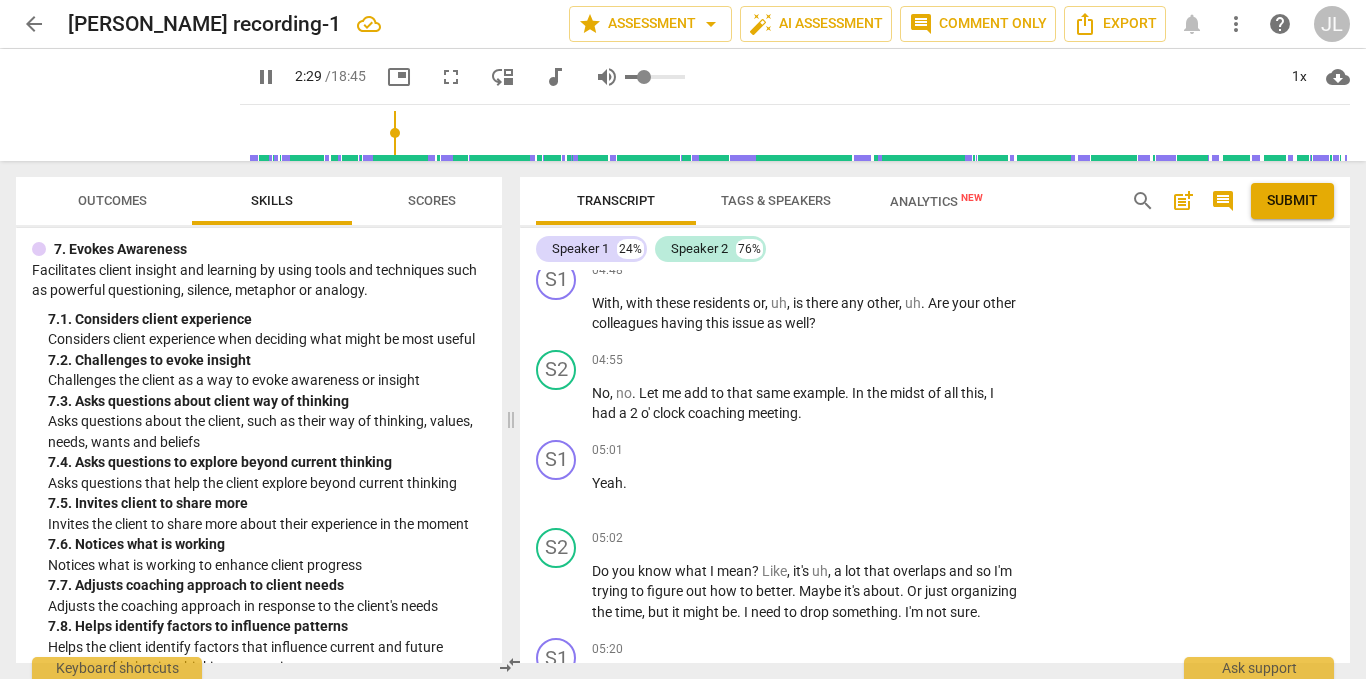 drag, startPoint x: 612, startPoint y: 75, endPoint x: 622, endPoint y: 76, distance: 10.049875 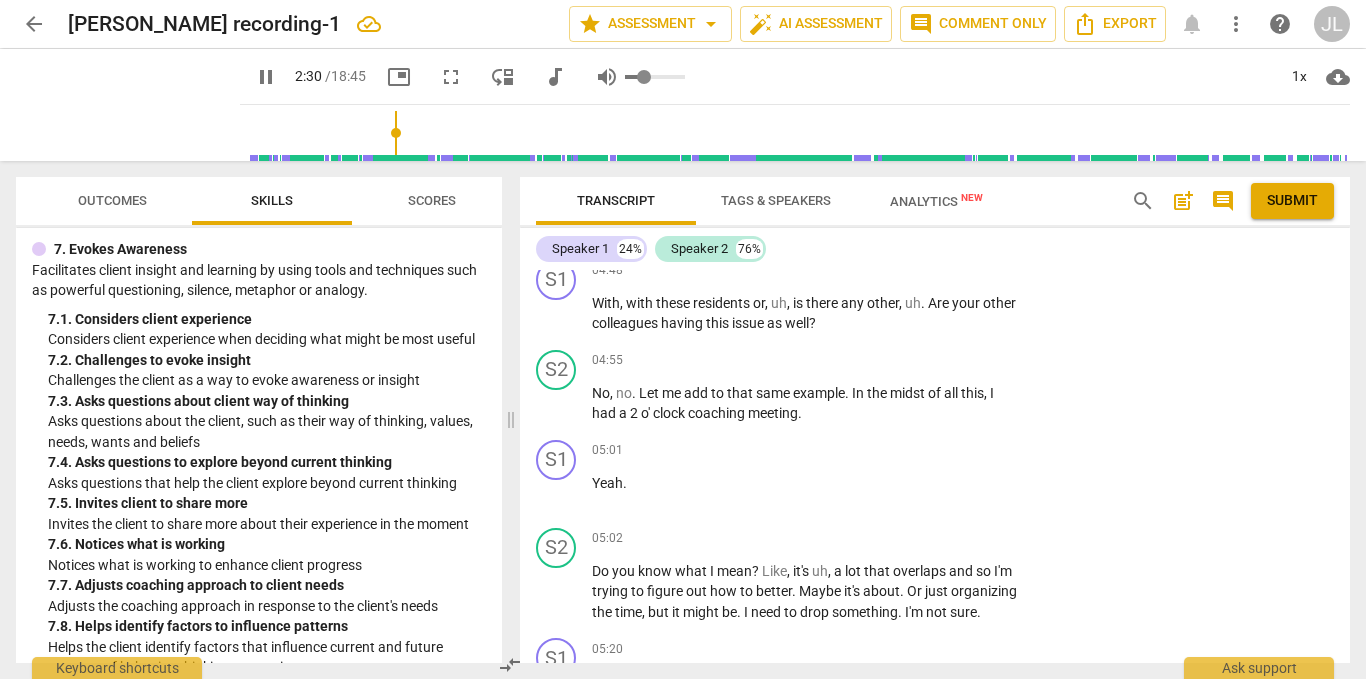 type on "150" 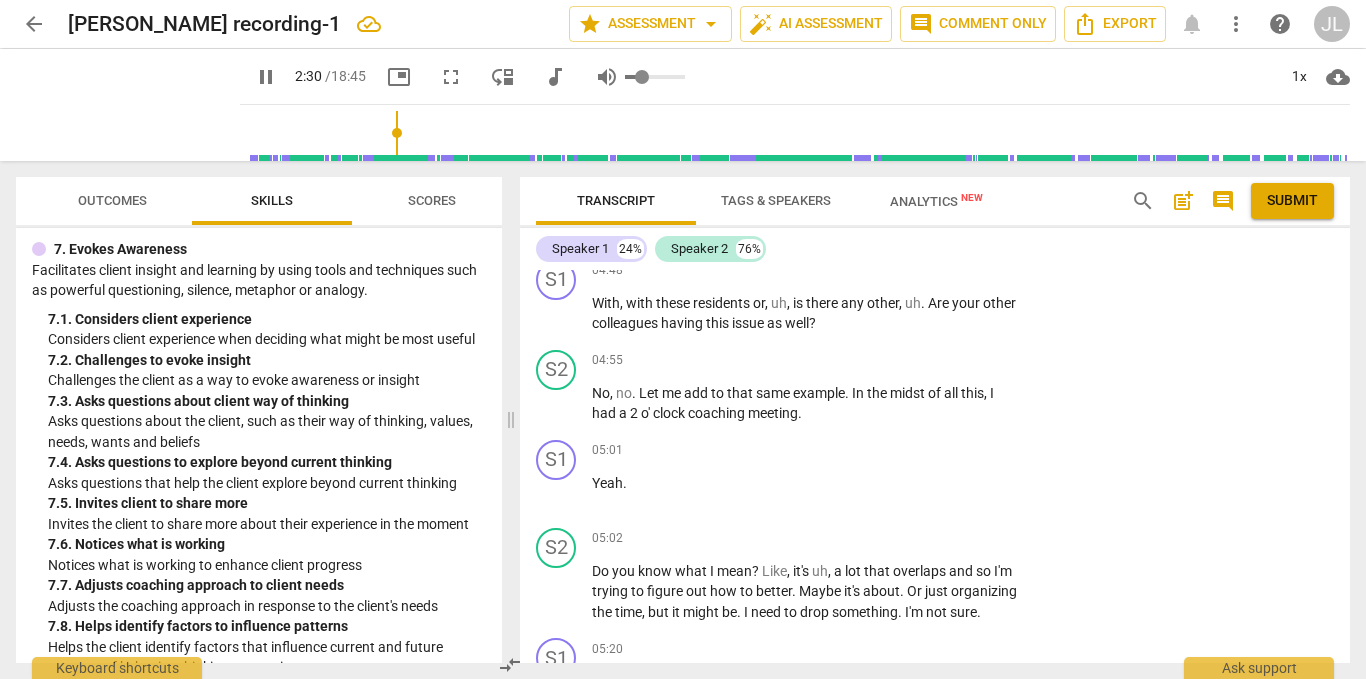 type on "0.2" 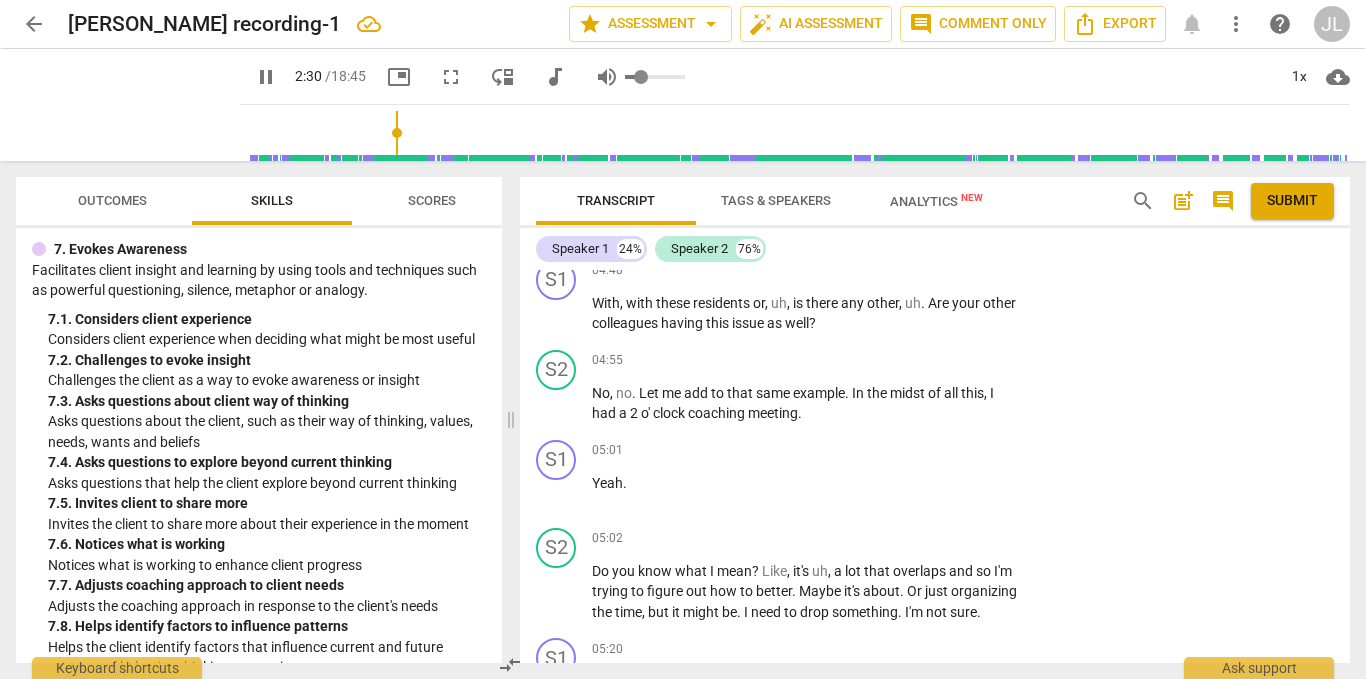 type on "0.16" 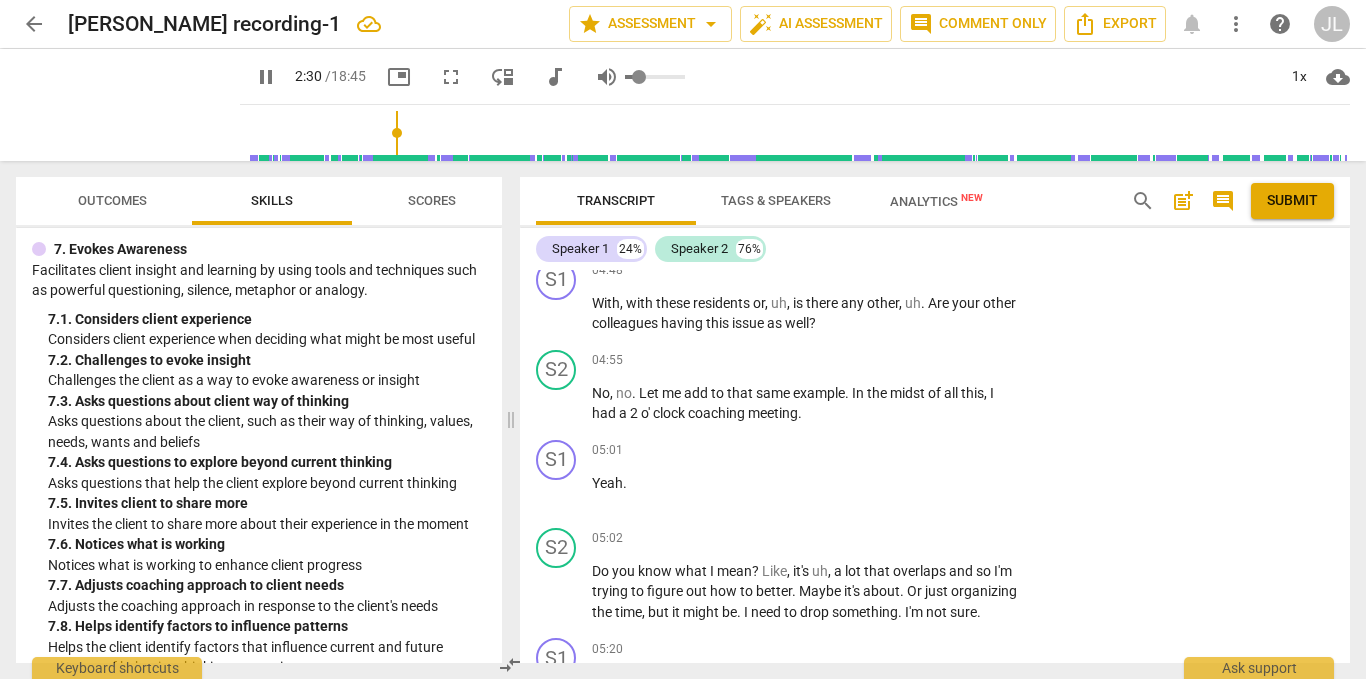 type on "0.14" 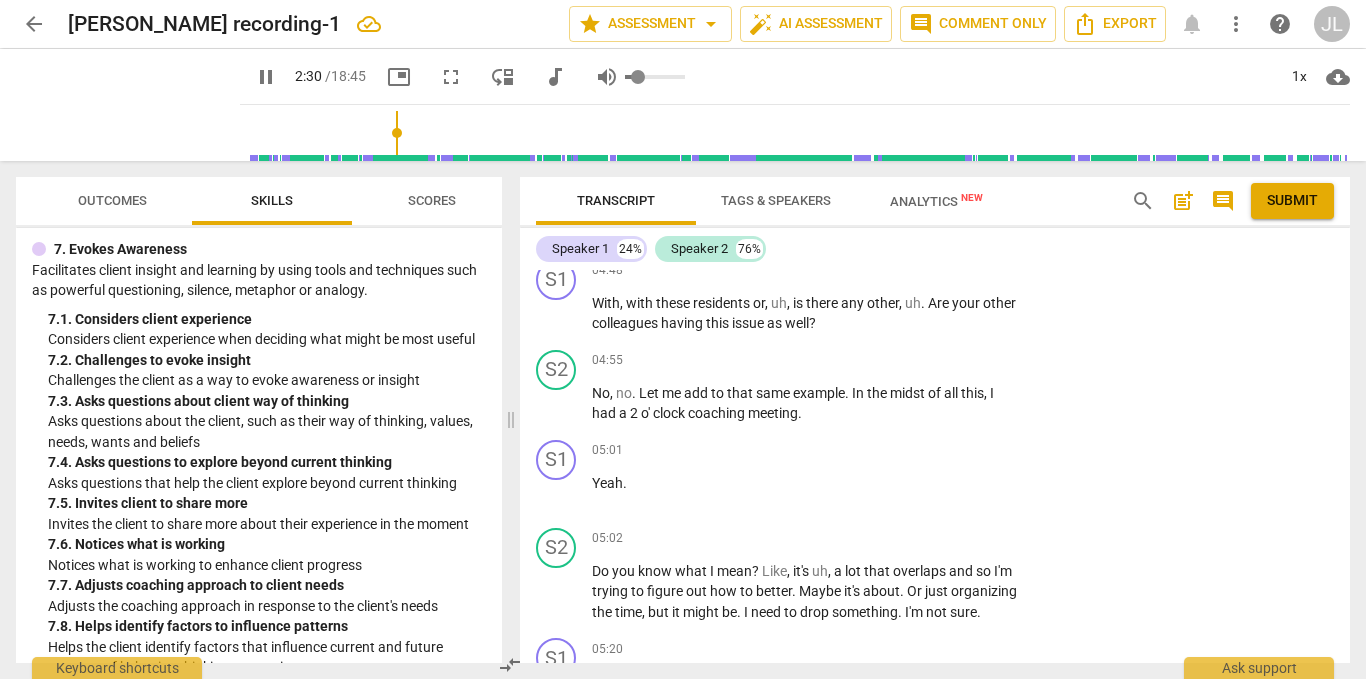 type on "151" 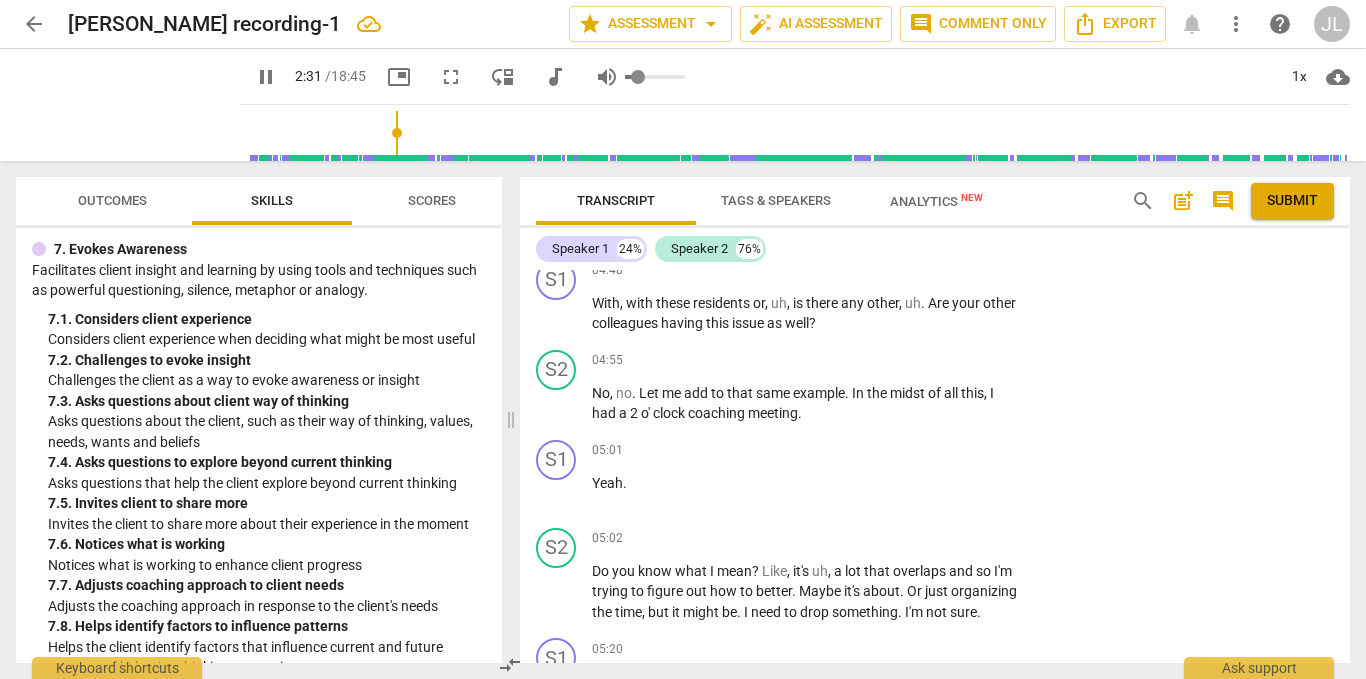 type on "0.14" 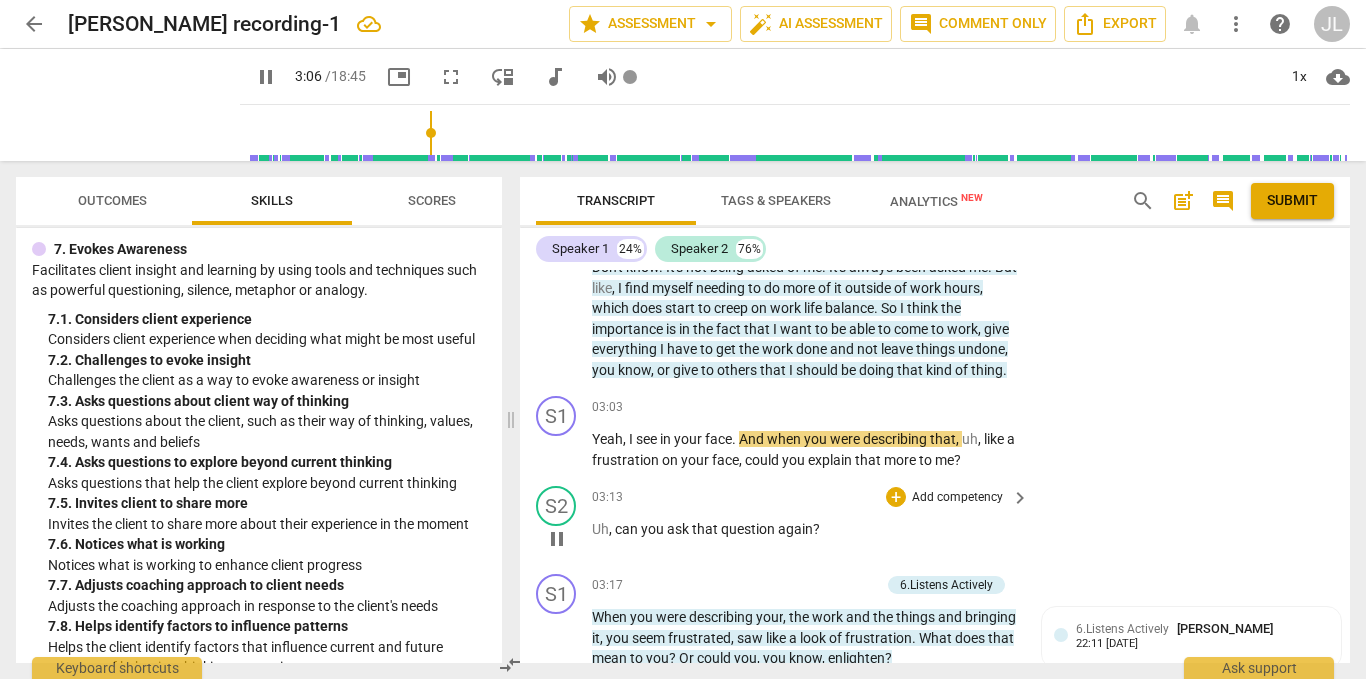 scroll, scrollTop: 1800, scrollLeft: 0, axis: vertical 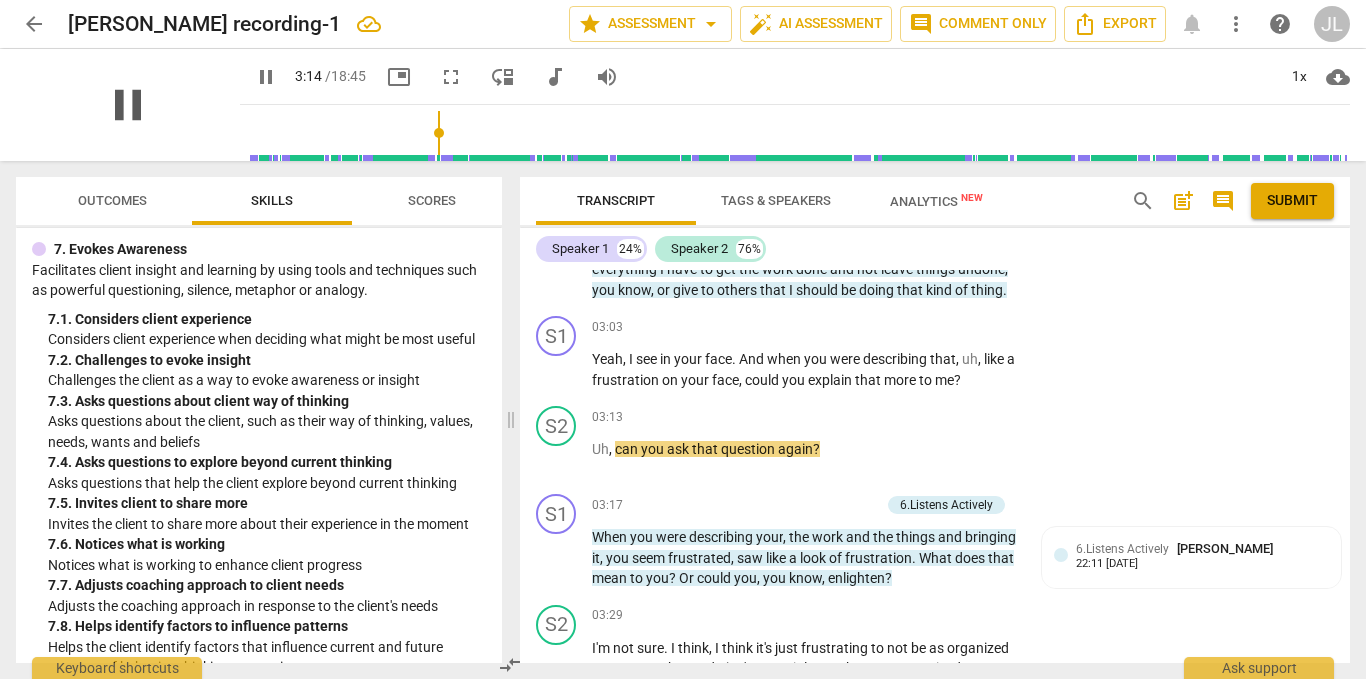 click on "pause" at bounding box center (128, 105) 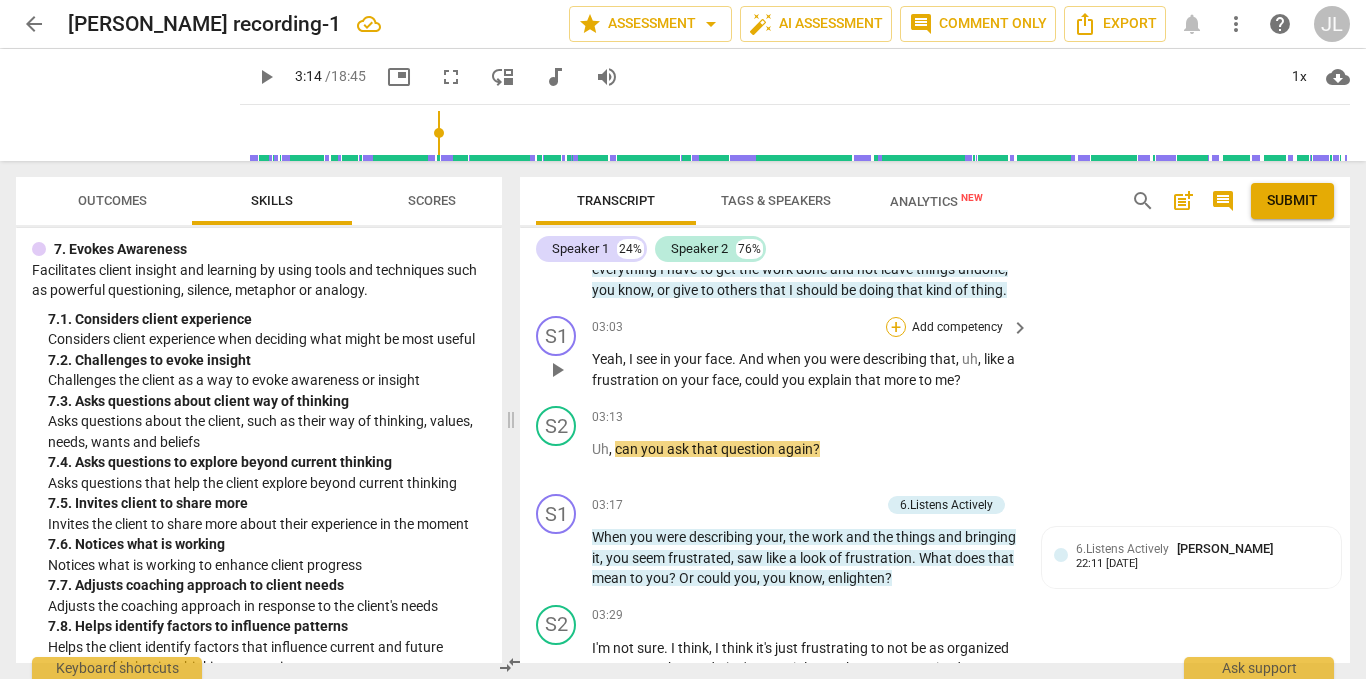 click on "+" at bounding box center [896, 327] 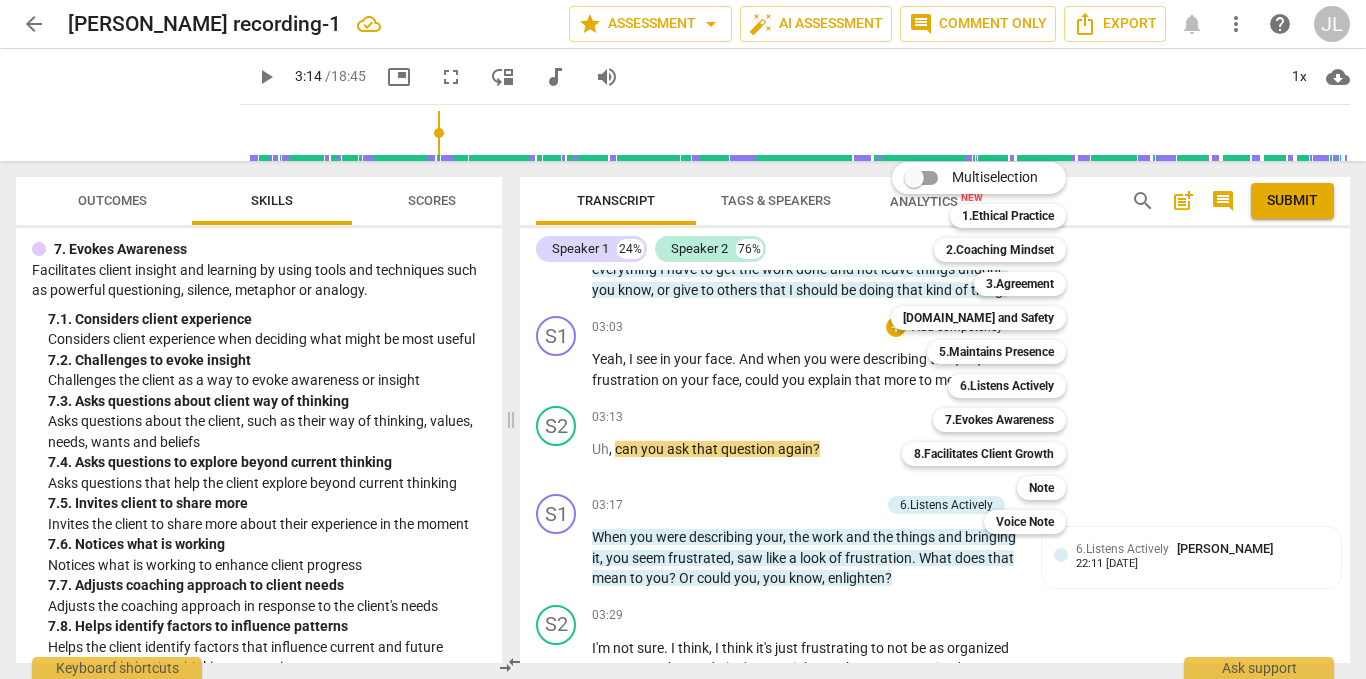 drag, startPoint x: 500, startPoint y: 559, endPoint x: 493, endPoint y: 577, distance: 19.313208 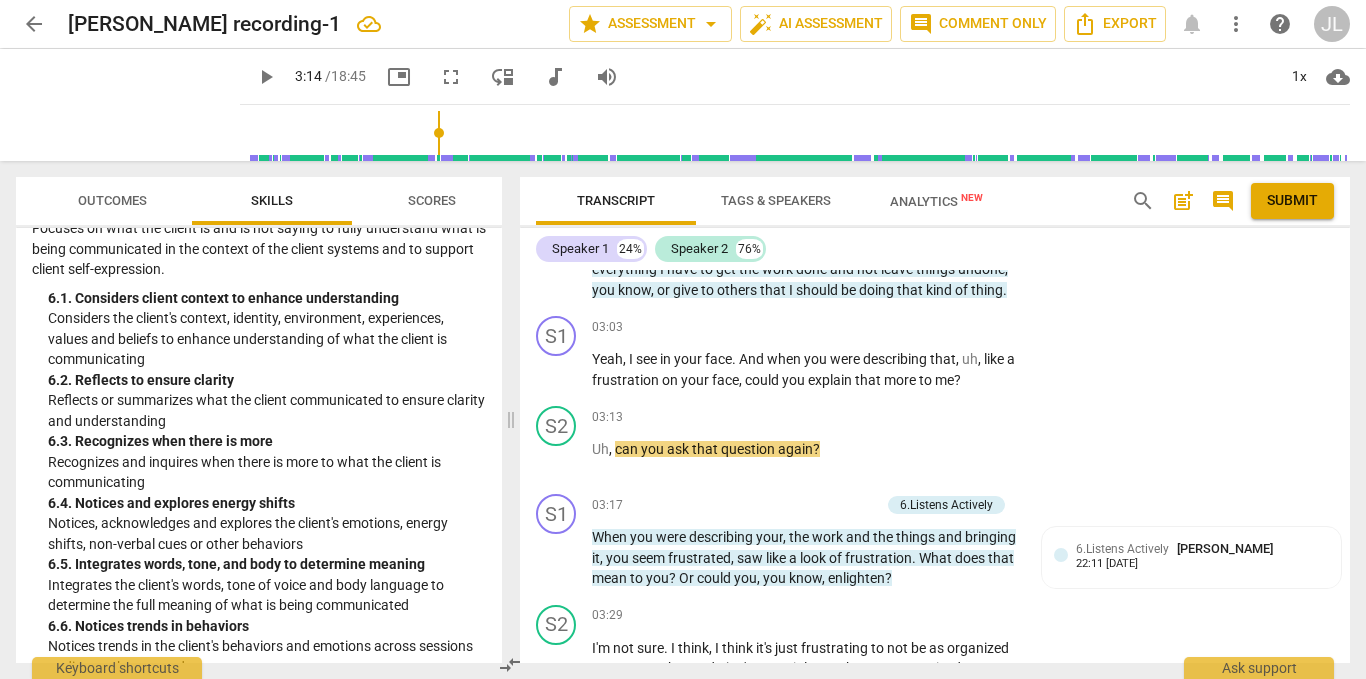 scroll, scrollTop: 2652, scrollLeft: 0, axis: vertical 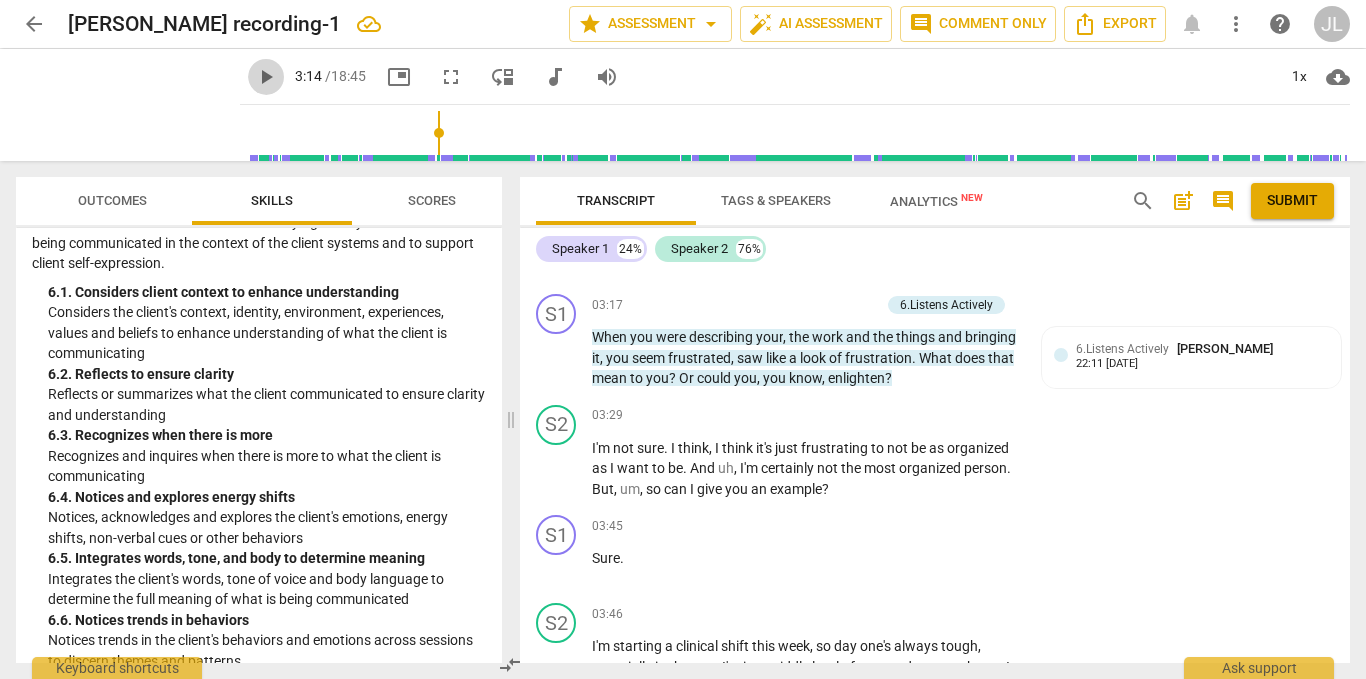 click on "play_arrow" at bounding box center [266, 77] 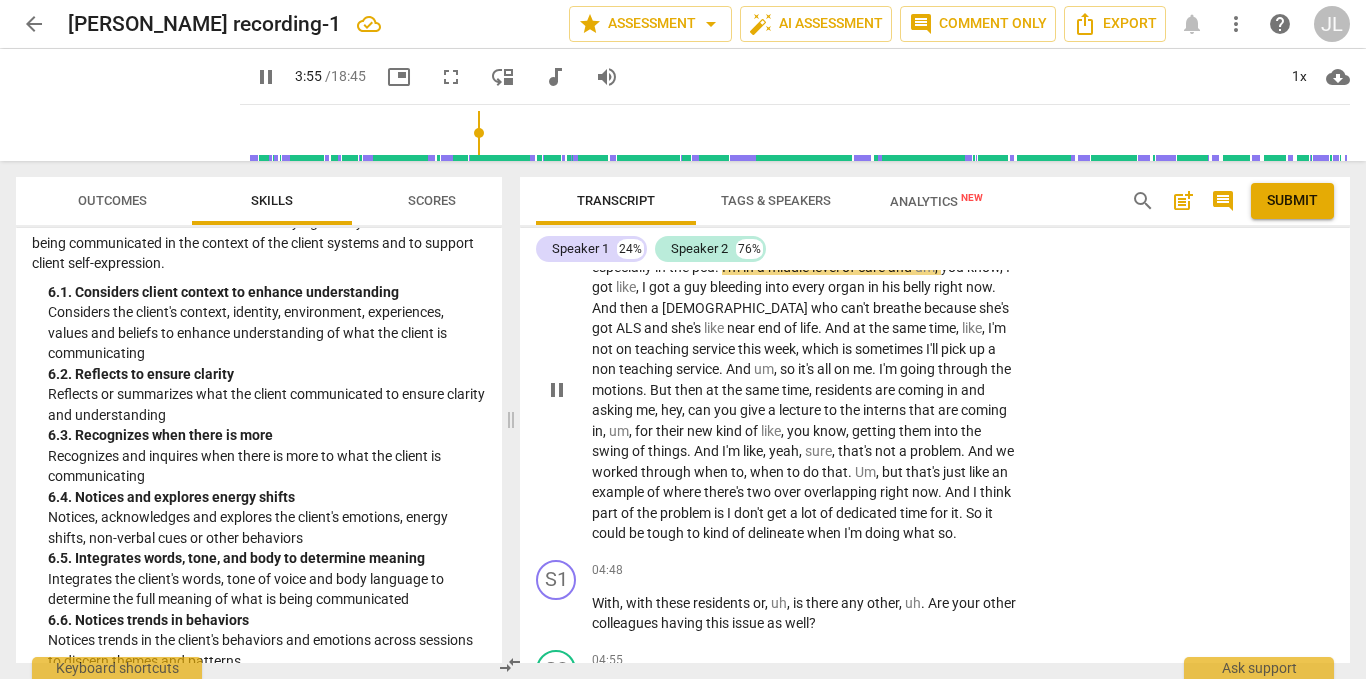 scroll, scrollTop: 2300, scrollLeft: 0, axis: vertical 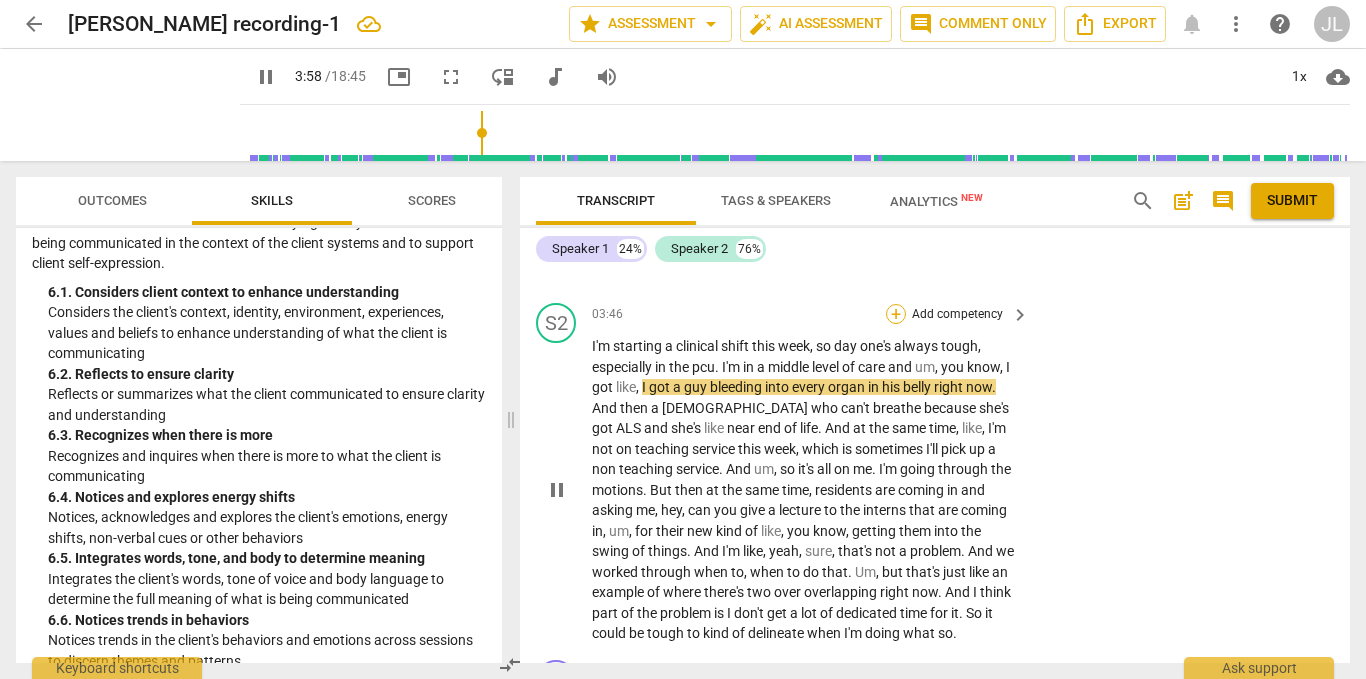 click on "+" at bounding box center (896, 314) 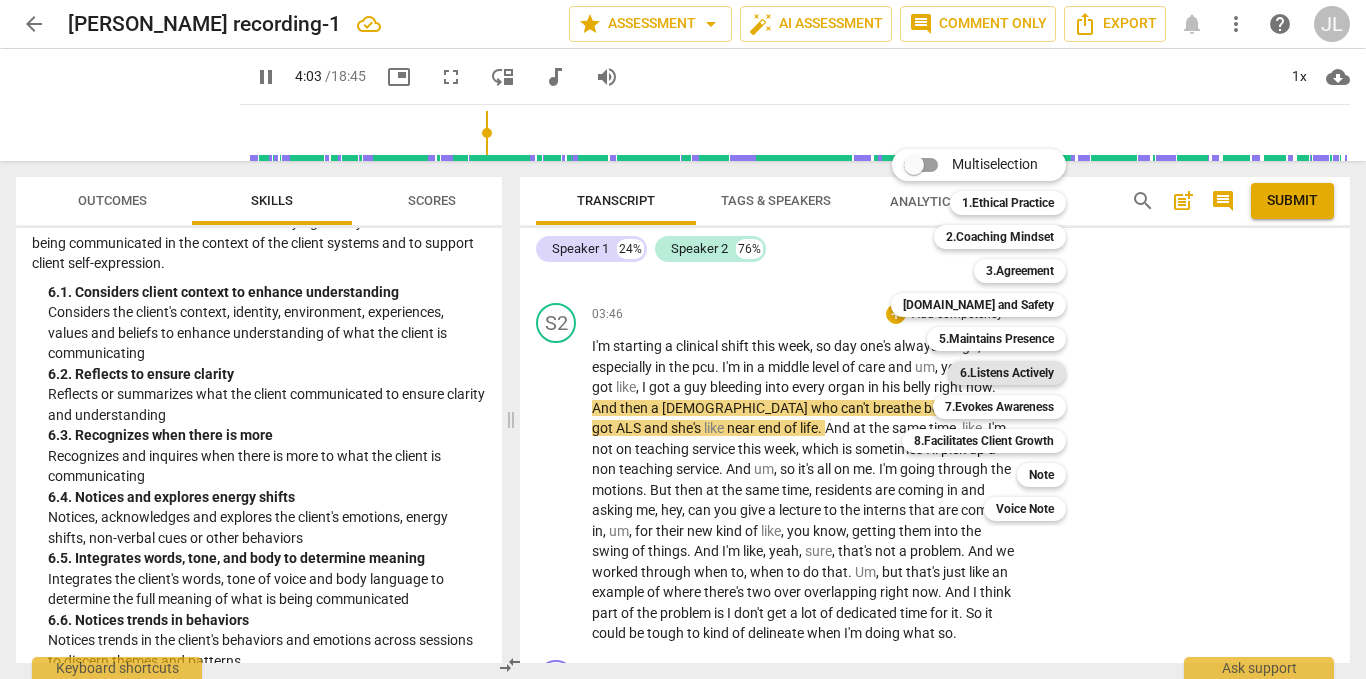 click on "6.Listens Actively" at bounding box center (1007, 373) 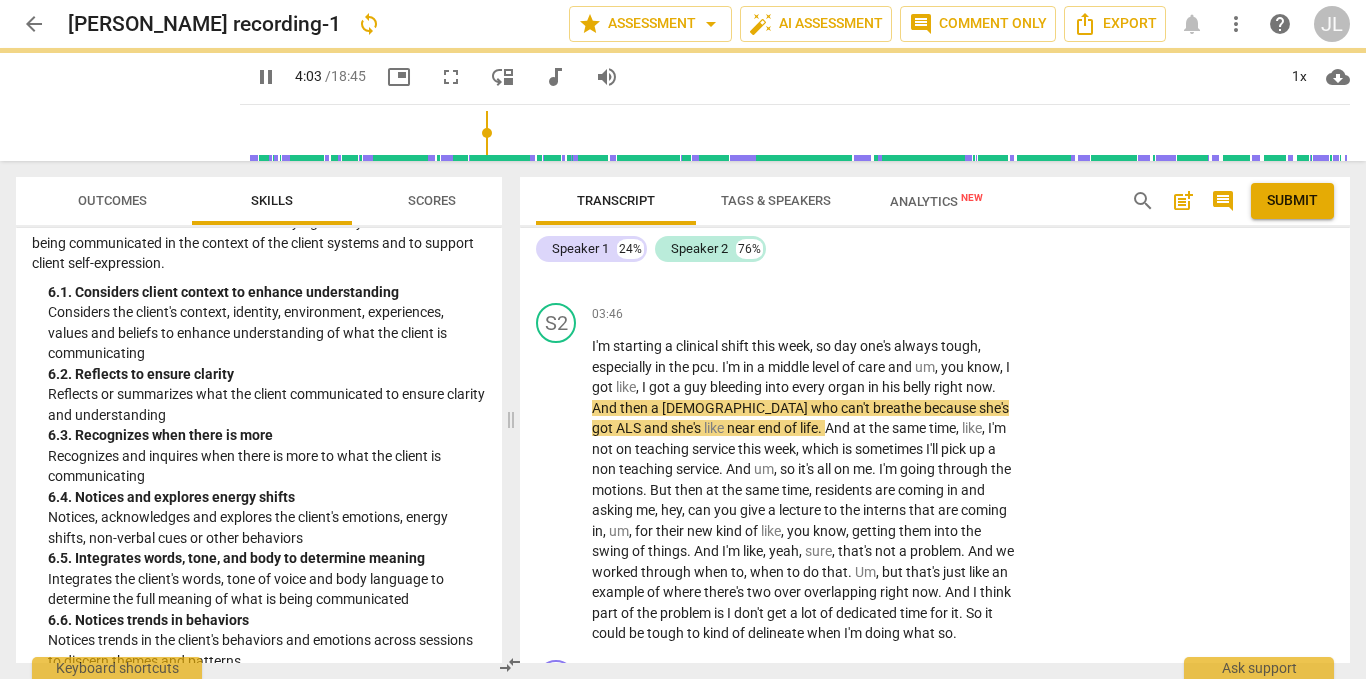 type on "244" 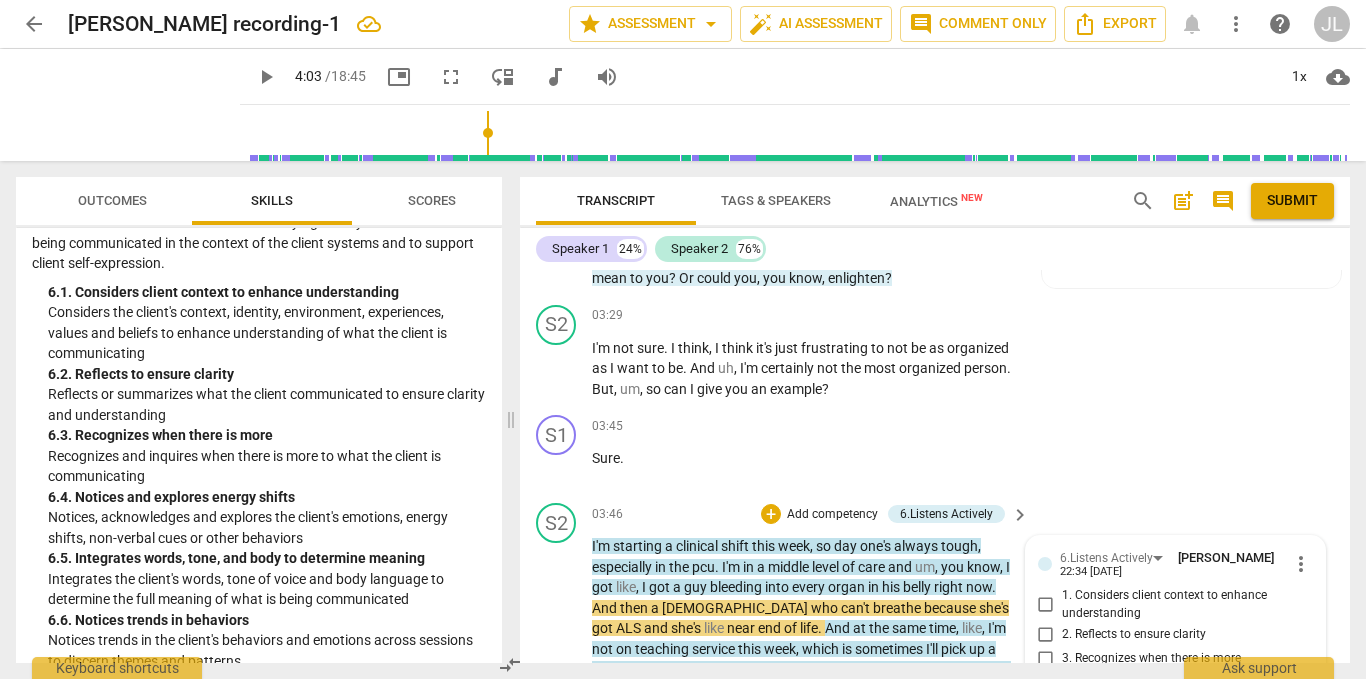 scroll, scrollTop: 2000, scrollLeft: 0, axis: vertical 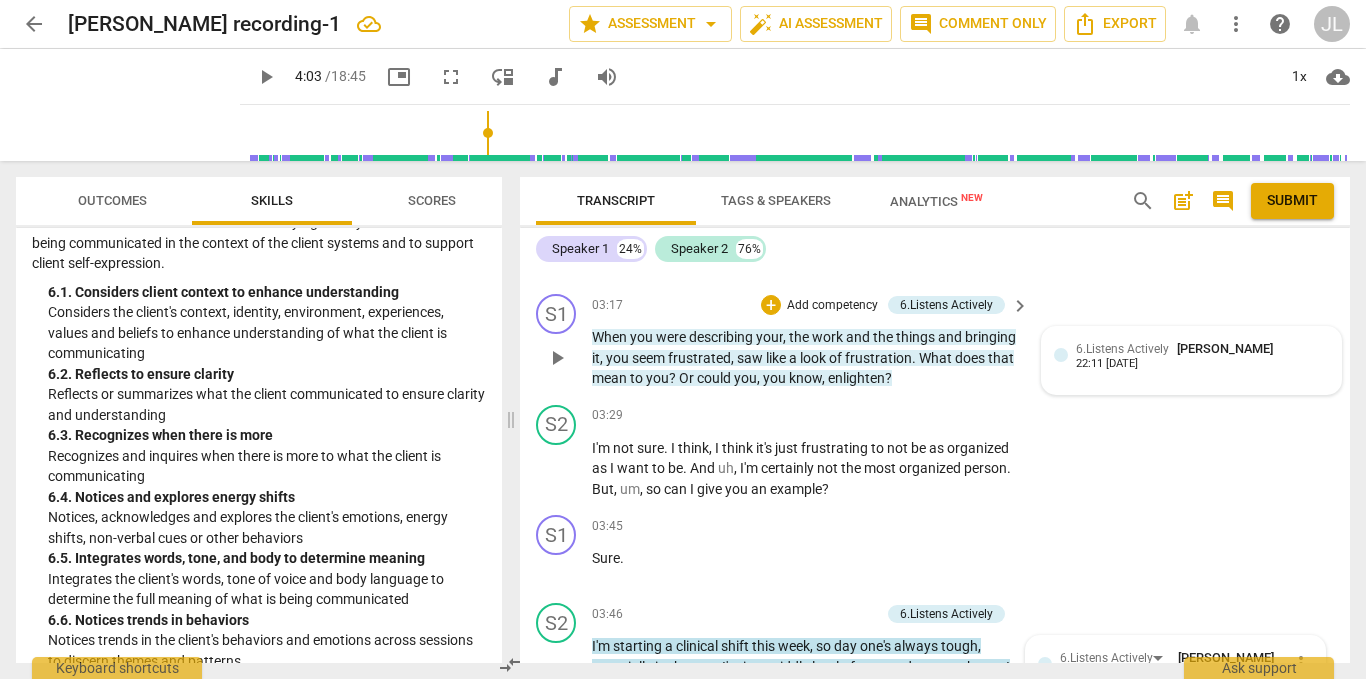 click on "6.Listens Actively" at bounding box center (1122, 349) 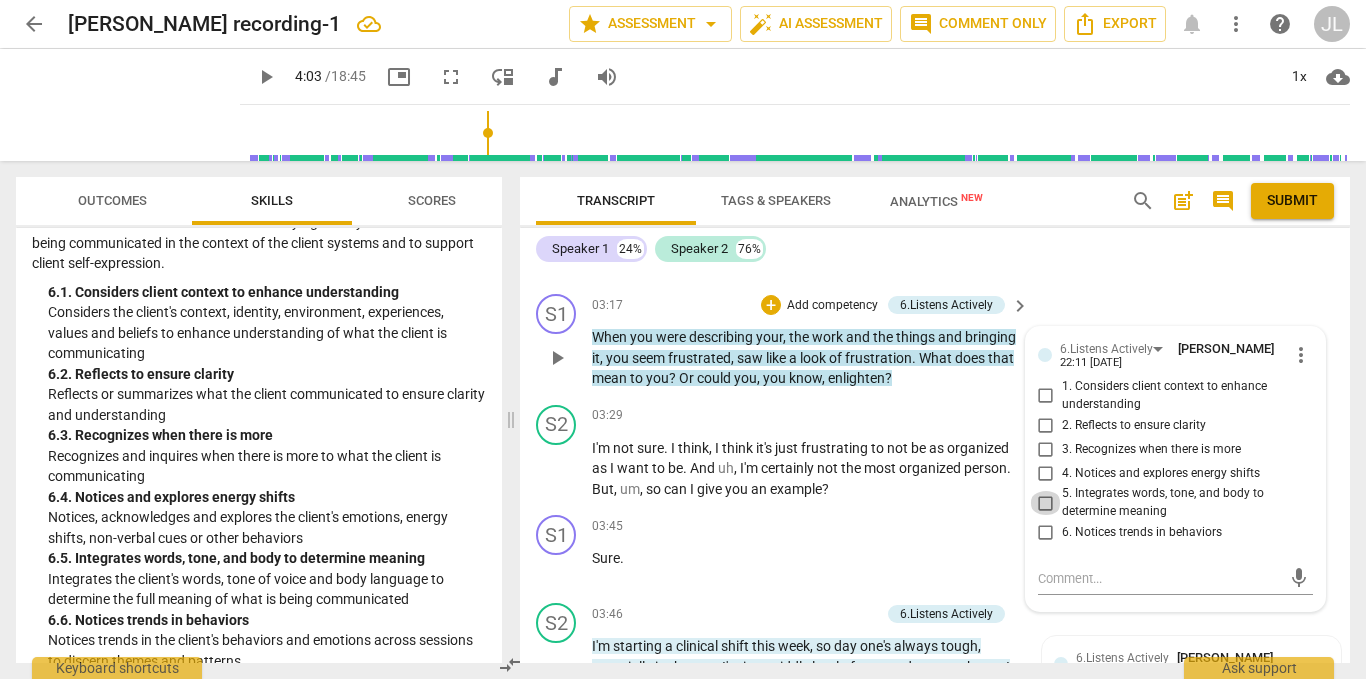 click on "5. Integrates words, tone, and body to determine meaning" at bounding box center (1046, 503) 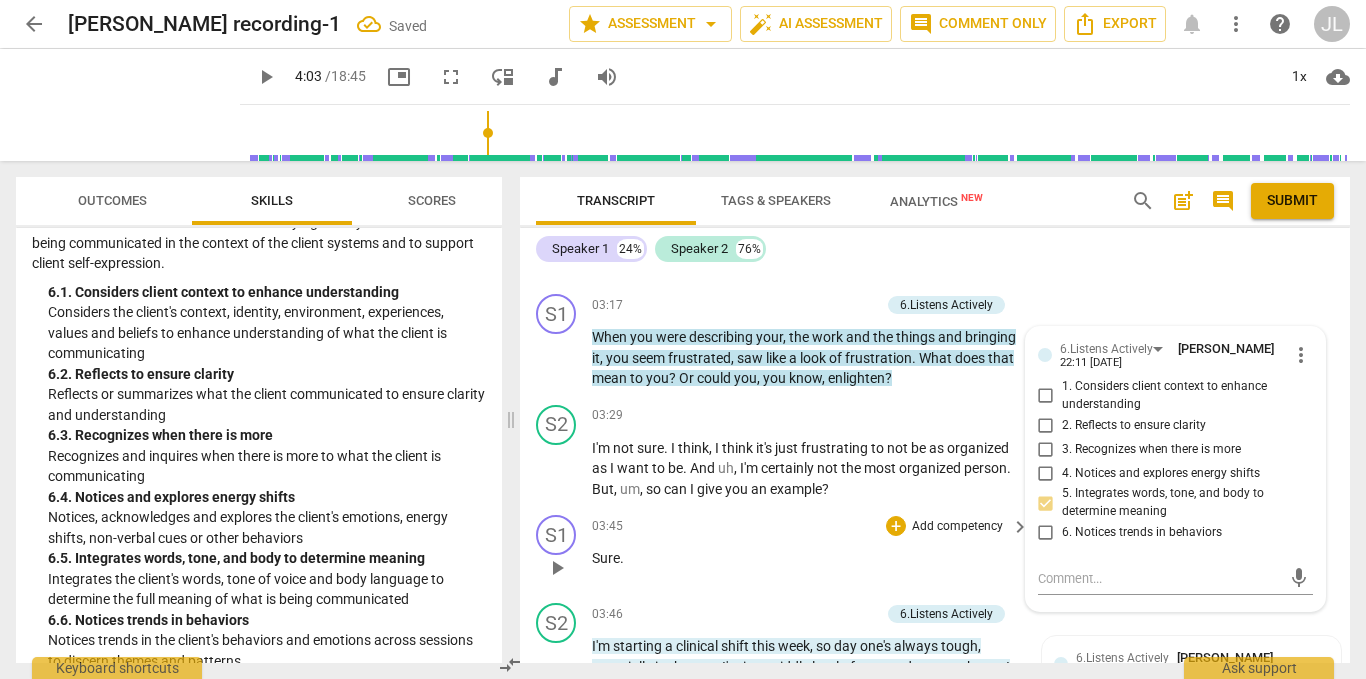 click on "Add competency" at bounding box center (957, 527) 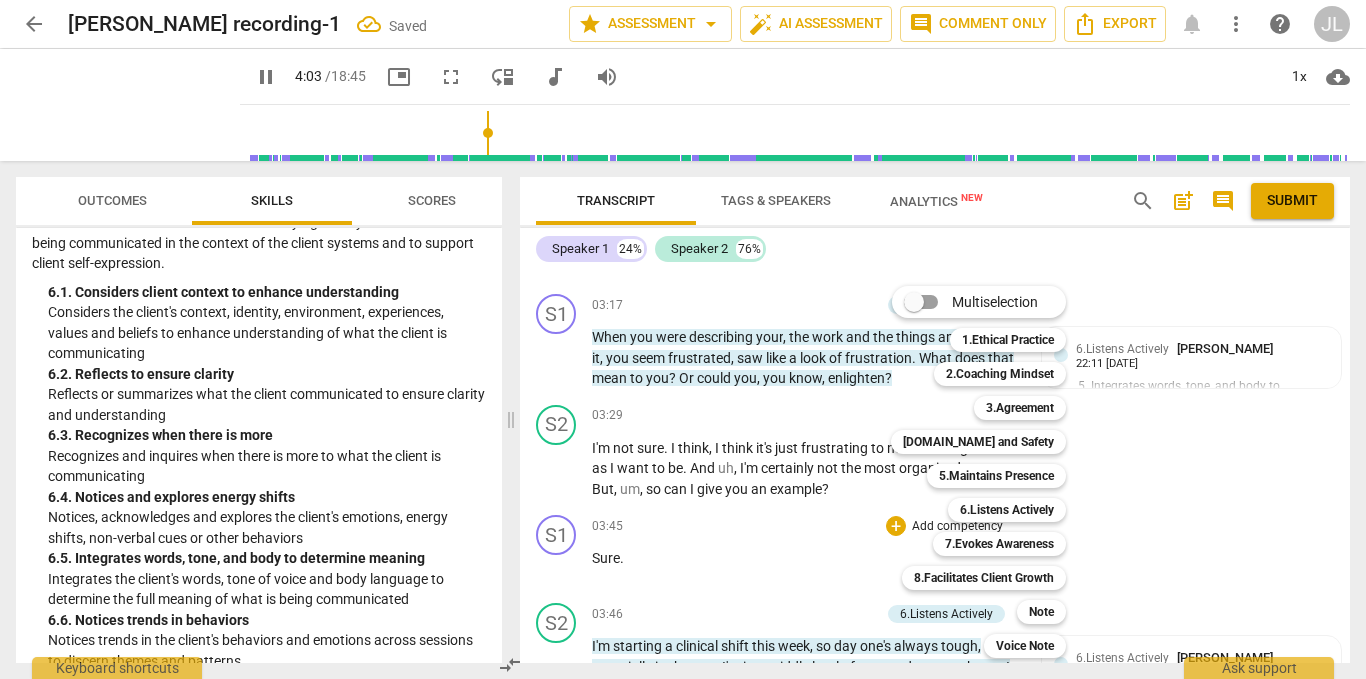 click at bounding box center (683, 339) 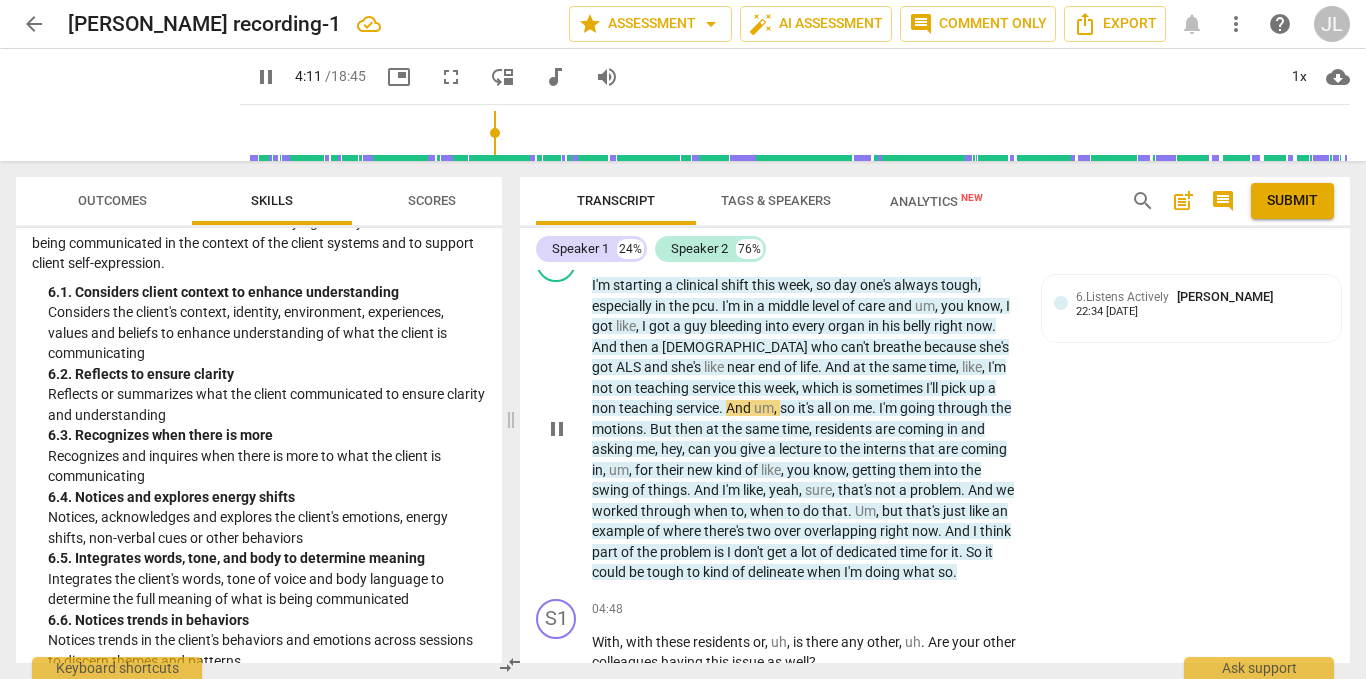scroll, scrollTop: 2300, scrollLeft: 0, axis: vertical 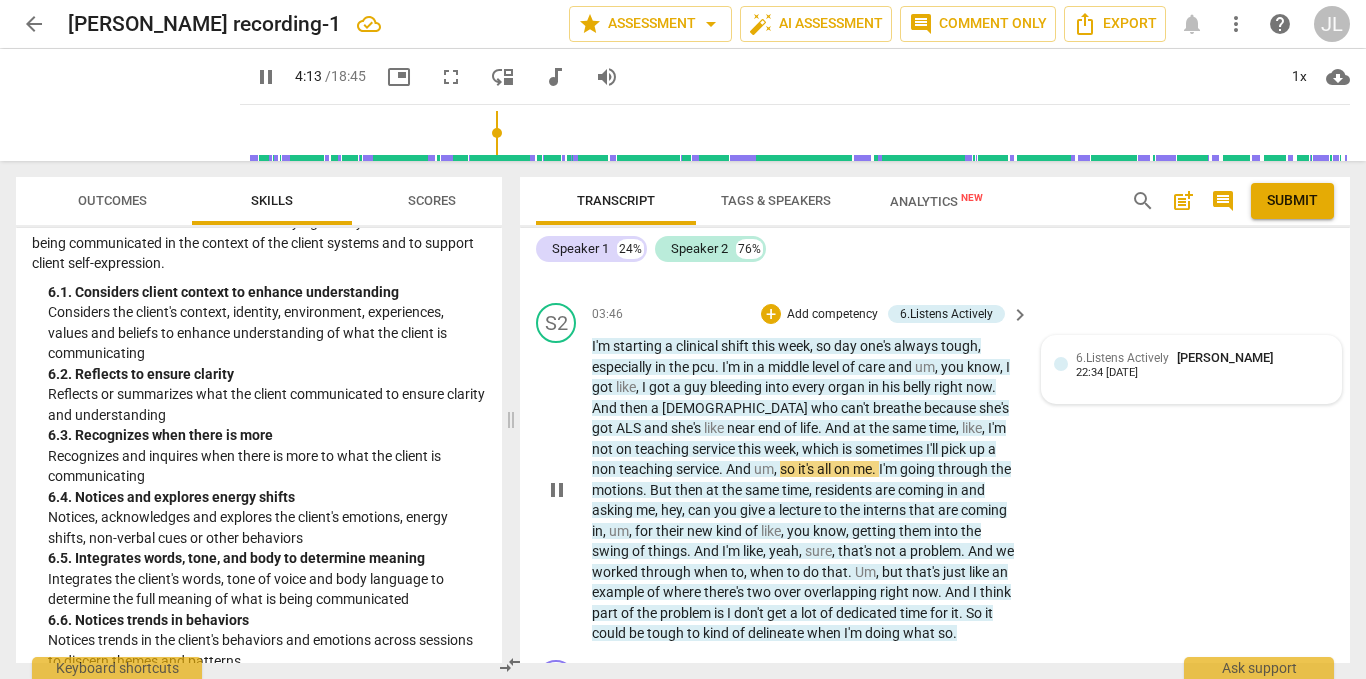 click at bounding box center [1061, 364] 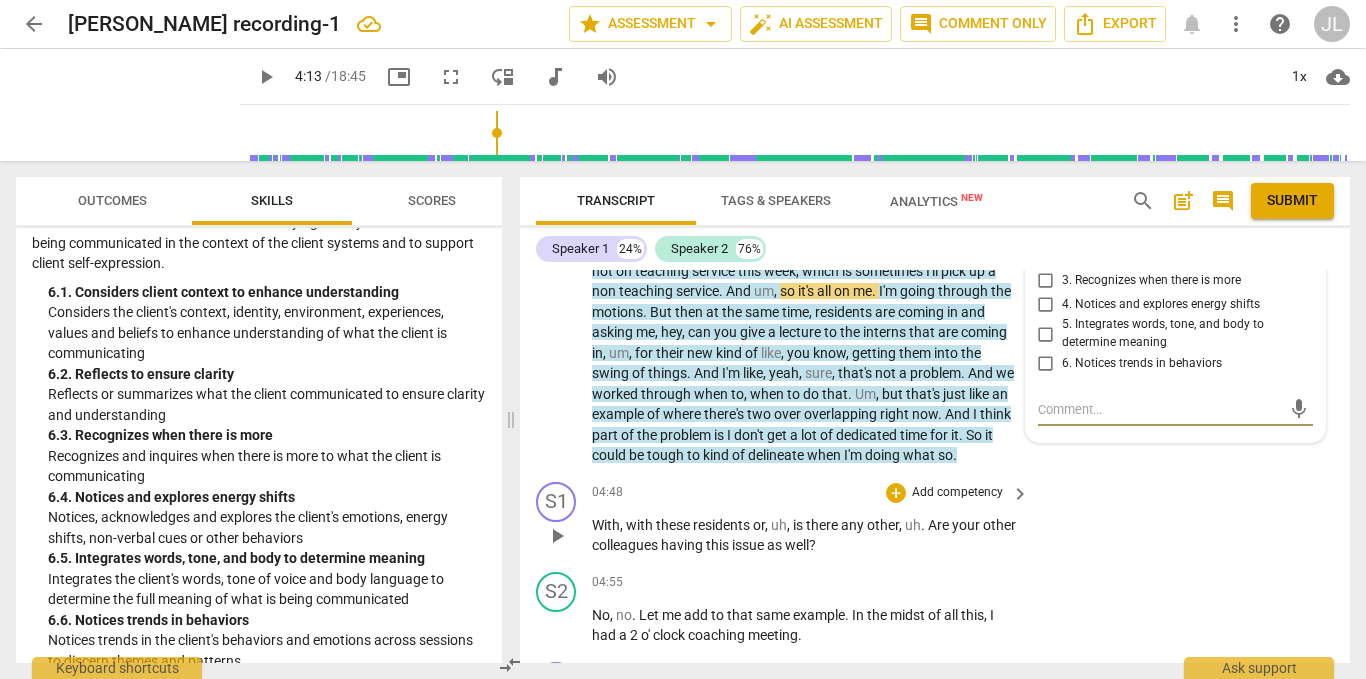 scroll, scrollTop: 2500, scrollLeft: 0, axis: vertical 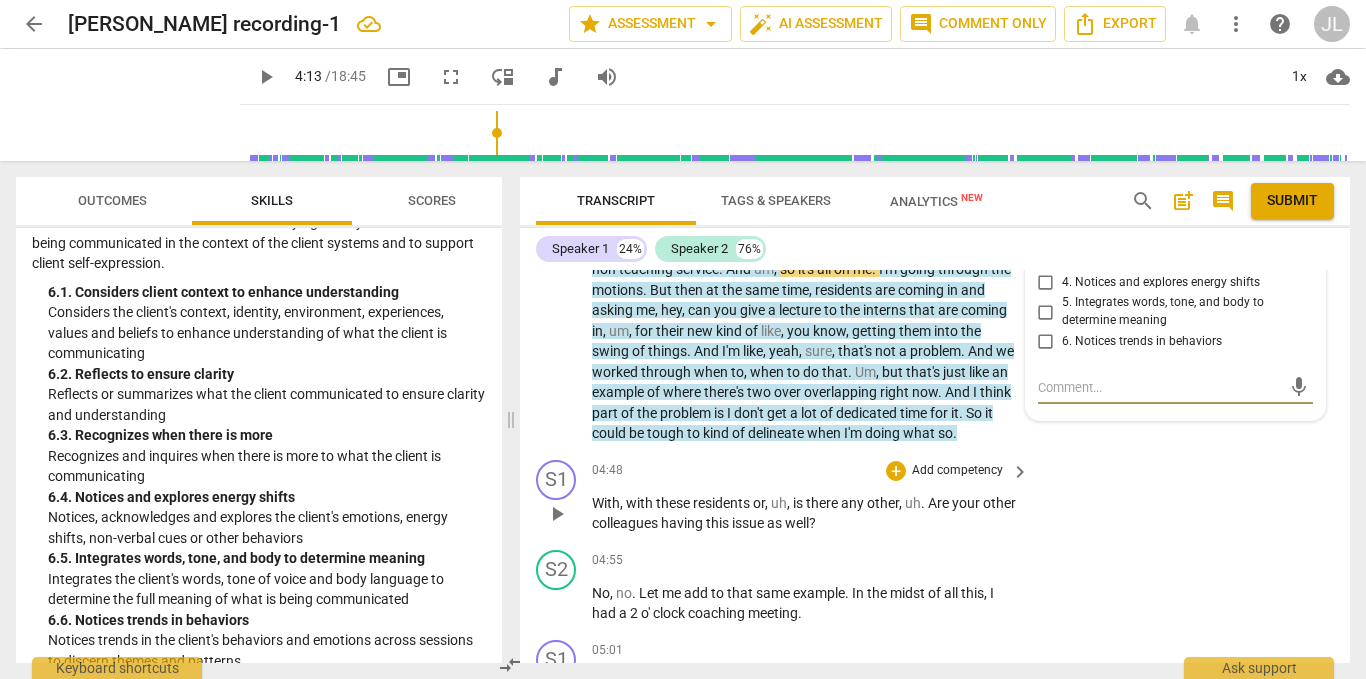 click on "S1 play_arrow pause 04:48 + Add competency keyboard_arrow_right With ,   with   these   residents   or ,   uh ,   is   there   any   other ,   uh .   Are   your   other   colleagues   having   this   issue   as   well ?" at bounding box center (935, 497) 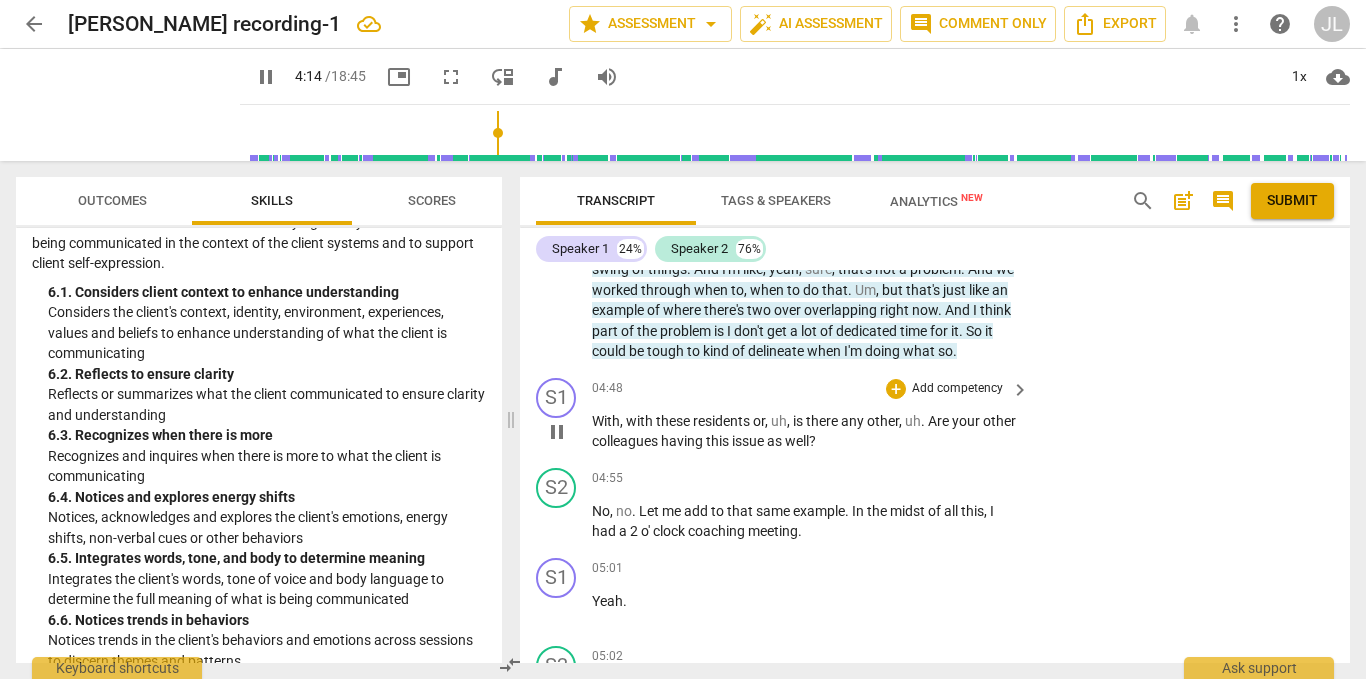 scroll, scrollTop: 2600, scrollLeft: 0, axis: vertical 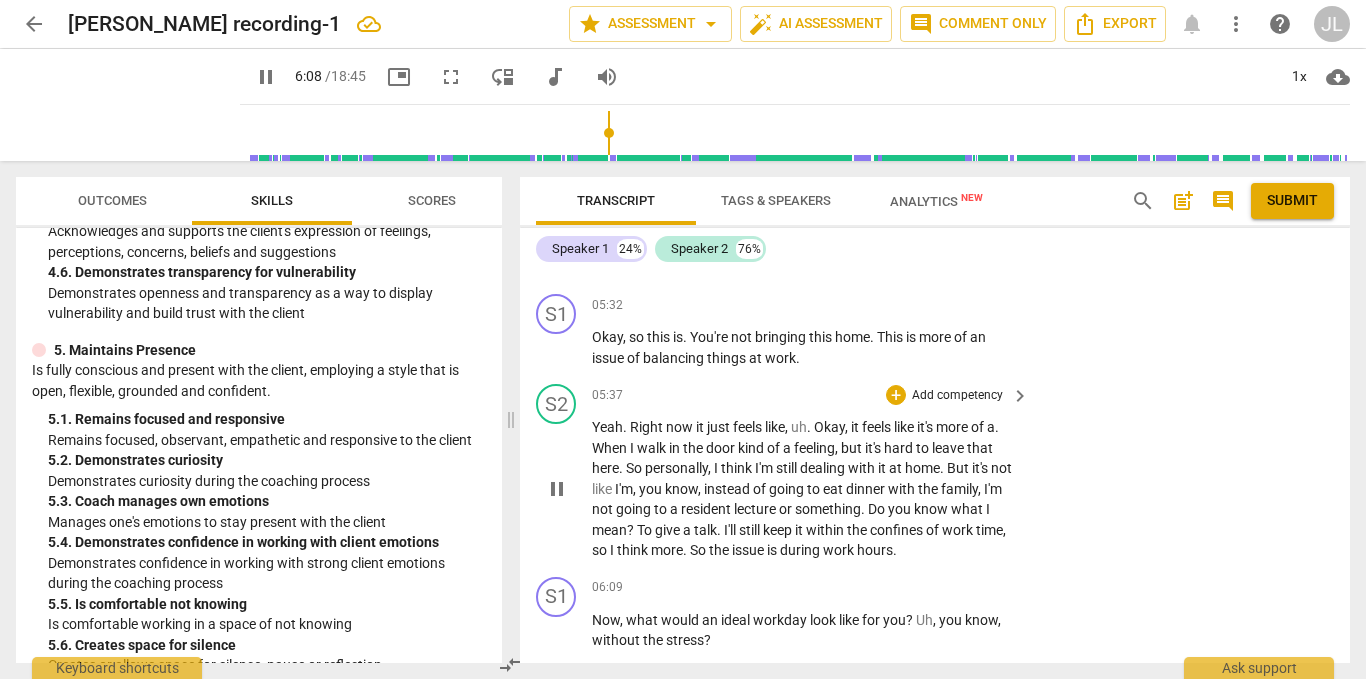 click on "Add competency" at bounding box center (957, 396) 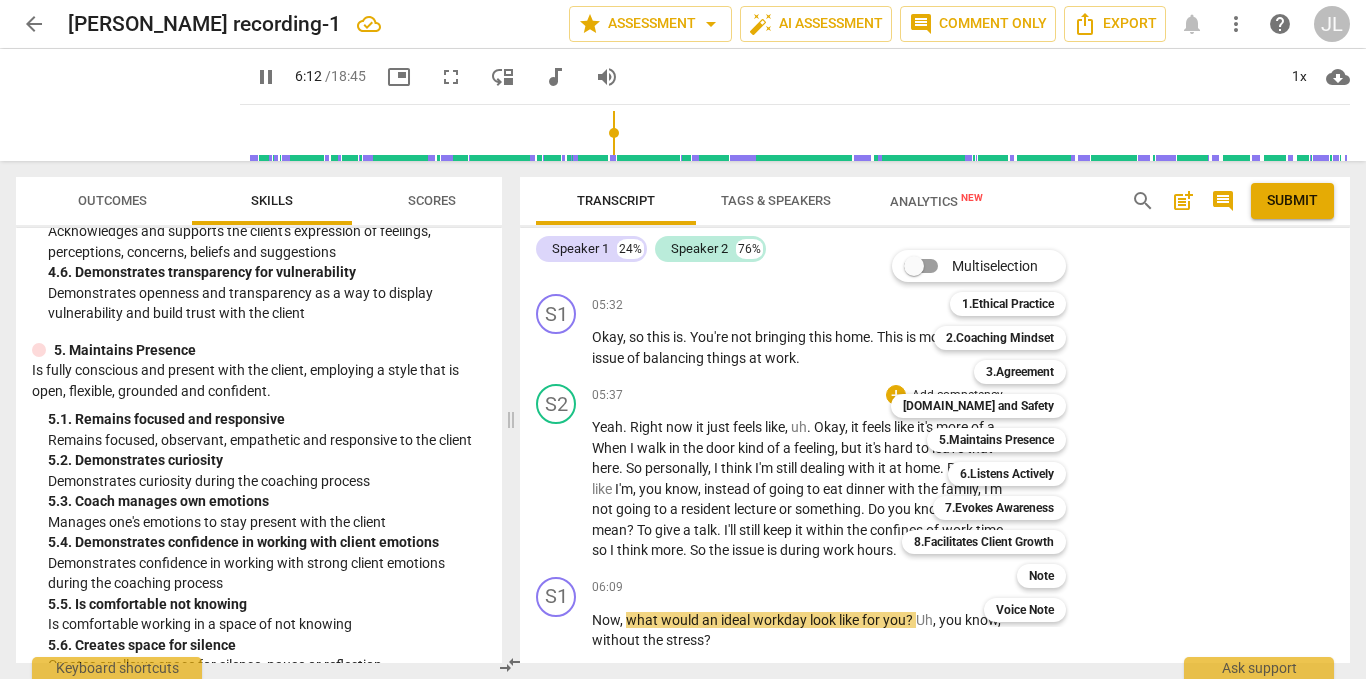 click at bounding box center [683, 339] 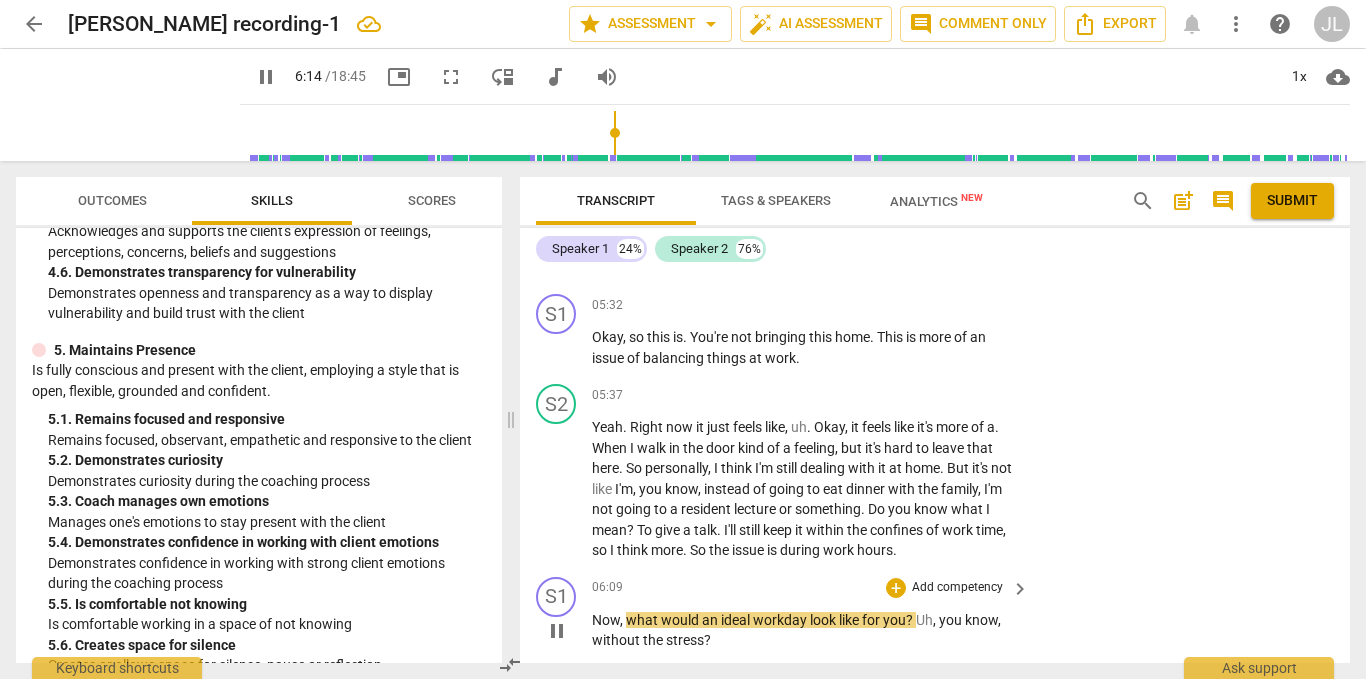 scroll, scrollTop: 3600, scrollLeft: 0, axis: vertical 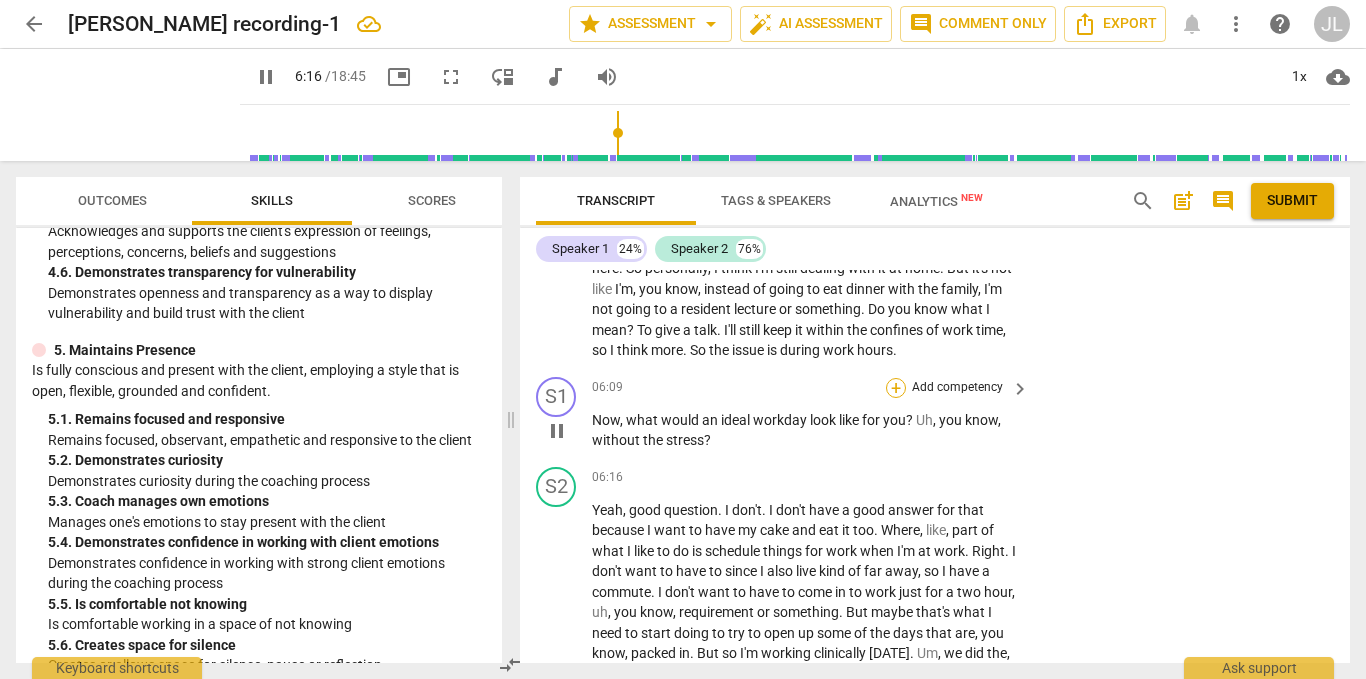 click on "+" at bounding box center (896, 388) 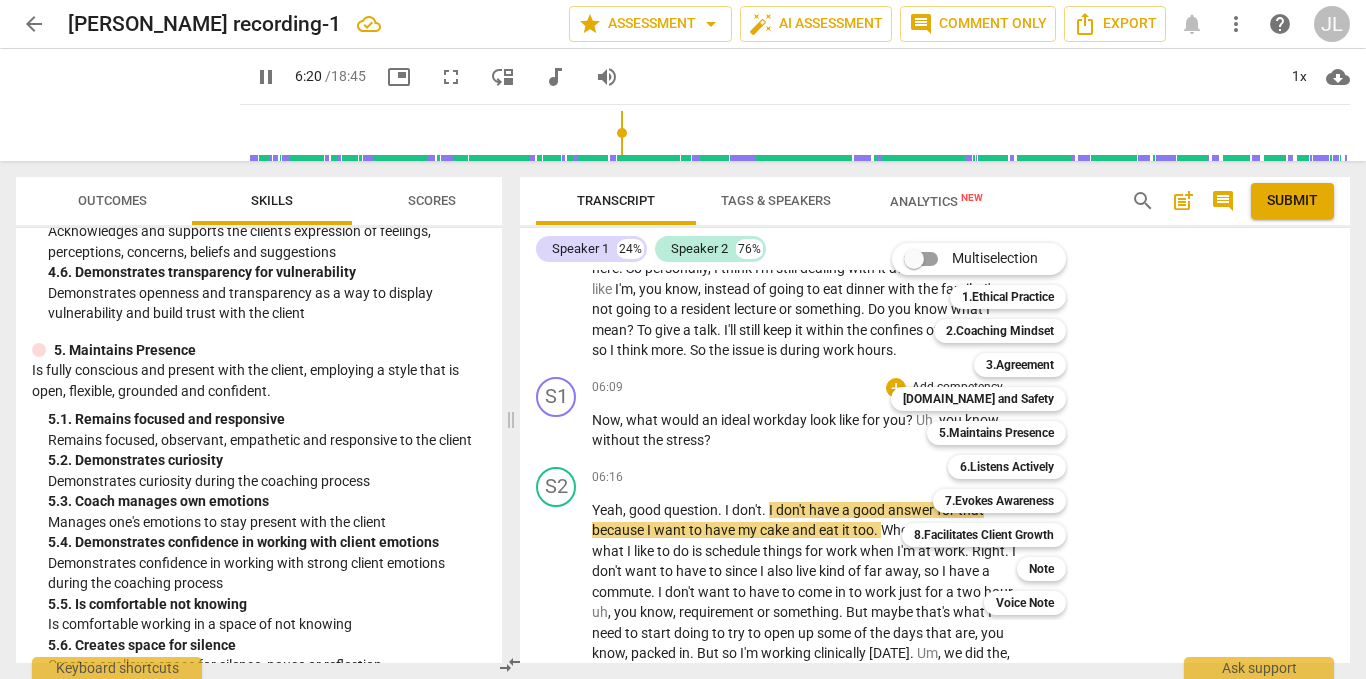 click at bounding box center (683, 339) 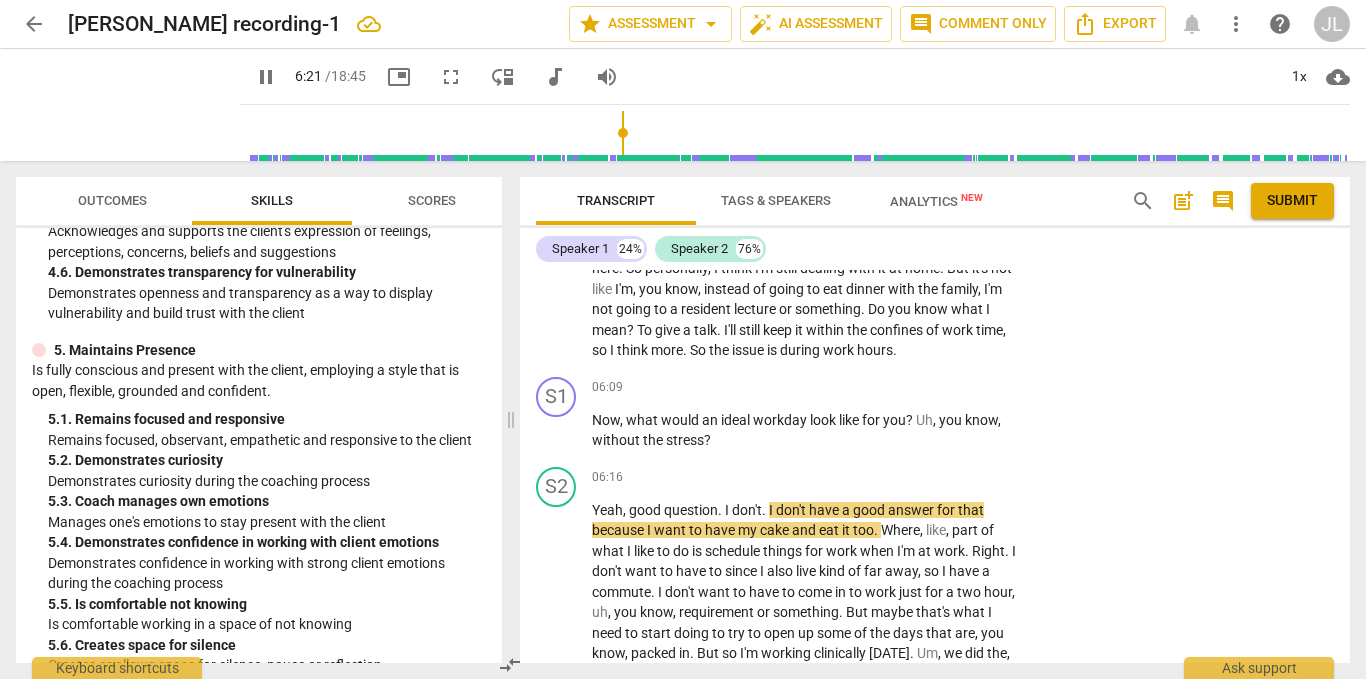 click on "pause" at bounding box center [266, 77] 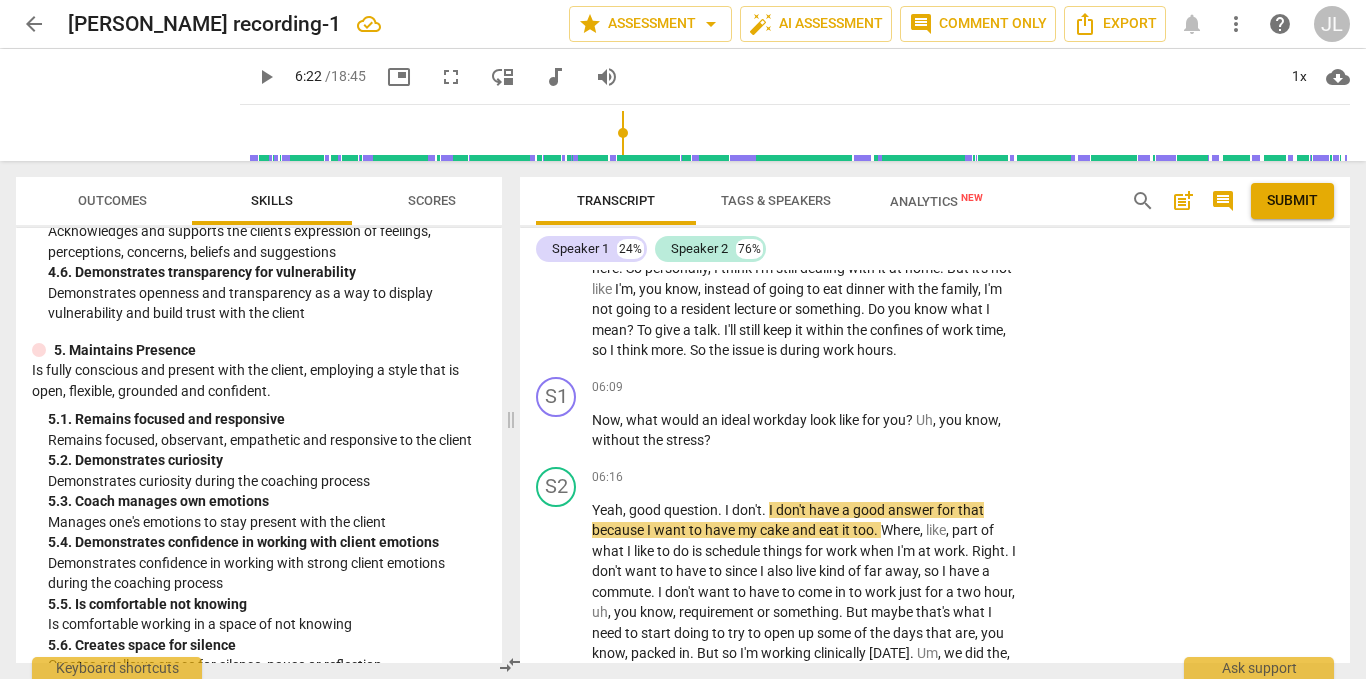 type on "382" 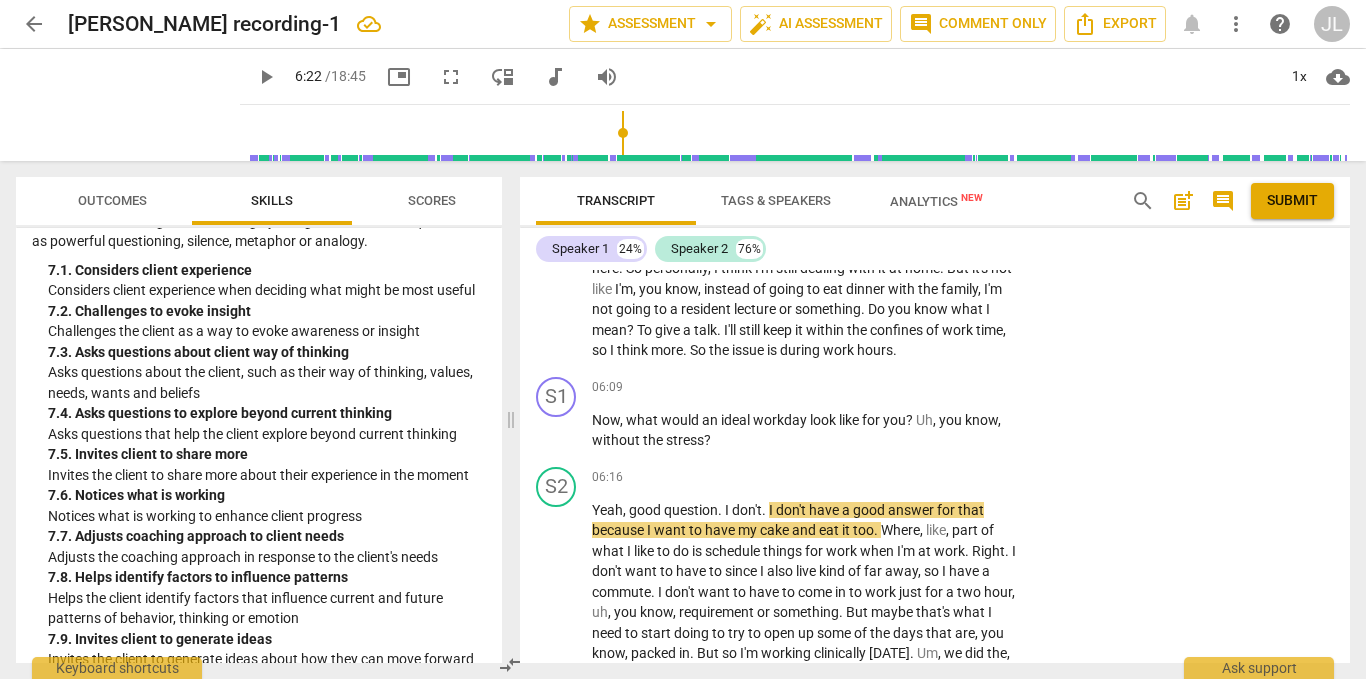 scroll, scrollTop: 3052, scrollLeft: 0, axis: vertical 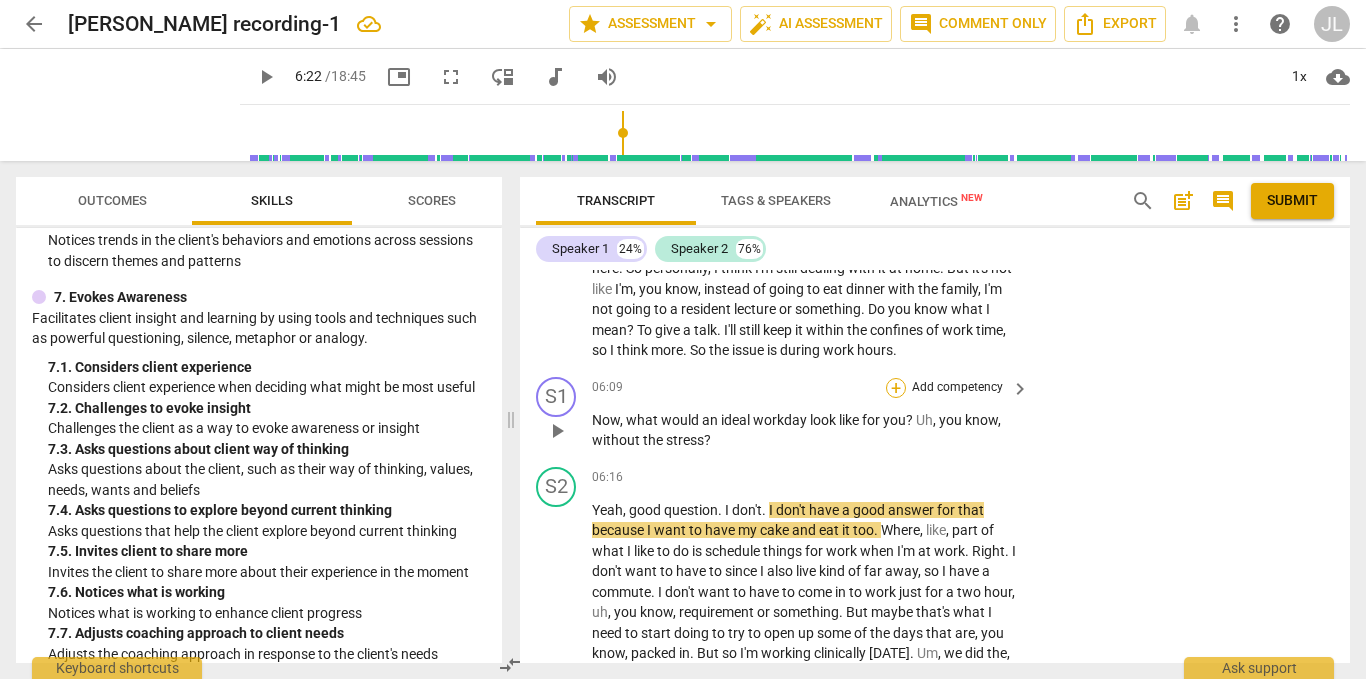 click on "+" at bounding box center (896, 388) 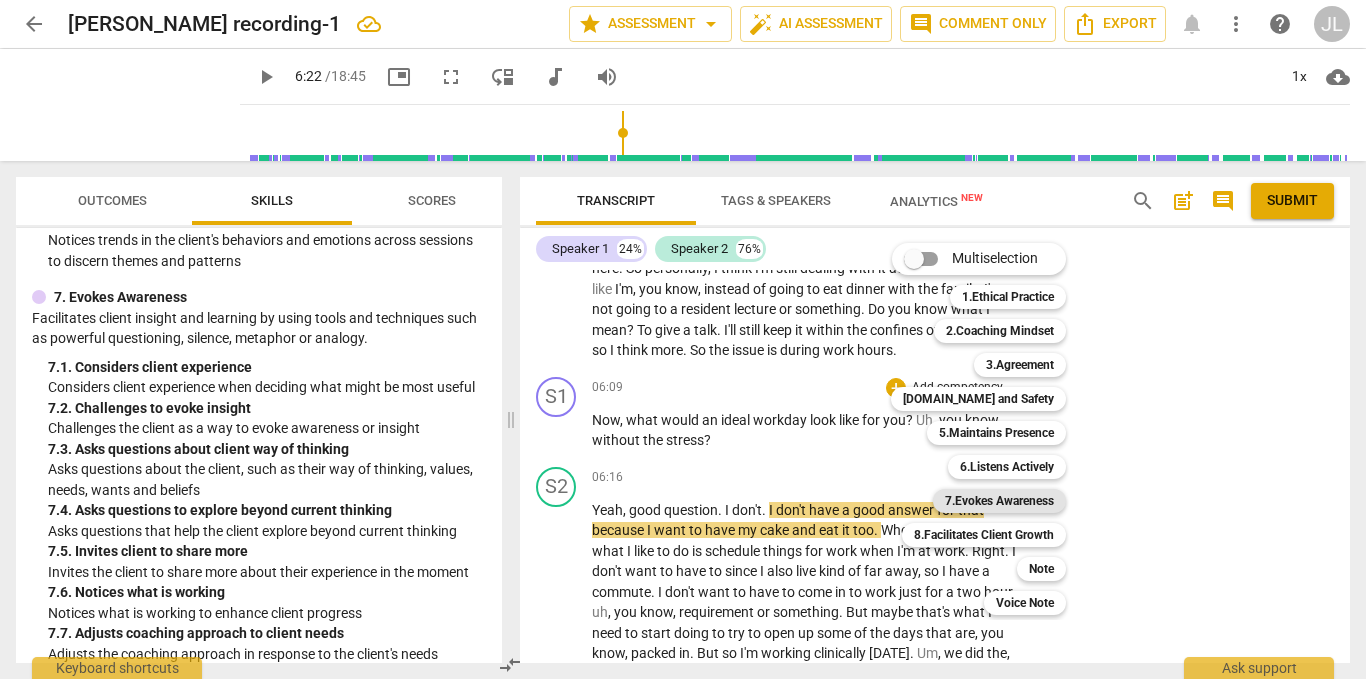 click on "7.Evokes Awareness" at bounding box center (999, 501) 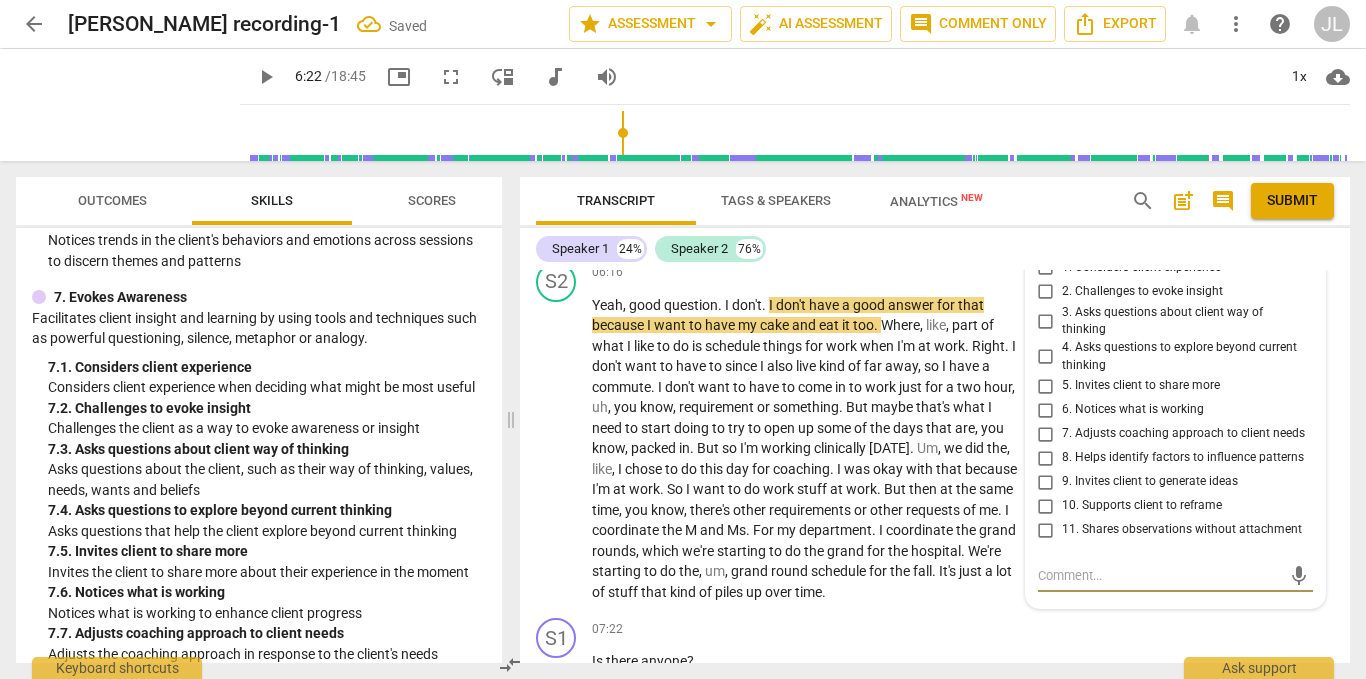 scroll, scrollTop: 3756, scrollLeft: 0, axis: vertical 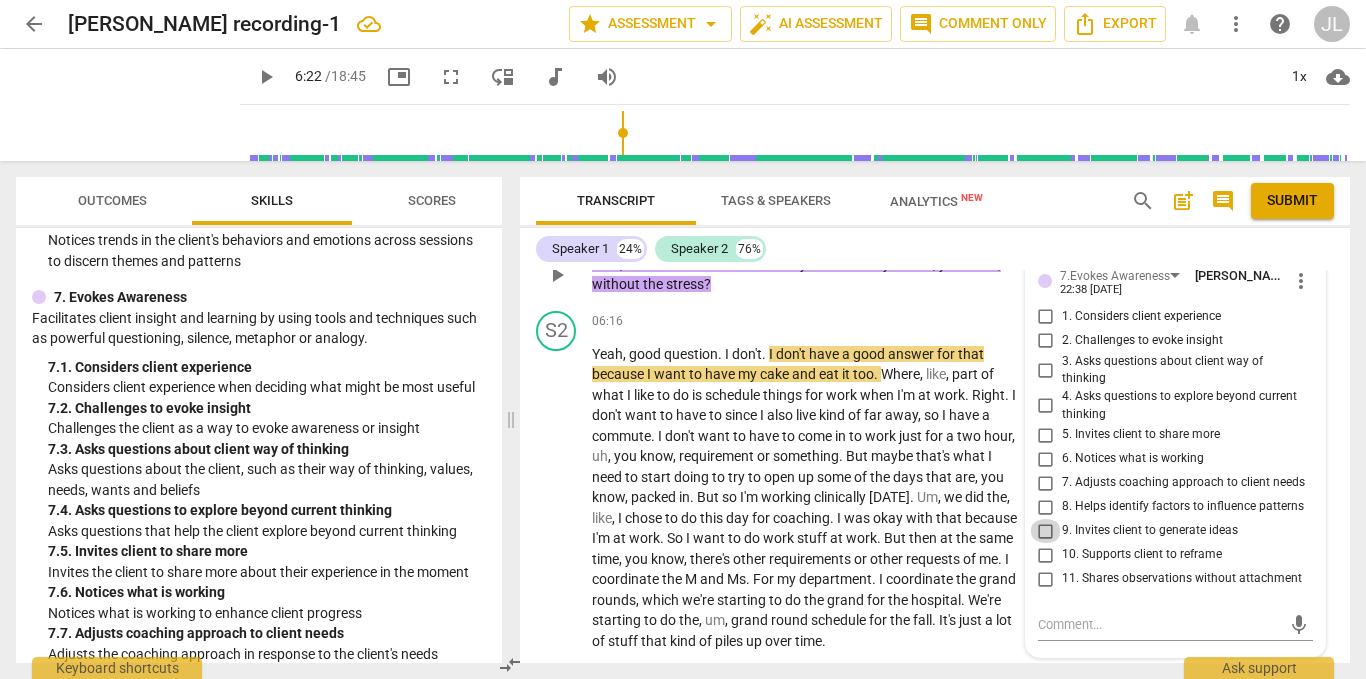 click on "9. Invites client to generate ideas" at bounding box center (1046, 531) 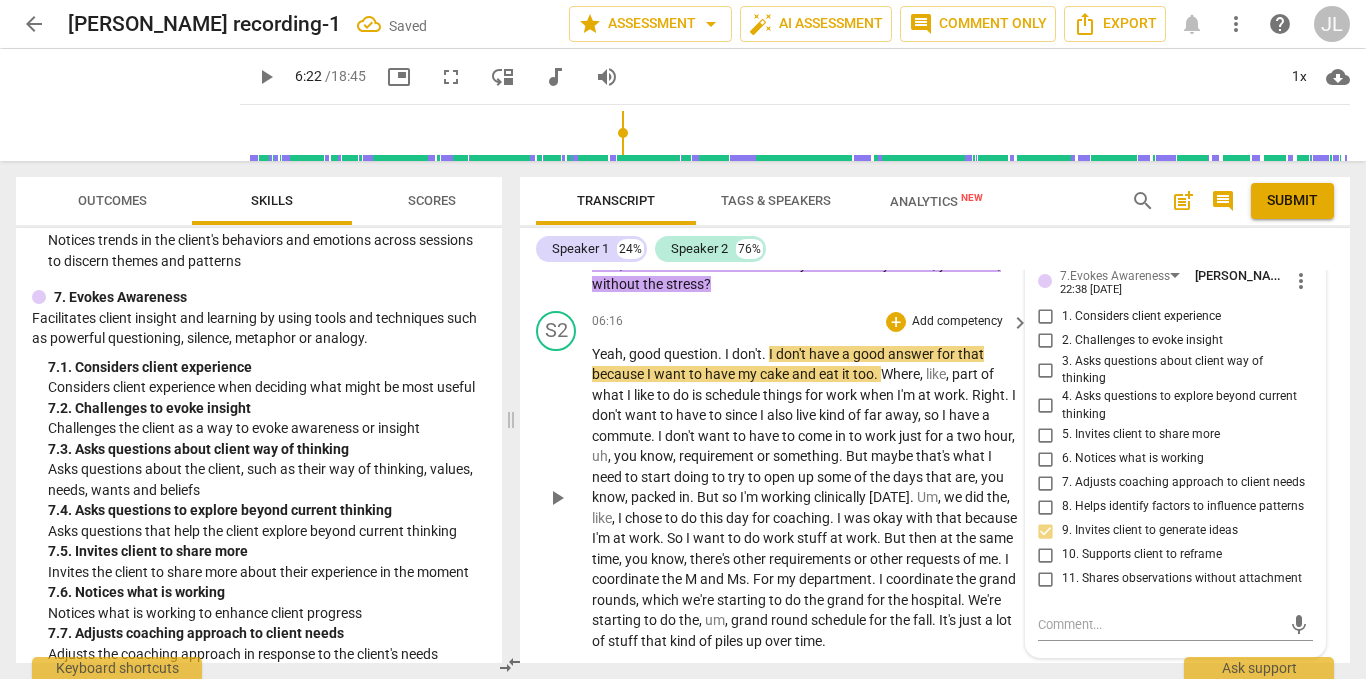 click on "S2 play_arrow pause 06:16 + Add competency keyboard_arrow_right Yeah ,   good   question .   I   don't .   I   don't   have   a   good   answer   for   that   because   I   want   to   have   my   cake   and   eat   it   too .   Where ,   like ,   part   of   what   I   like   to   do   is   schedule   things   for   work   when   I'm   at   work .   Right .   I   don't   want   to   have   to   since   I   also   live   kind   of   far   away ,   so   I   have   a   commute .   I   don't   want   to   have   to   come   in   to   work   just   for   a   two   hour ,   uh ,   you   know ,   requirement   or   something .   But   maybe   that's   what   I   need   to   start   doing   to   try   to   open   up   some   of   the   days   that   are ,   you   know ,   packed   in .   But   so   I'm   working   clinically   [DATE] .   Um ,   we   did   the ,   like ,   I   chose   to   do   this   day   for   coaching .   I   was   okay   with   that   because   I'm   at   work .   So   I   want   to   do   work" at bounding box center [935, 481] 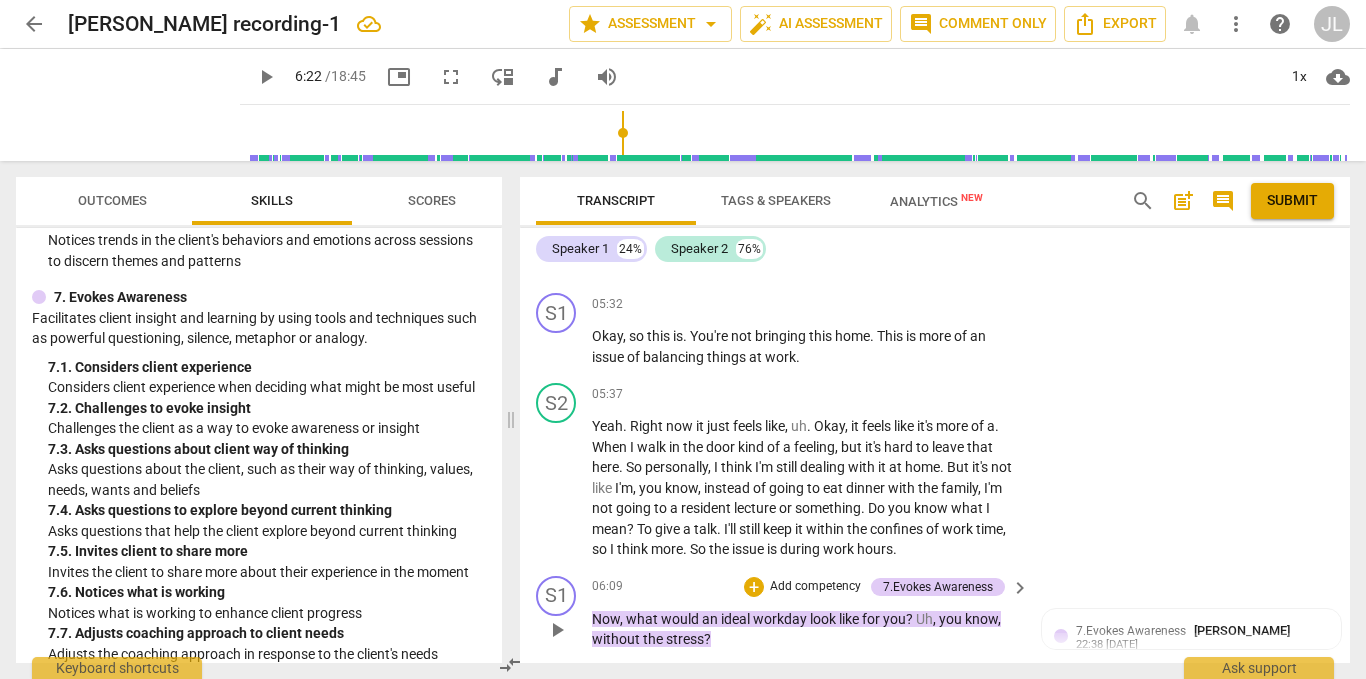 scroll, scrollTop: 3356, scrollLeft: 0, axis: vertical 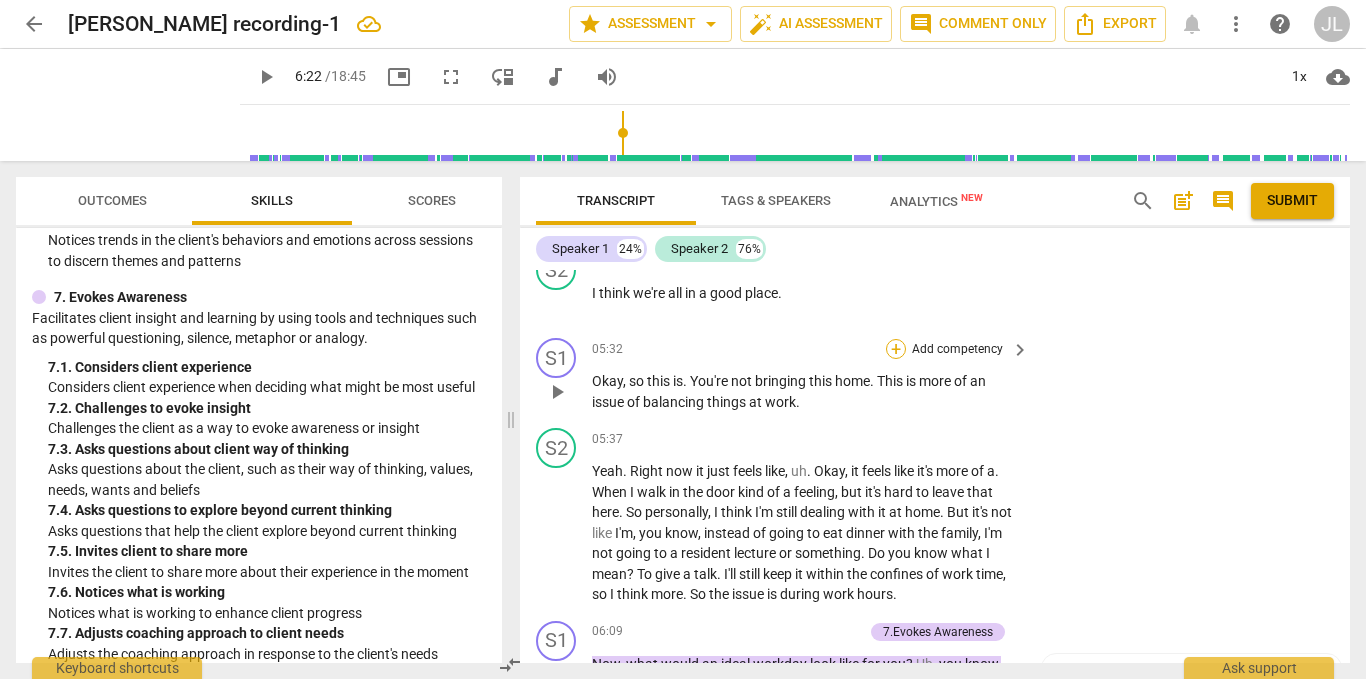click on "+" at bounding box center (896, 349) 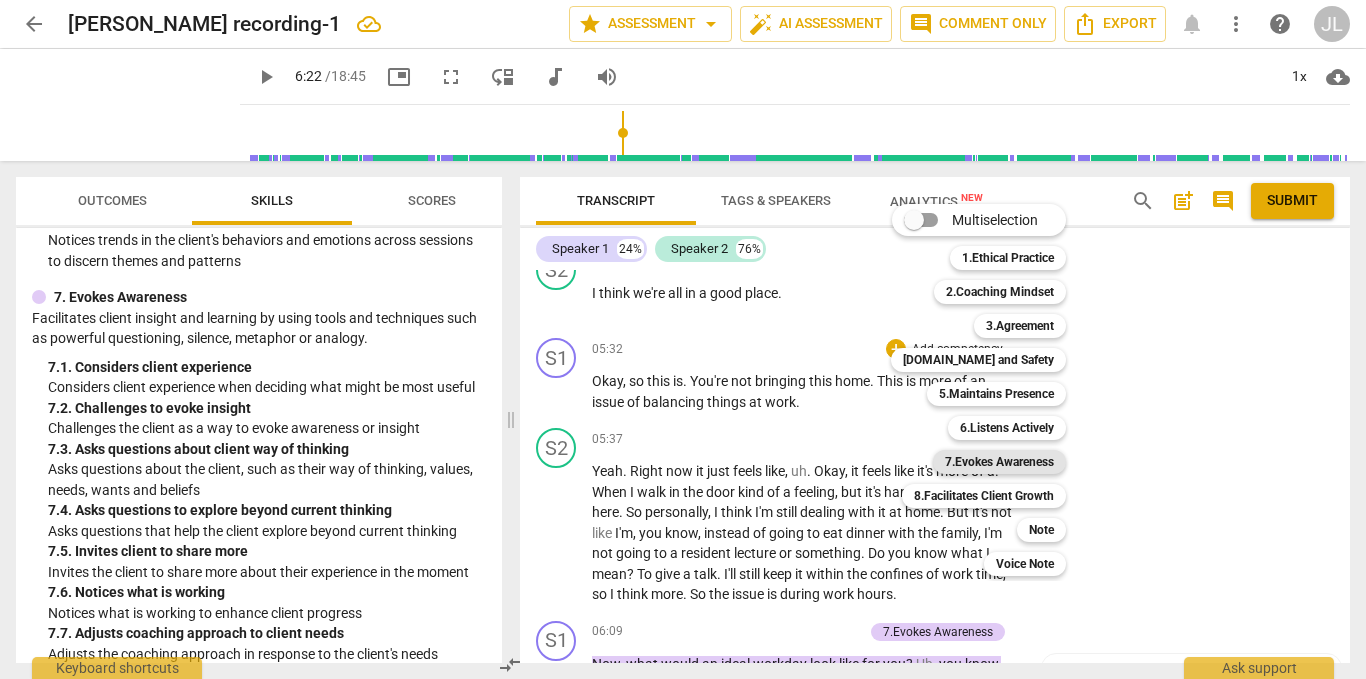 click on "7.Evokes Awareness" at bounding box center (999, 462) 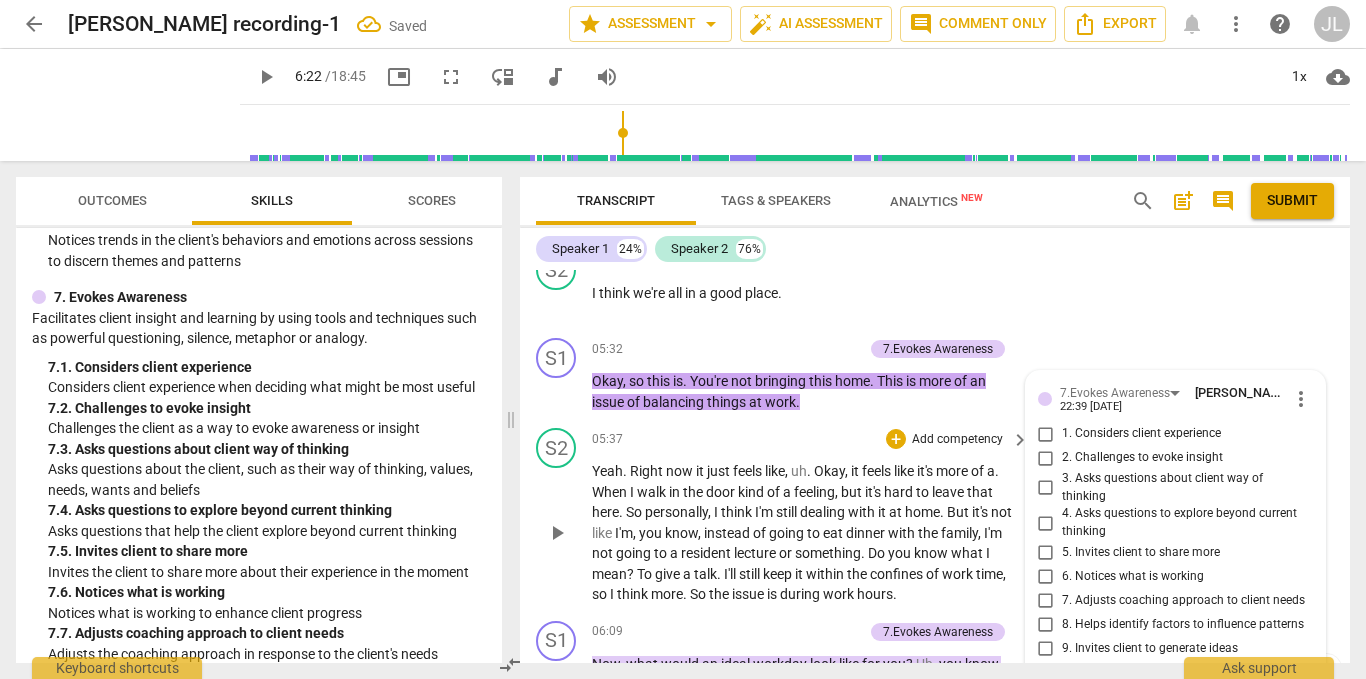 scroll, scrollTop: 3673, scrollLeft: 0, axis: vertical 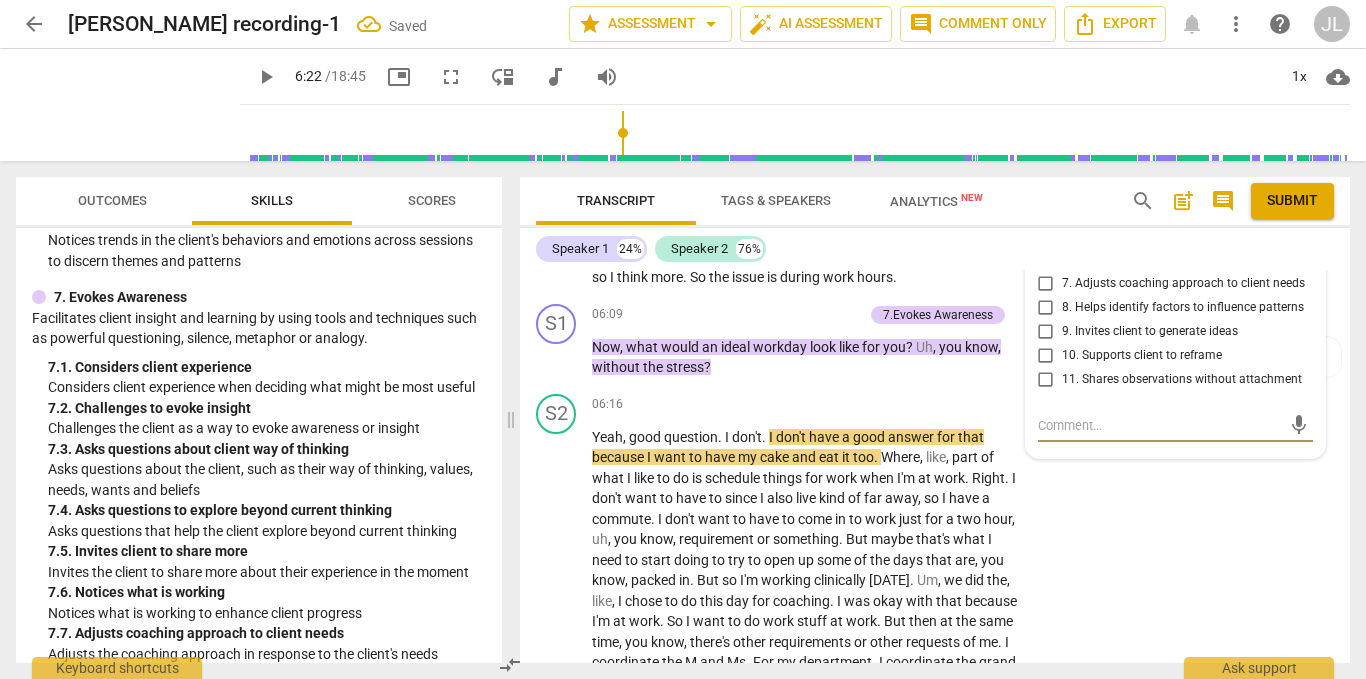 click on "10. Supports client to reframe" at bounding box center [1142, 356] 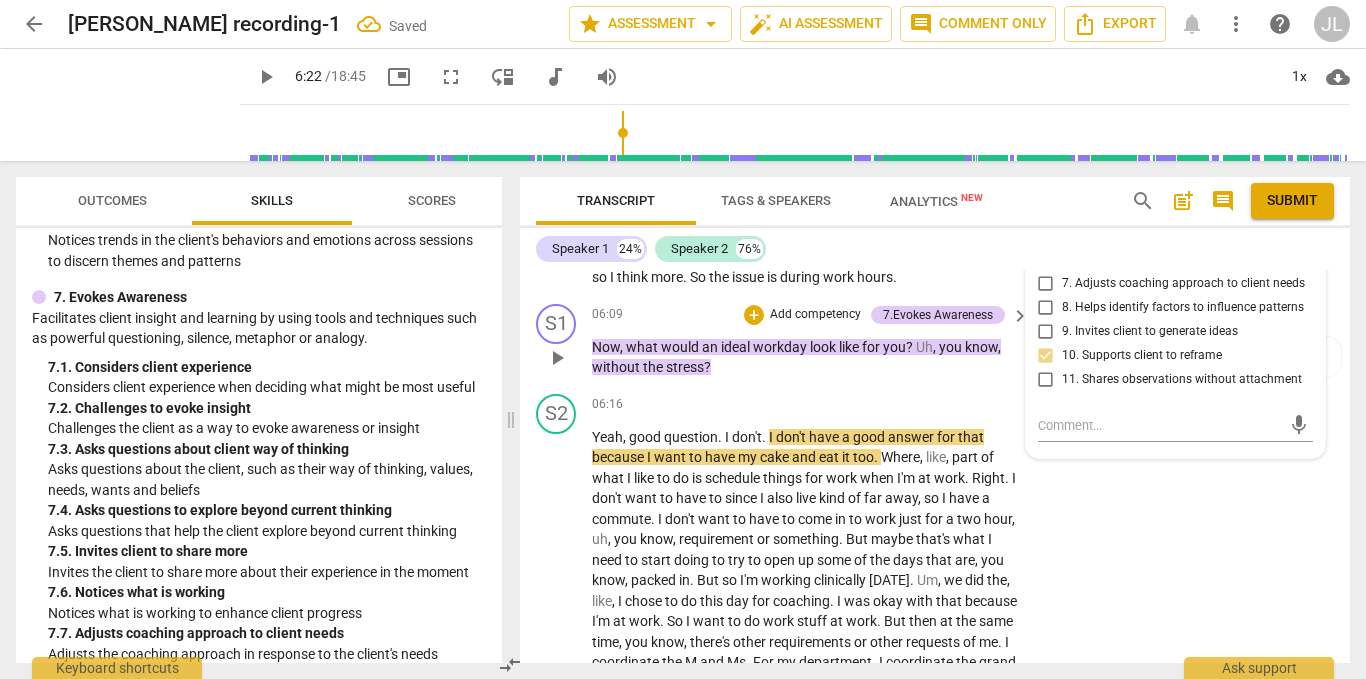 click on "S1 play_arrow pause 06:09 + Add competency 7.Evokes Awareness keyboard_arrow_right Now ,   what   would   an   ideal   workday   look   like   for   you ?   Uh ,   you   know ,   without   the   stress ? 7.Evokes Awareness [PERSON_NAME] 22:38 [DATE] 9. Invites client to generate ideas" at bounding box center (935, 341) 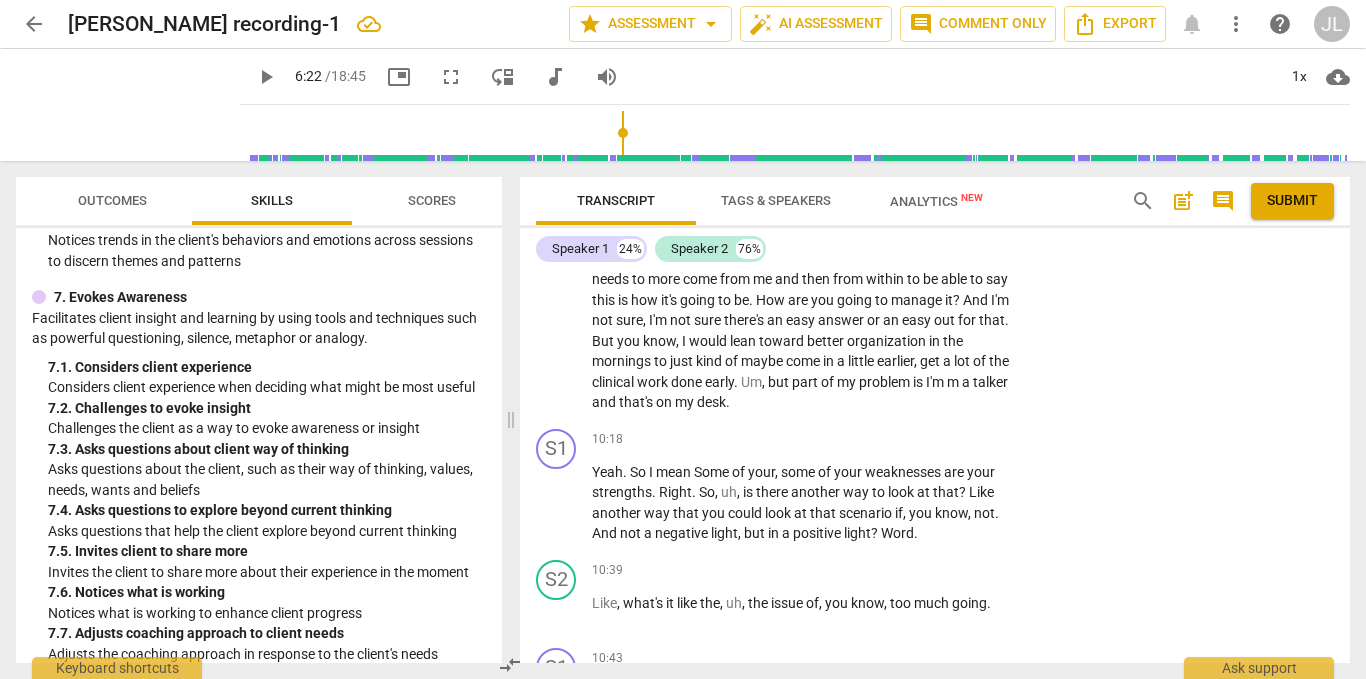 scroll, scrollTop: 5173, scrollLeft: 0, axis: vertical 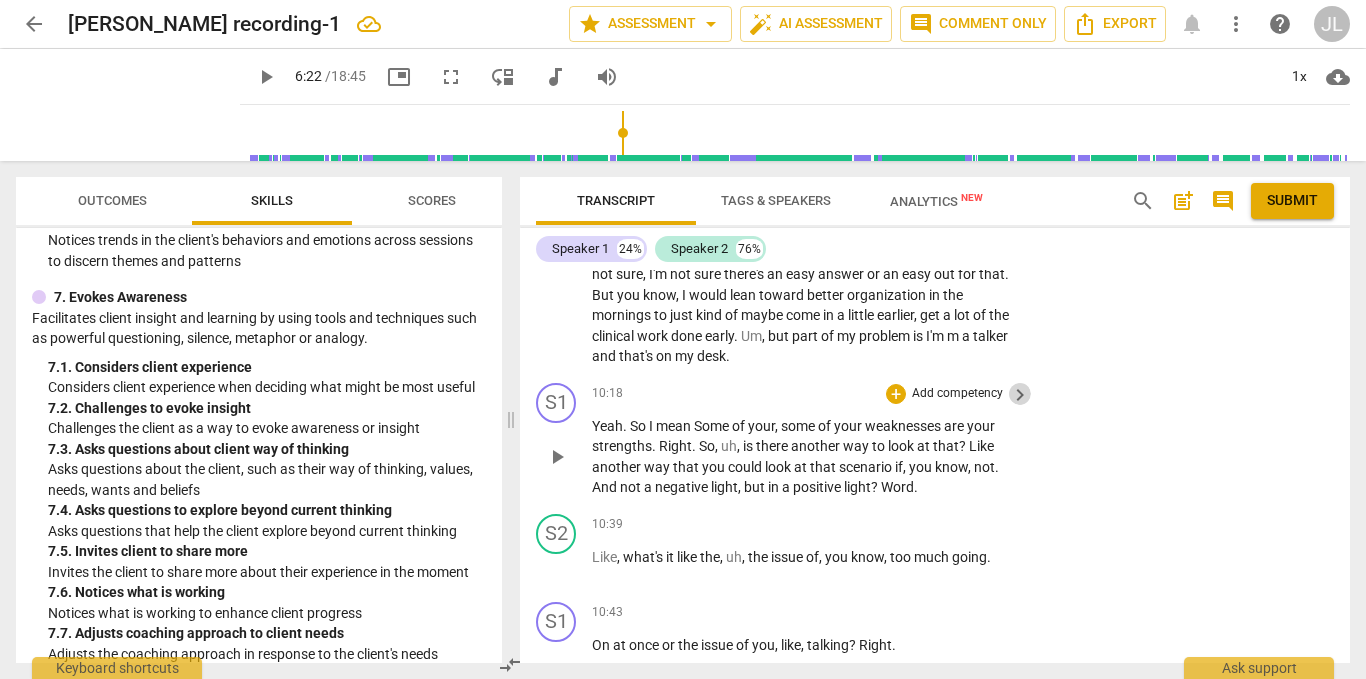 click on "keyboard_arrow_right" at bounding box center [1020, 395] 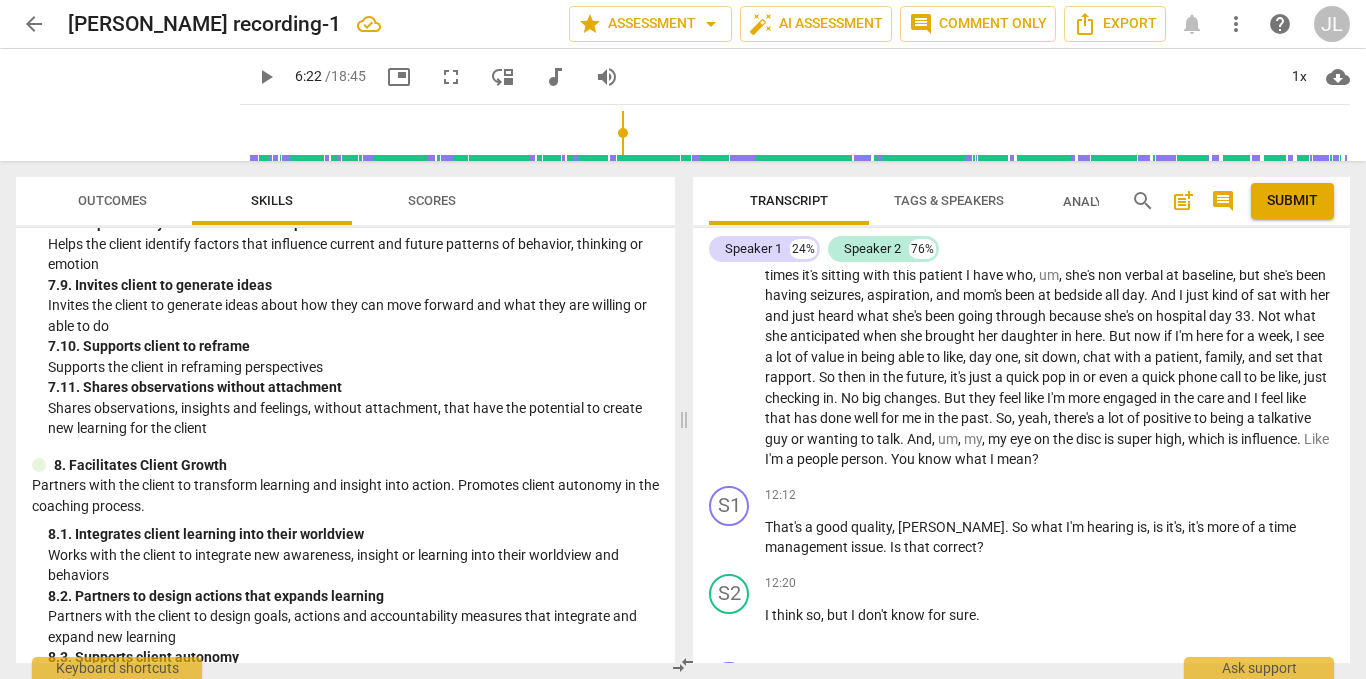 scroll, scrollTop: 4700, scrollLeft: 0, axis: vertical 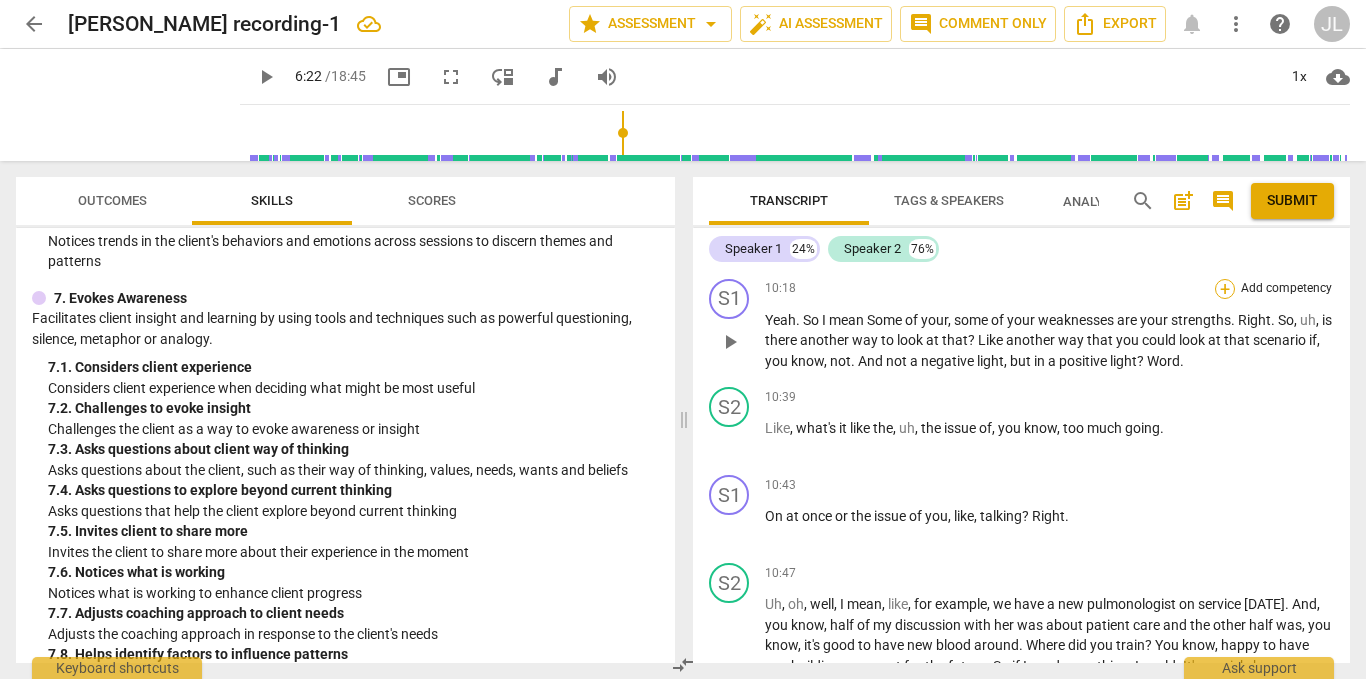 click on "+" at bounding box center [1225, 289] 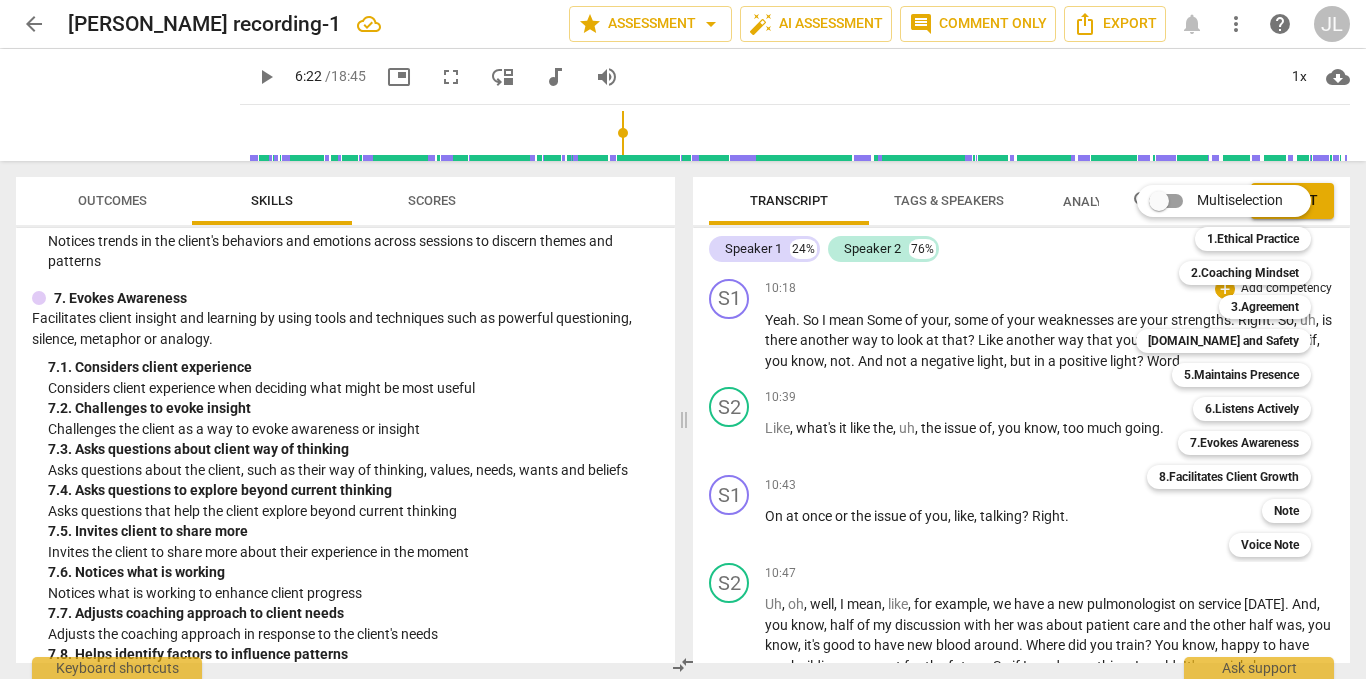 click at bounding box center [683, 339] 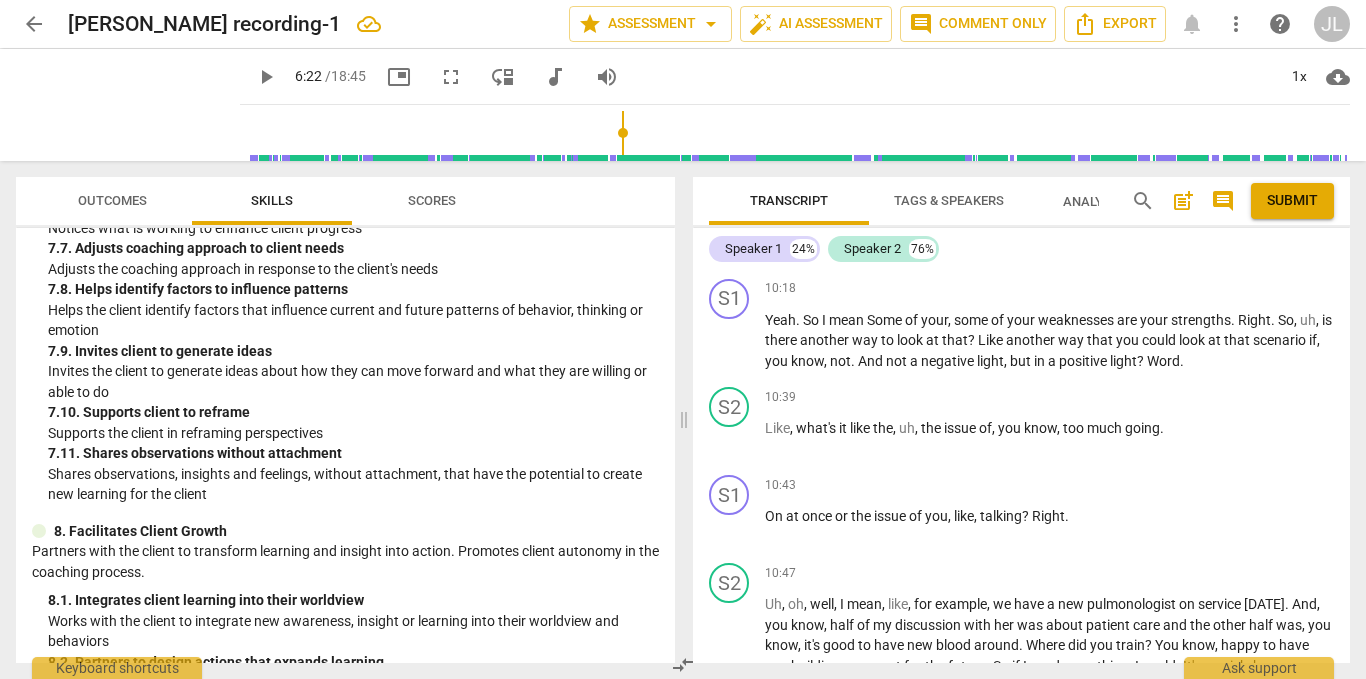 scroll, scrollTop: 3121, scrollLeft: 0, axis: vertical 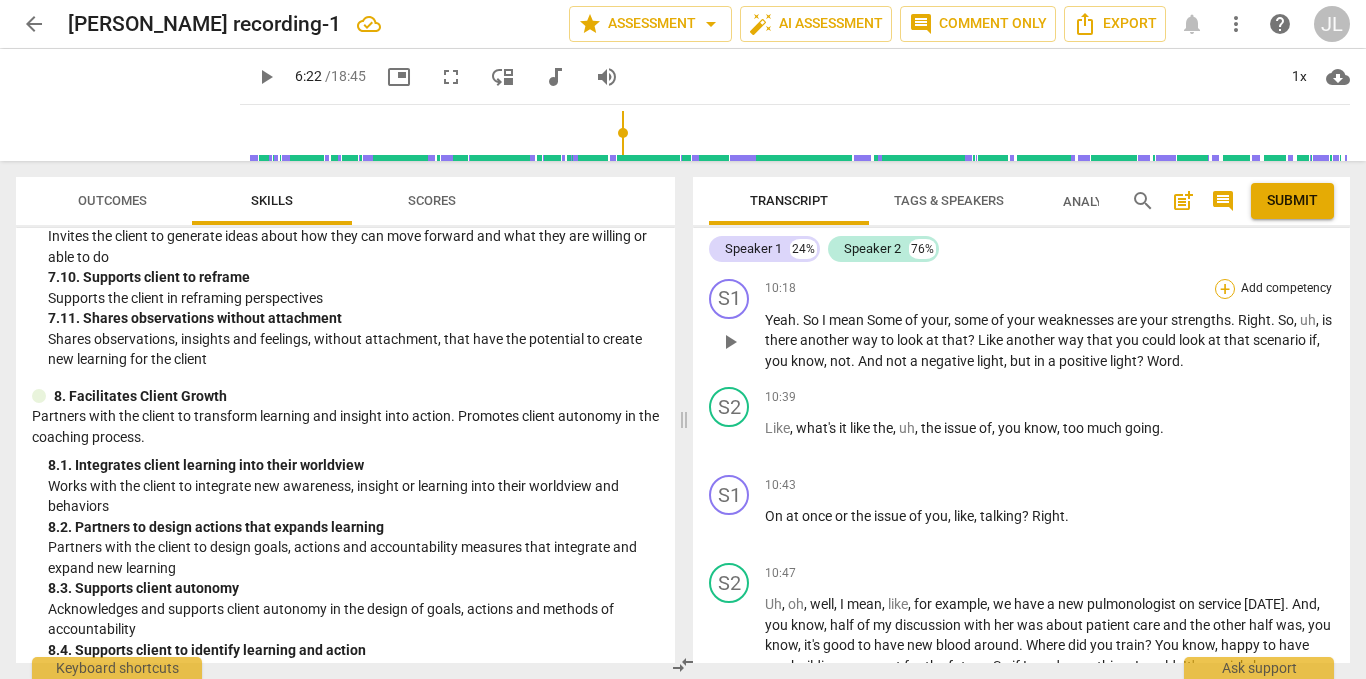 click on "+" at bounding box center [1225, 289] 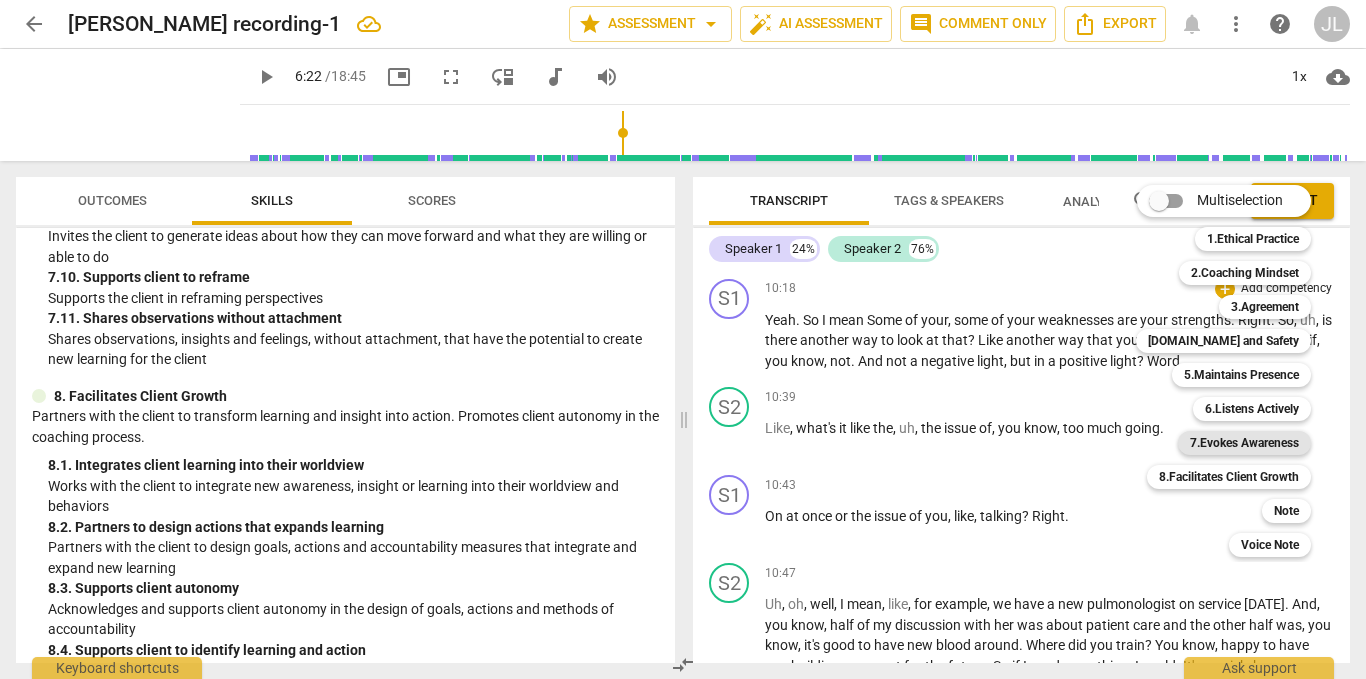 click on "7.Evokes Awareness" at bounding box center [1244, 443] 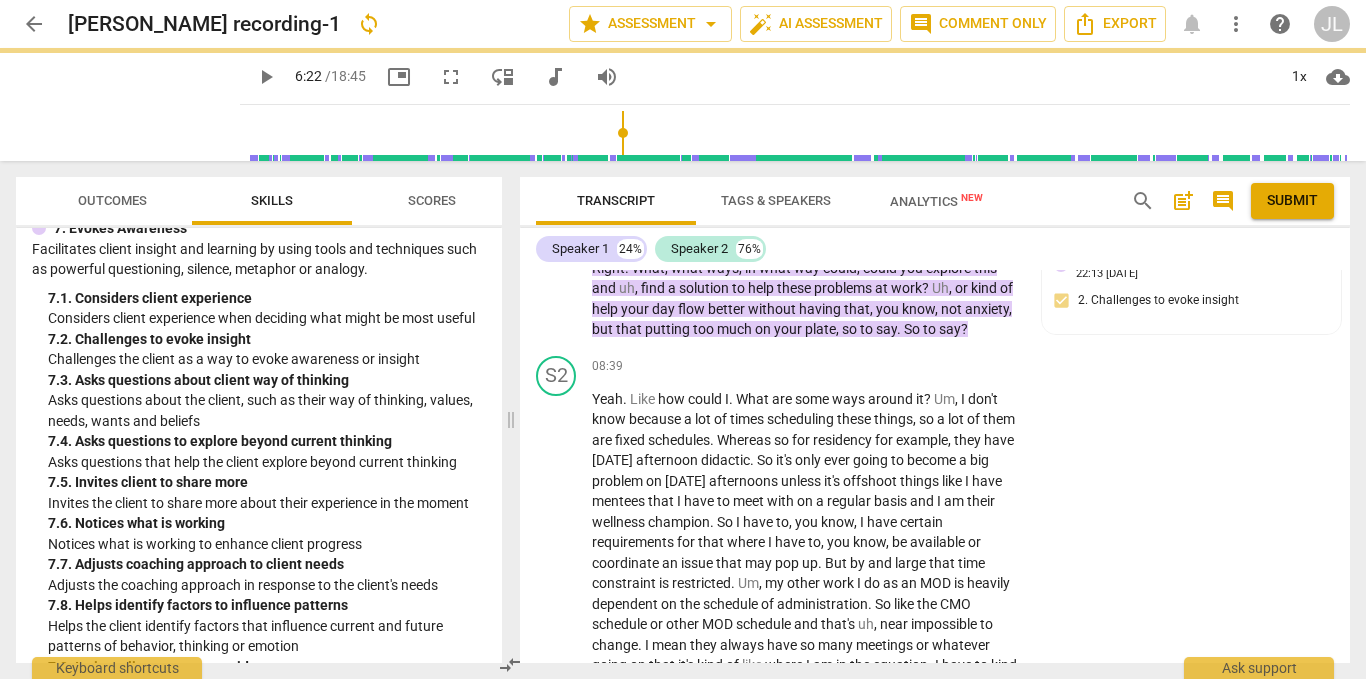 scroll, scrollTop: 5173, scrollLeft: 0, axis: vertical 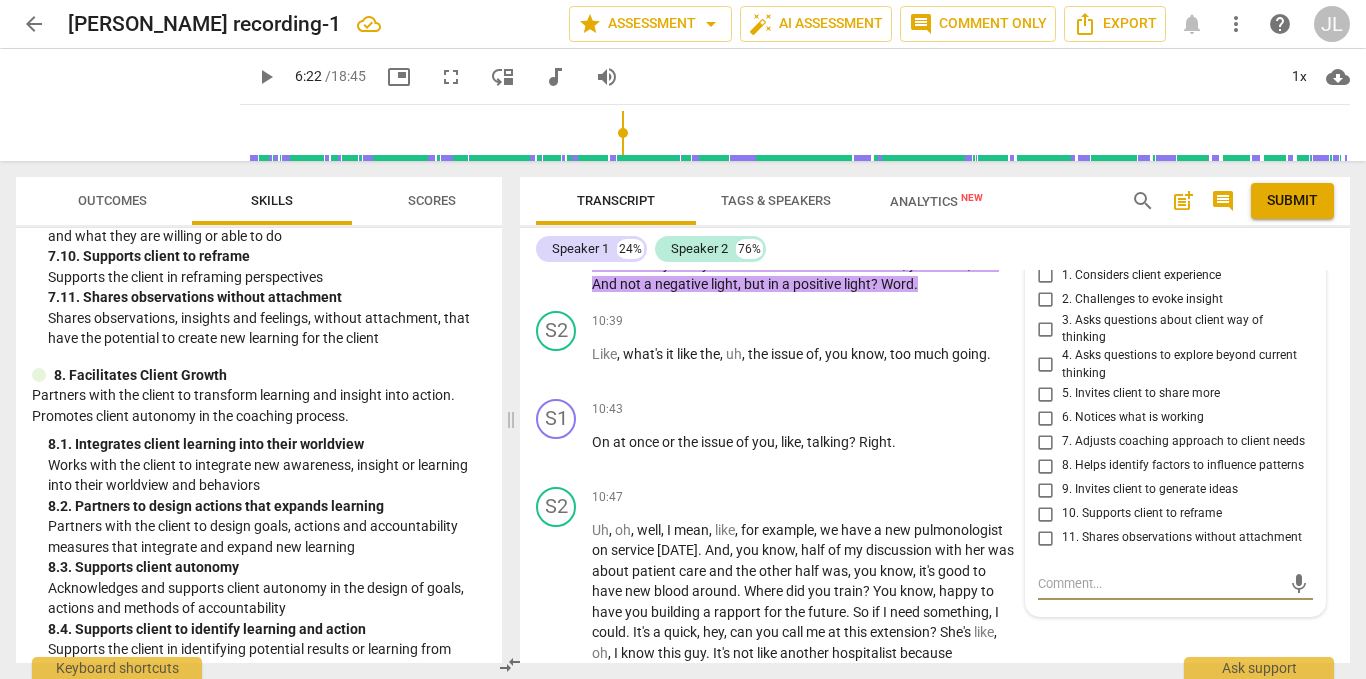 click on "4. Asks questions to explore beyond current thinking" at bounding box center [1046, 365] 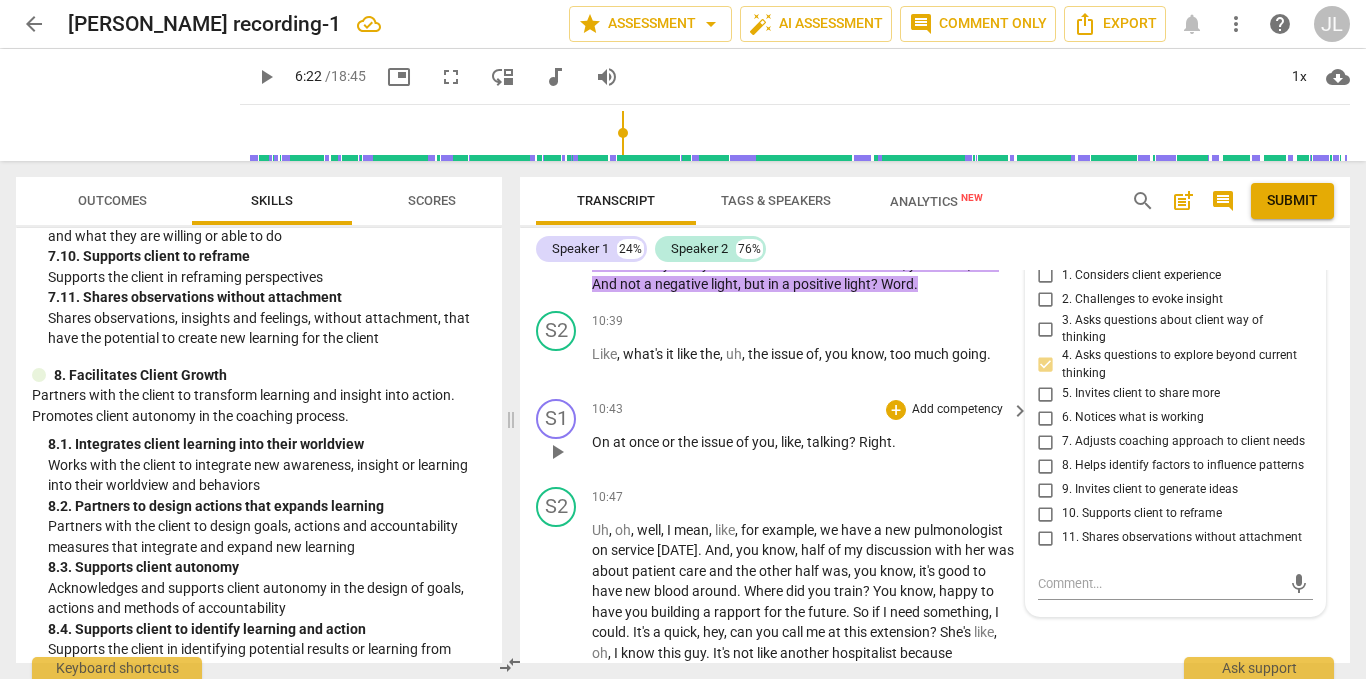 click on "S1 play_arrow pause 10:43 + Add competency keyboard_arrow_right On   at   once   or   the   issue   of   you ,   like ,   talking ?   Right ." at bounding box center (935, 435) 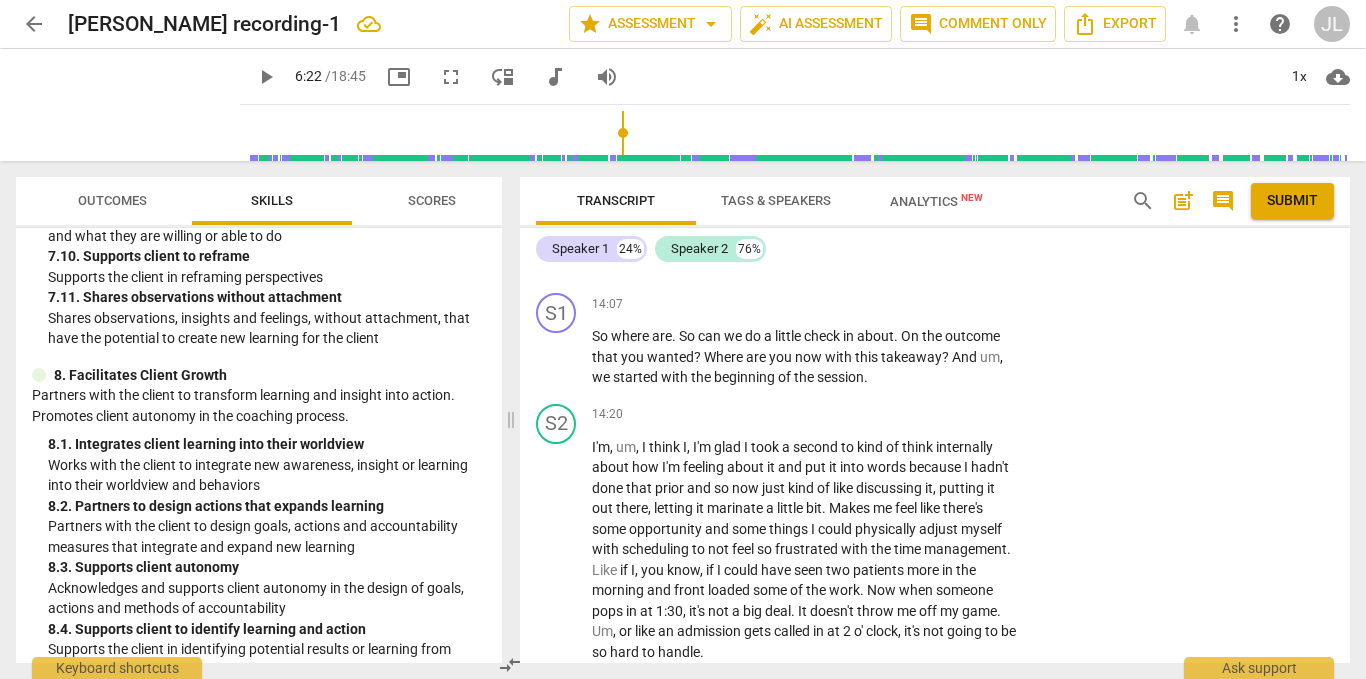 scroll, scrollTop: 7076, scrollLeft: 0, axis: vertical 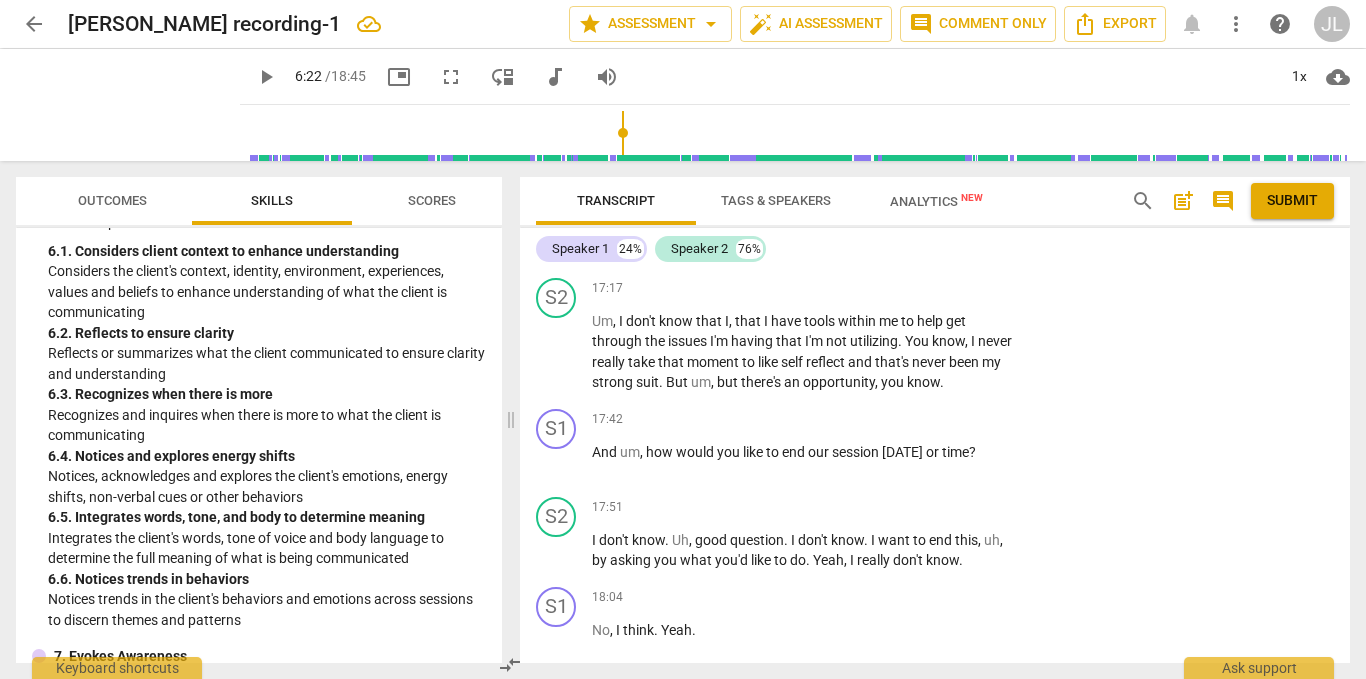 click on "Add competency" at bounding box center [957, 199] 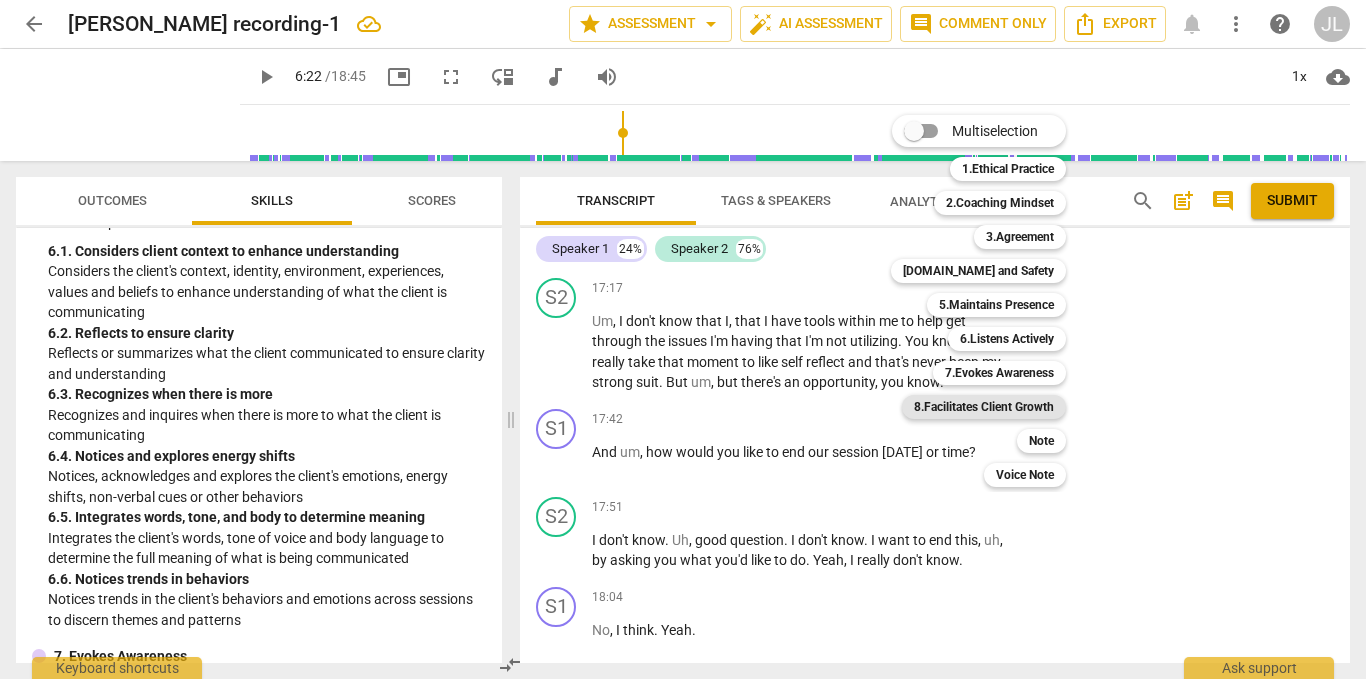 click on "8.Facilitates Client Growth" at bounding box center [984, 407] 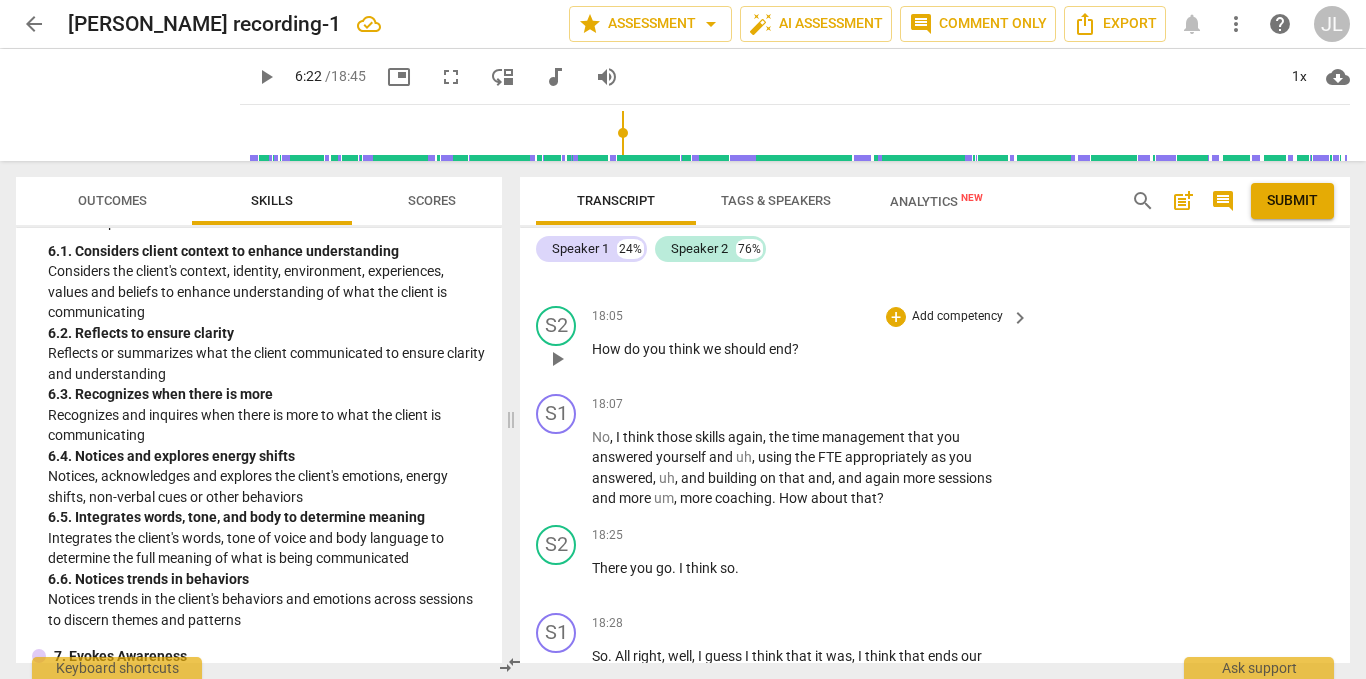 scroll, scrollTop: 8876, scrollLeft: 0, axis: vertical 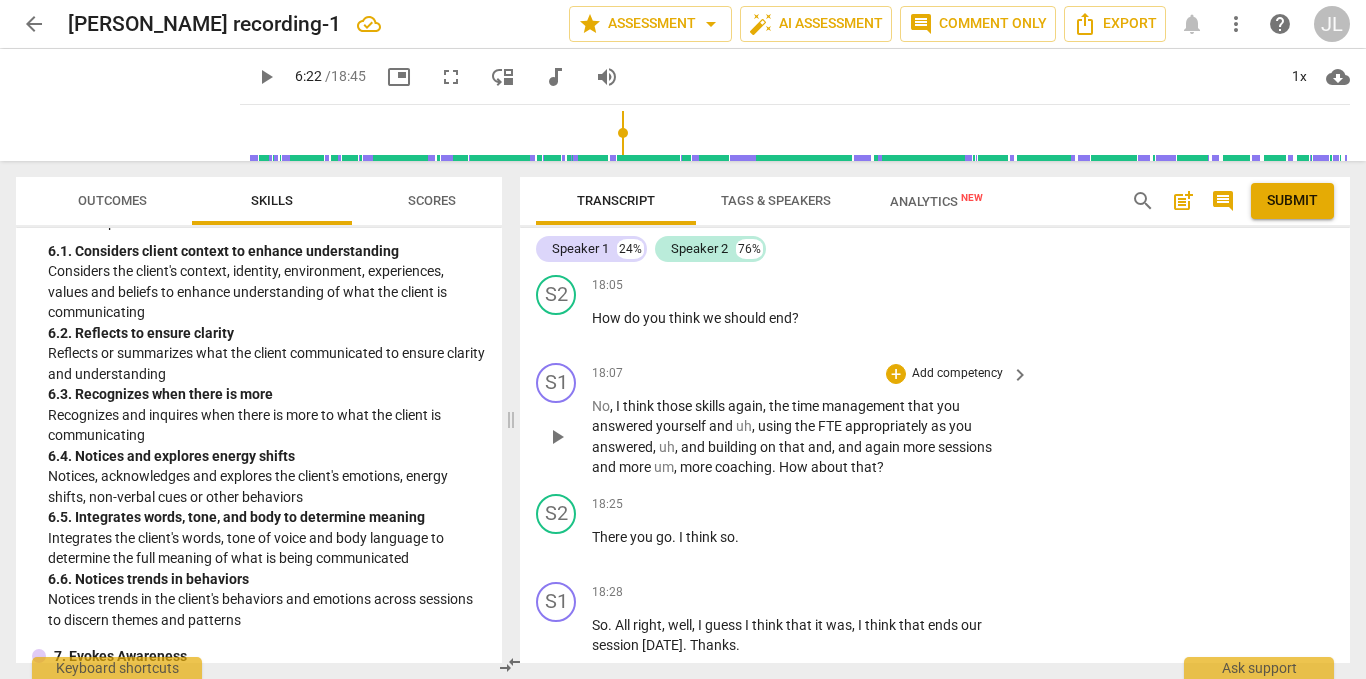 click on "Add competency" at bounding box center [957, 374] 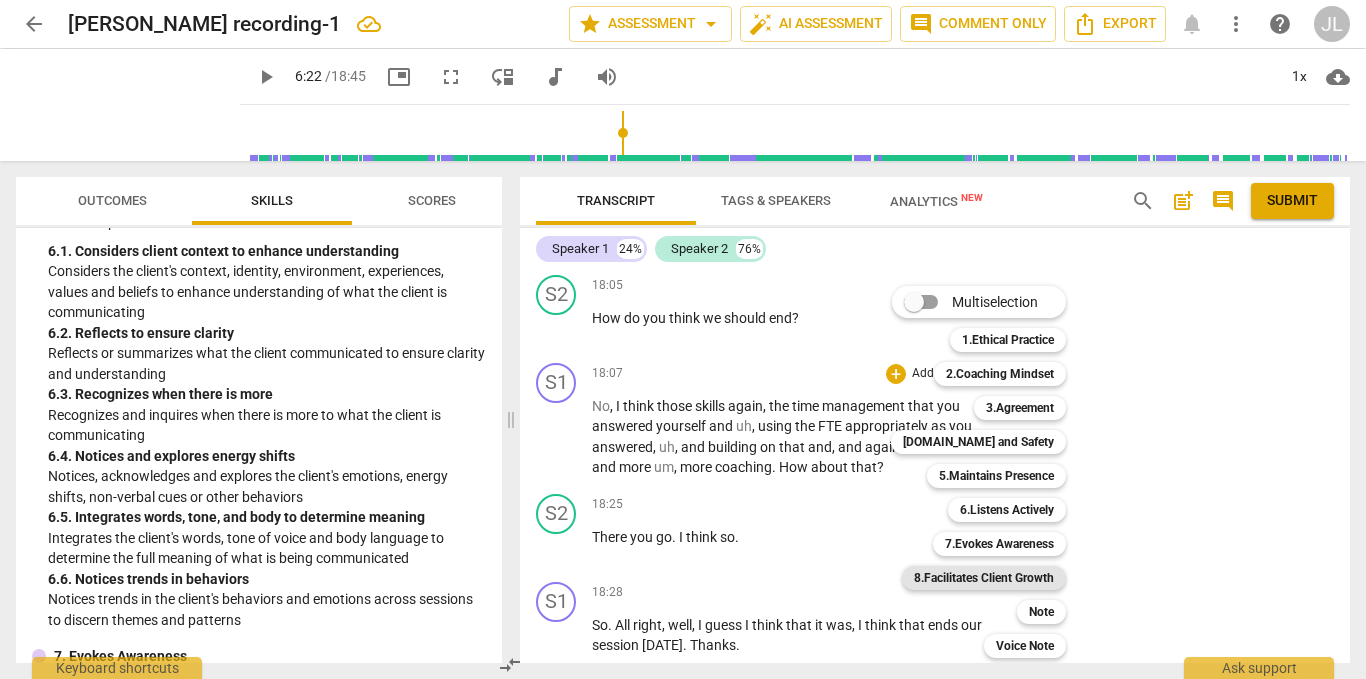 click on "8.Facilitates Client Growth" at bounding box center [984, 578] 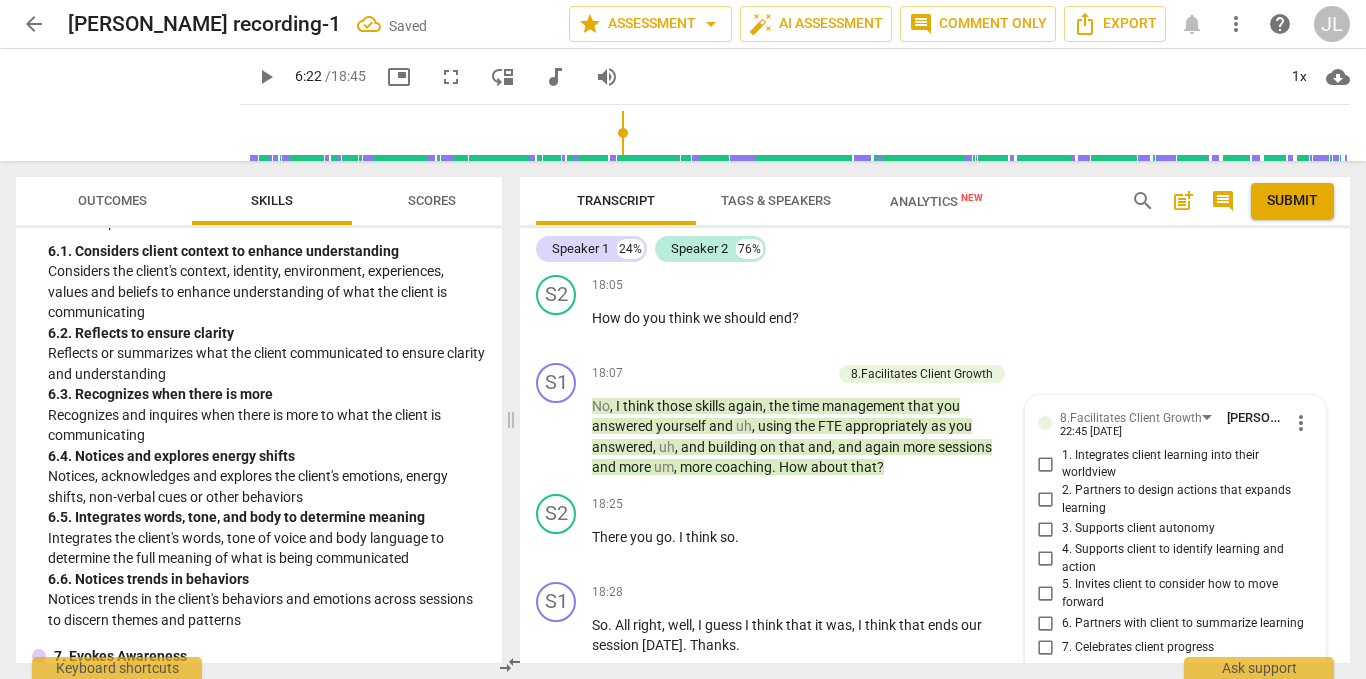 scroll, scrollTop: 9229, scrollLeft: 0, axis: vertical 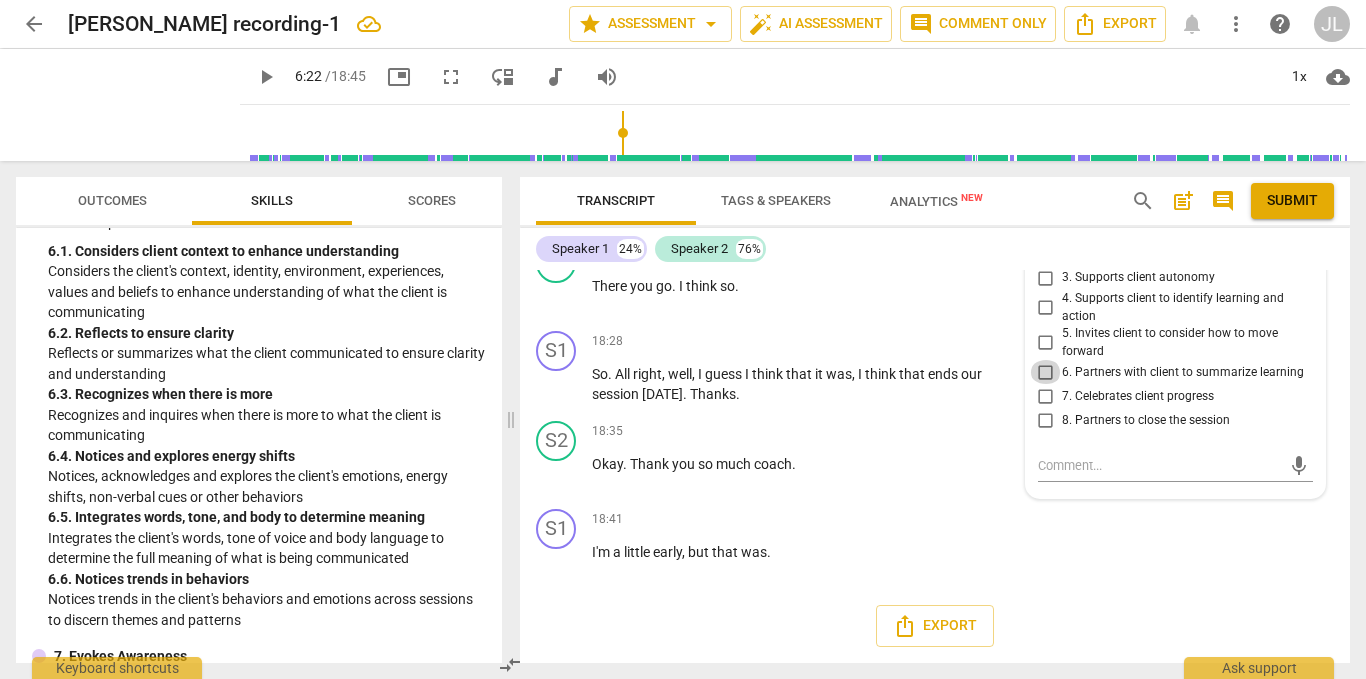 click on "6. Partners with client to summarize learning" at bounding box center (1046, 372) 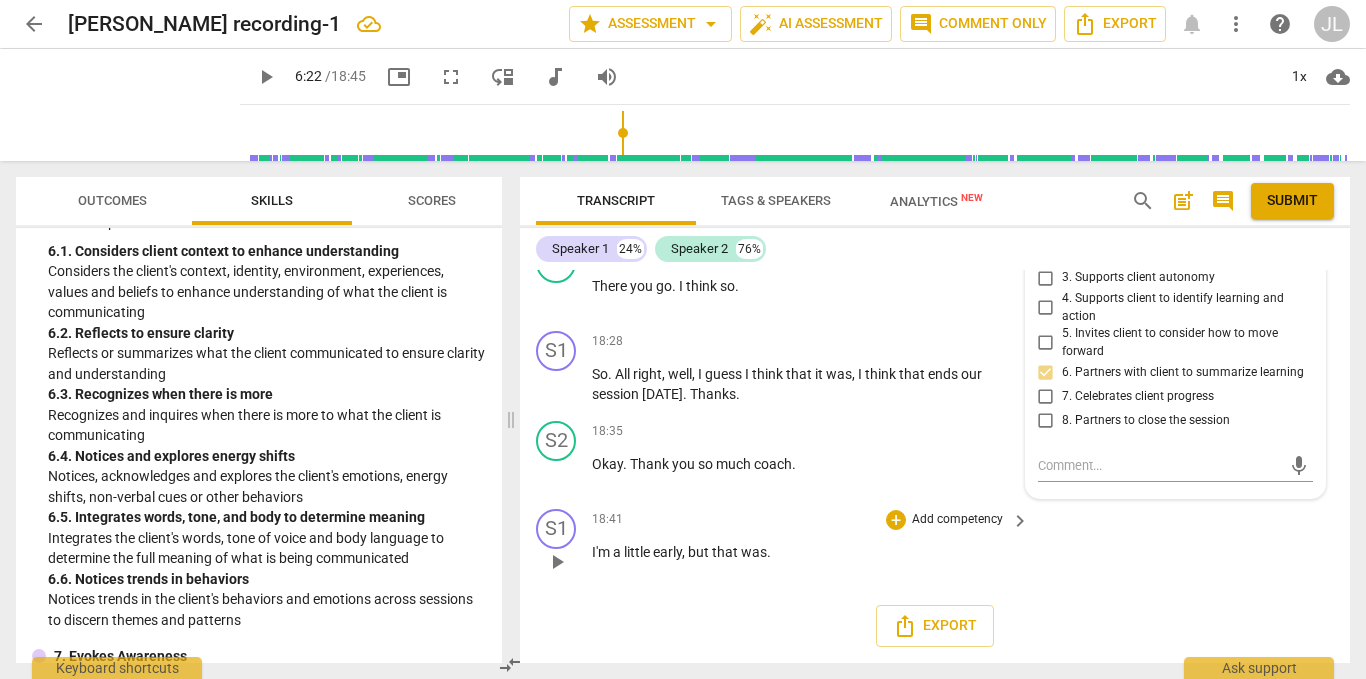 click on "S1 play_arrow pause 18:41 + Add competency keyboard_arrow_right I'm   a   little   early ,   but   that   was ." at bounding box center [935, 545] 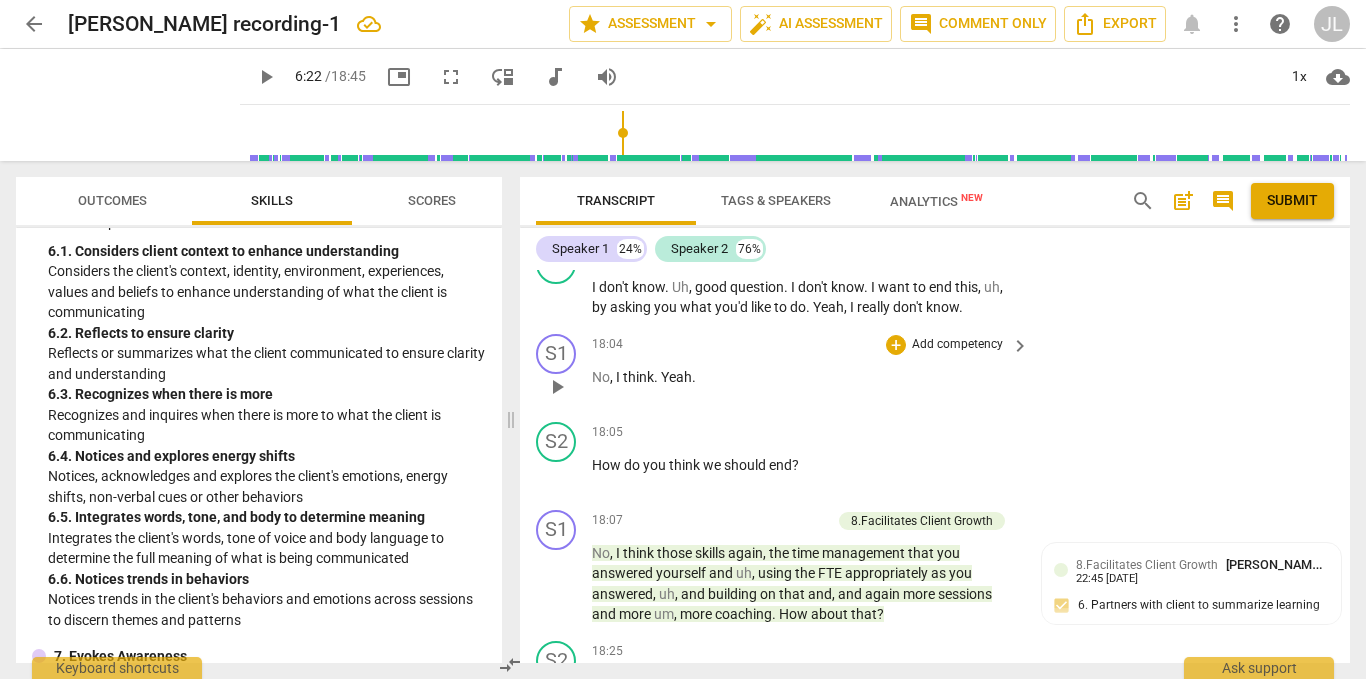 scroll, scrollTop: 8629, scrollLeft: 0, axis: vertical 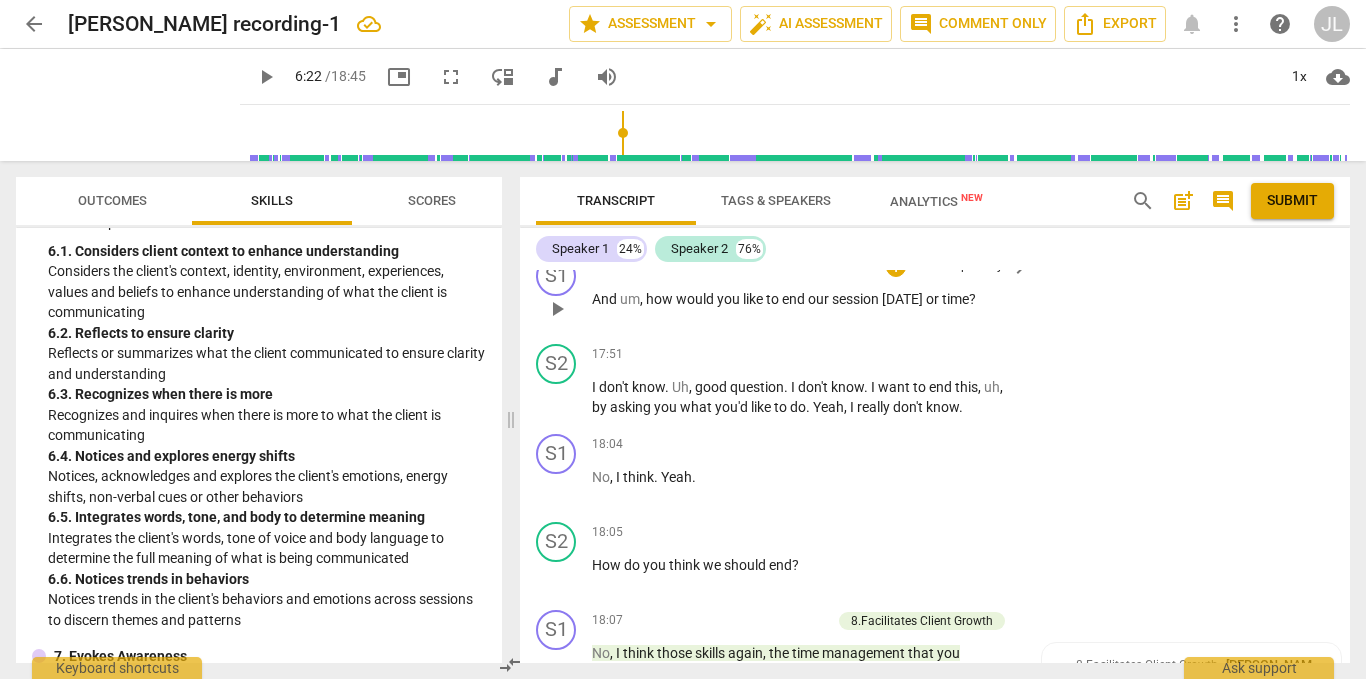 click on "+ Add competency" at bounding box center [945, 267] 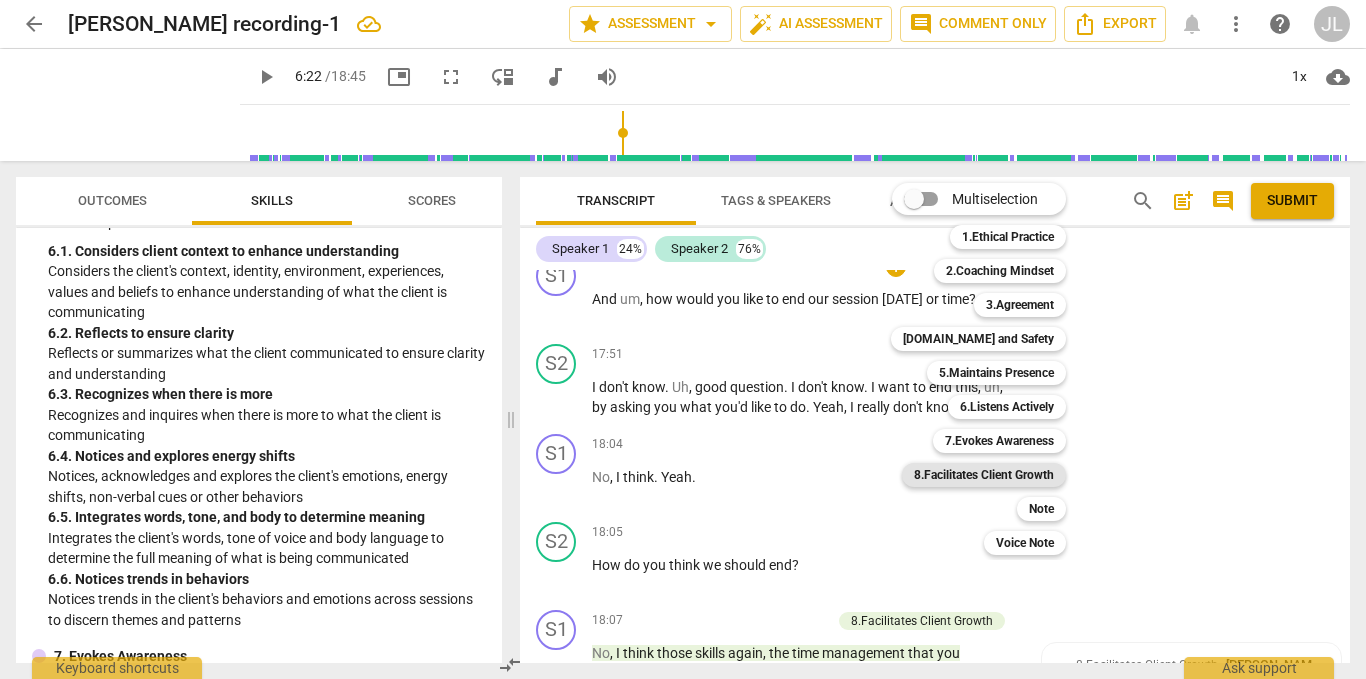 click on "8.Facilitates Client Growth" at bounding box center (984, 475) 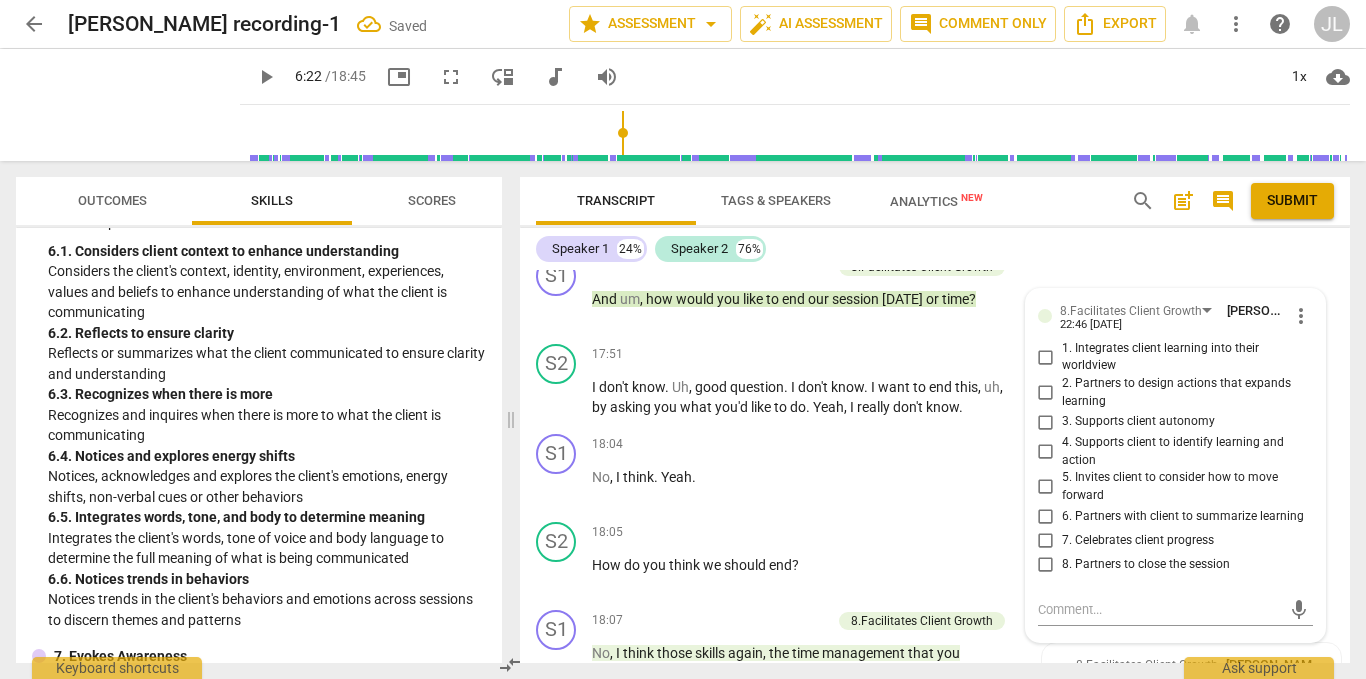 scroll, scrollTop: 8875, scrollLeft: 0, axis: vertical 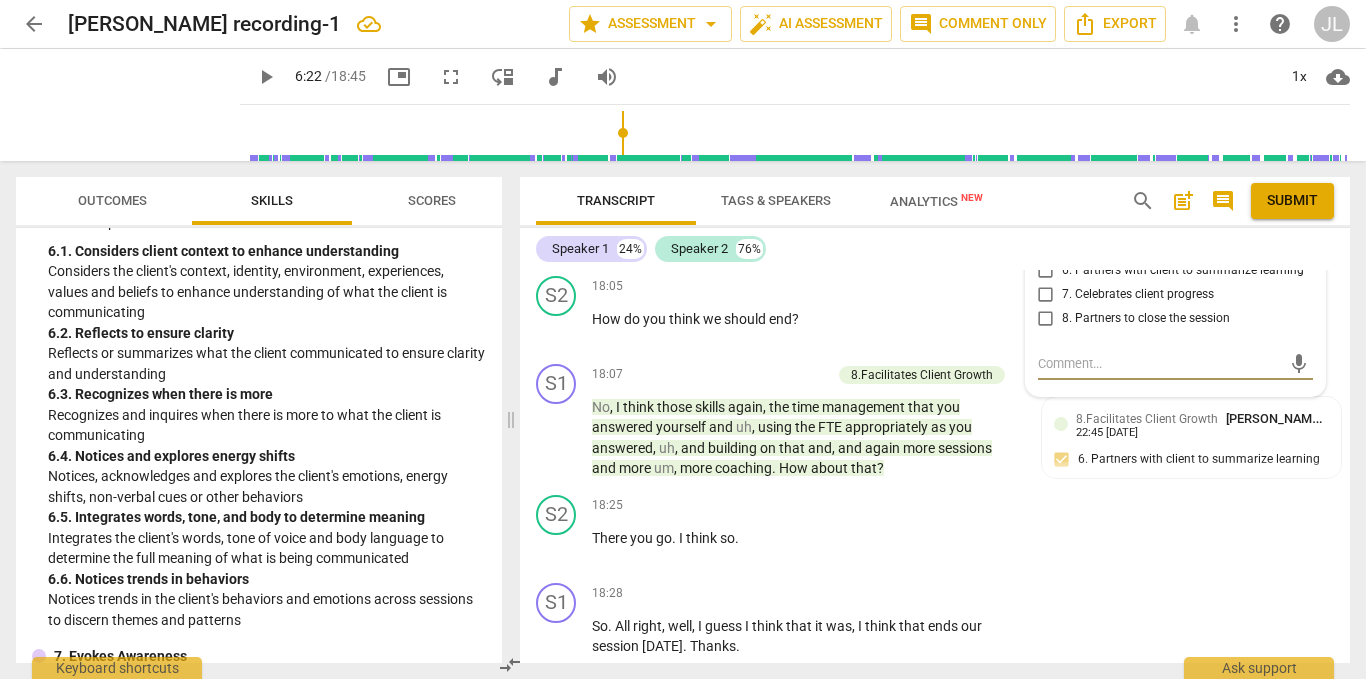 click on "8. Partners to close the session" at bounding box center [1146, 319] 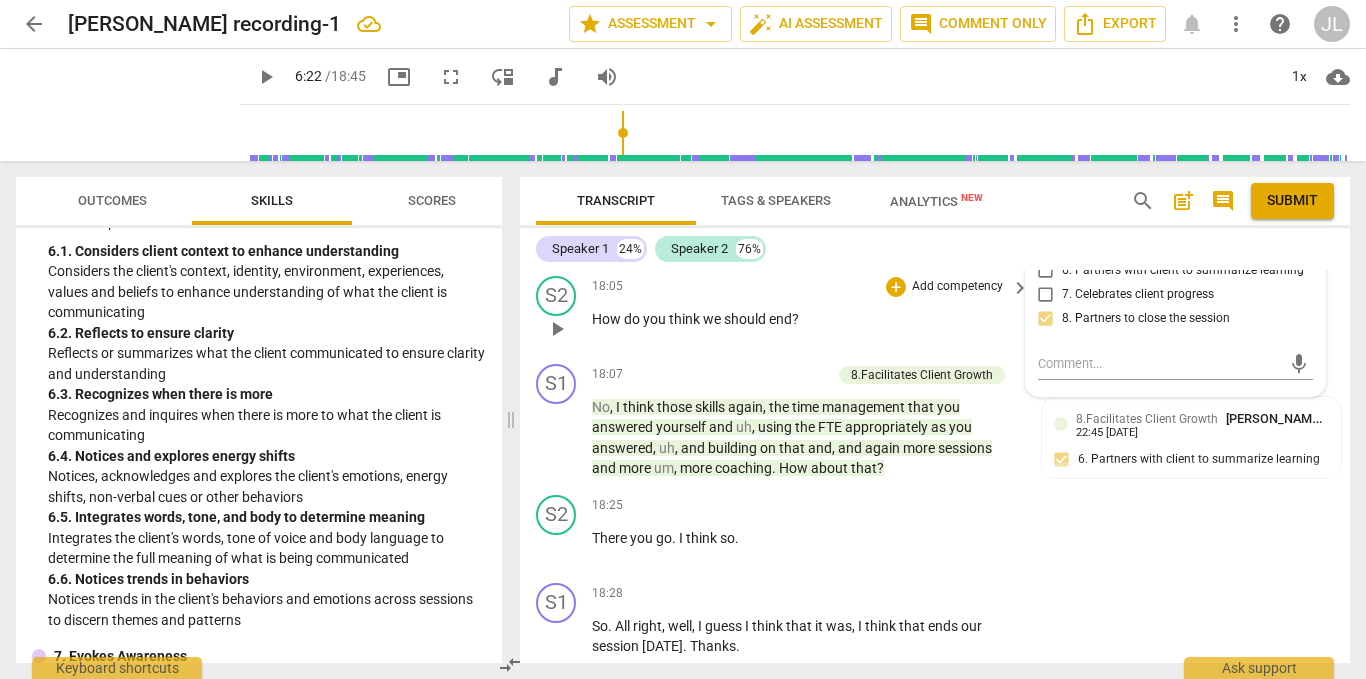 click on "Add competency" at bounding box center [957, 287] 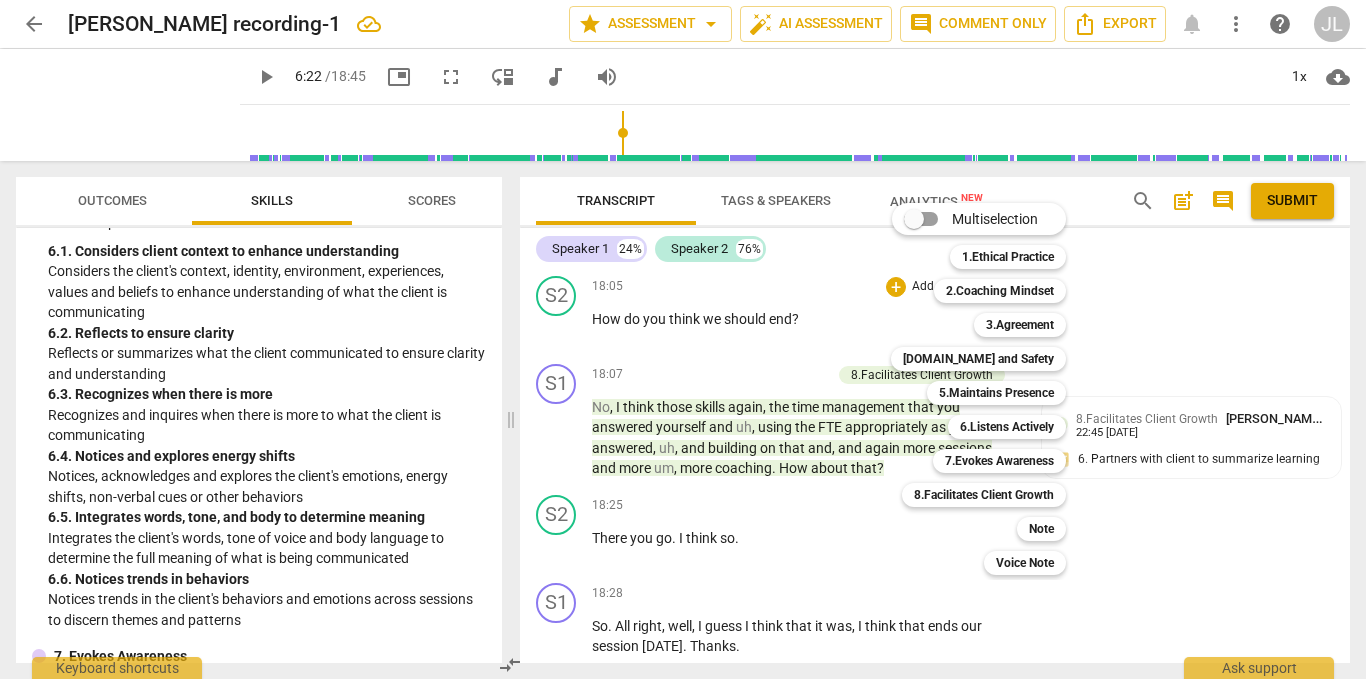 click at bounding box center (683, 339) 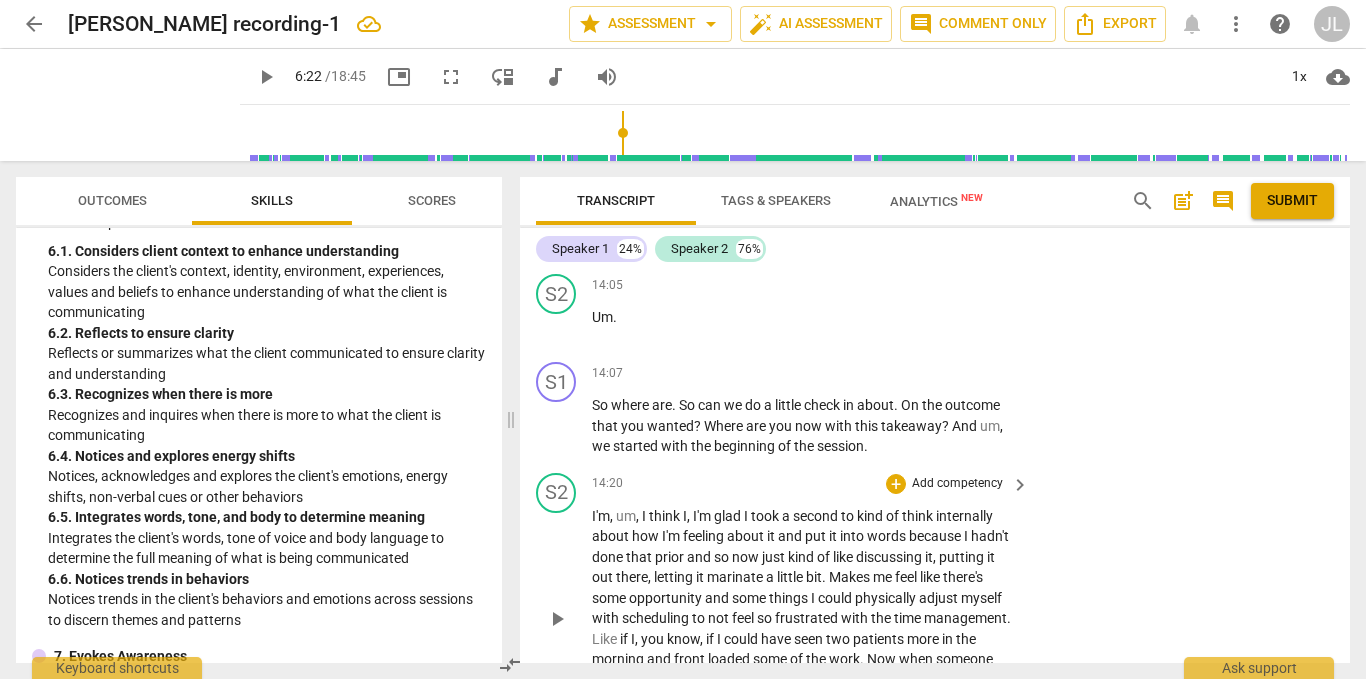 scroll, scrollTop: 6975, scrollLeft: 0, axis: vertical 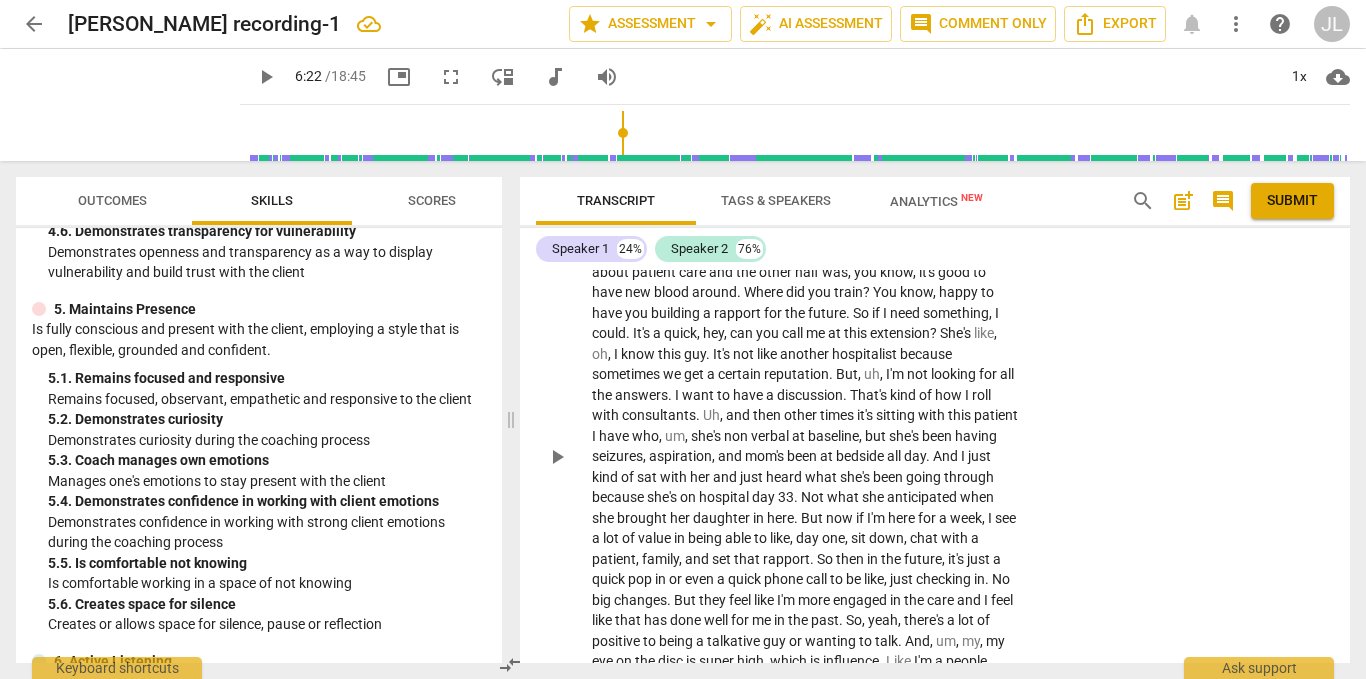 click on "Add competency" at bounding box center (957, 199) 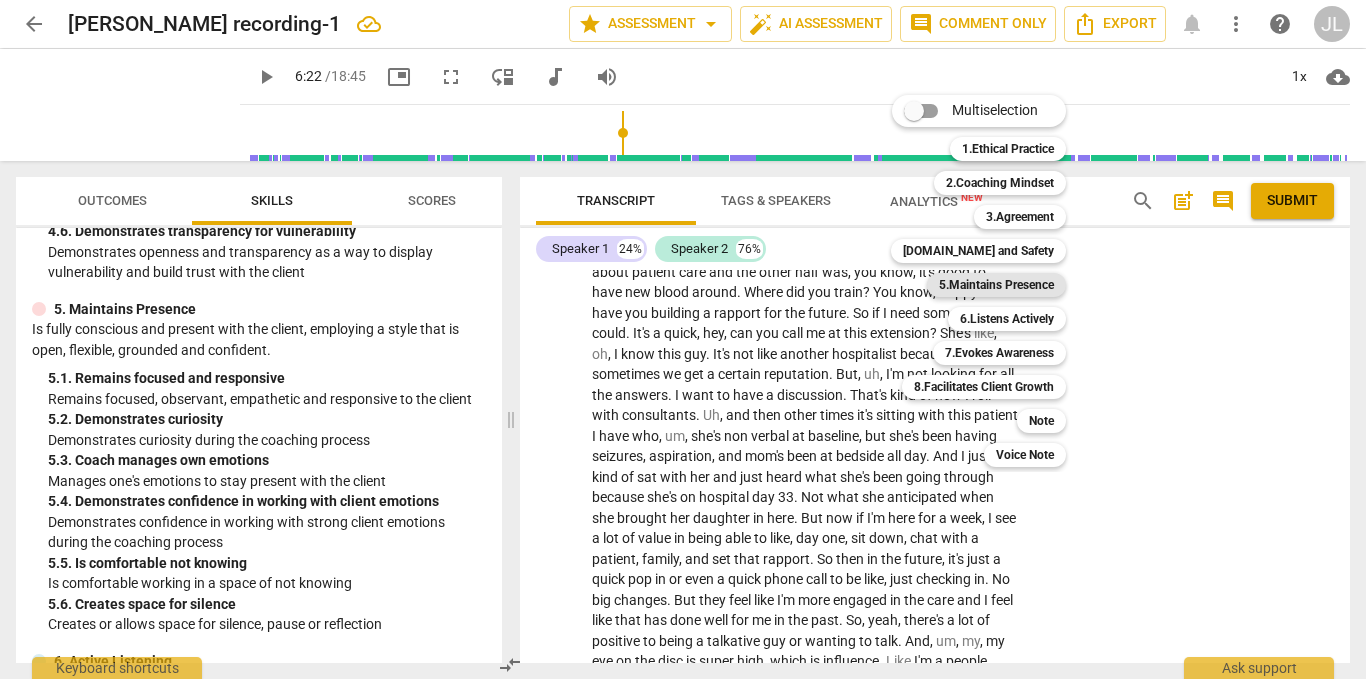 click on "5.Maintains Presence" at bounding box center (996, 285) 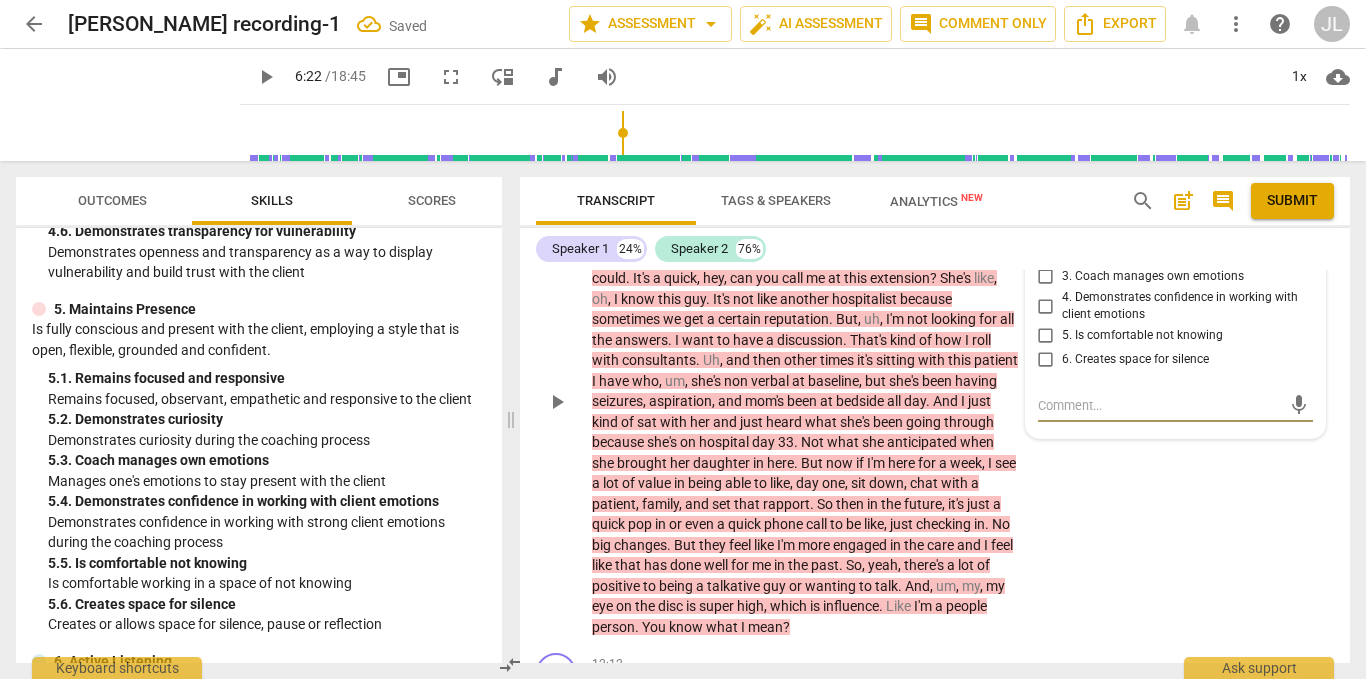 scroll, scrollTop: 5630, scrollLeft: 0, axis: vertical 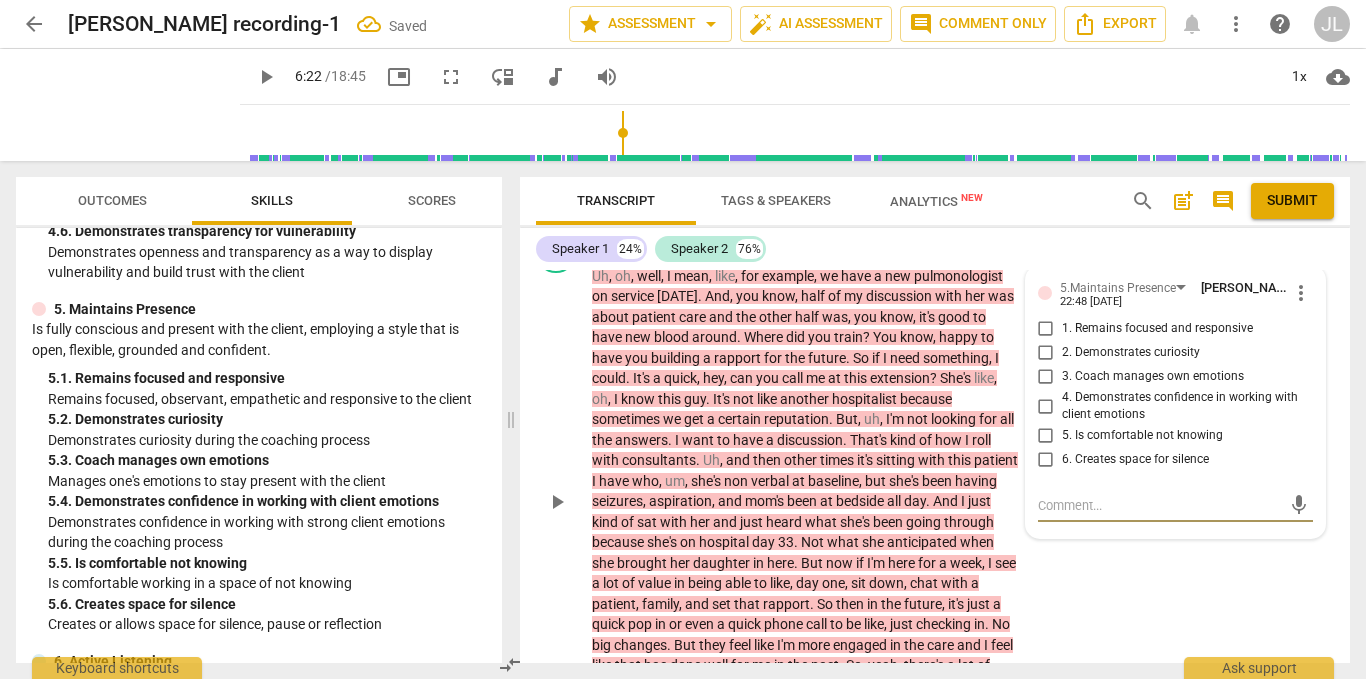 click at bounding box center (1160, 505) 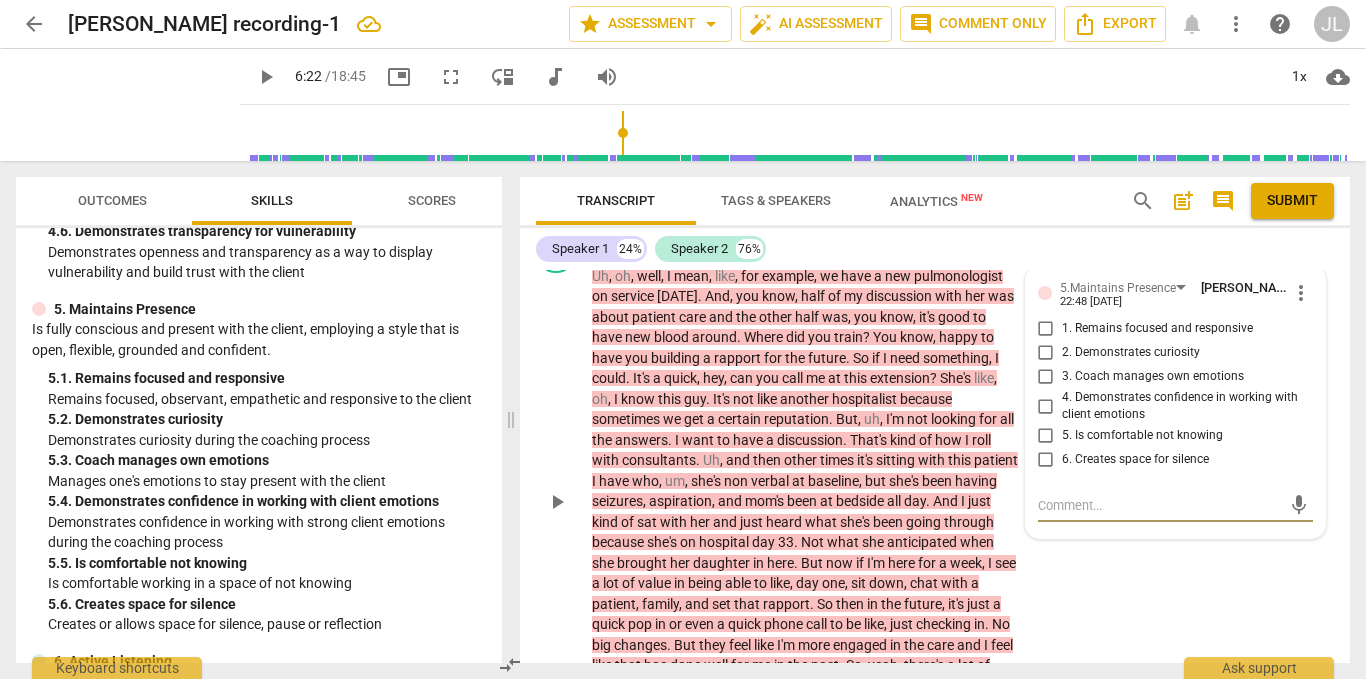 click on "6. Creates space for silence" at bounding box center [1046, 460] 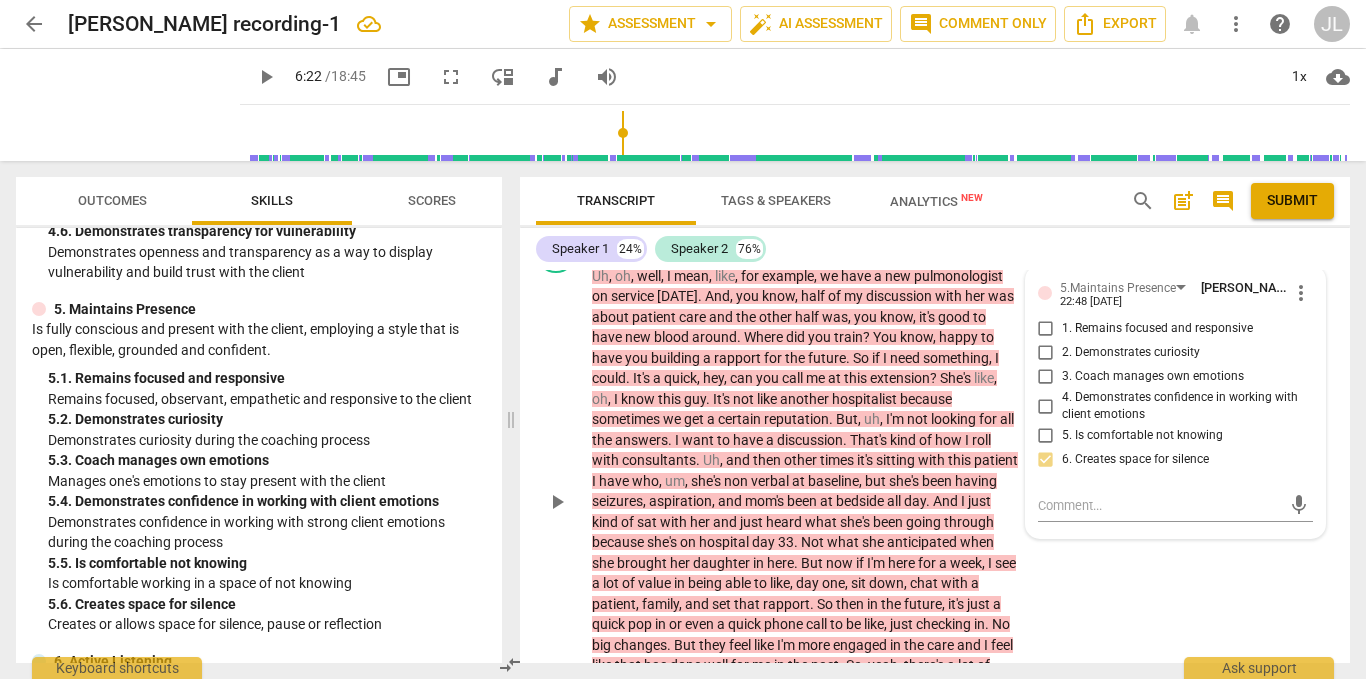 click on "S2 play_arrow pause 10:47 + Add competency 5.Maintains Presence keyboard_arrow_right Uh ,   oh ,   well ,   I   mean ,   like ,   for   example ,   we   have   a   new   pulmonologist   on   service   [DATE] .   And ,   you   know ,   half   of   my   discussion   with   her   was   about   patient   care   and   the   other   half   was ,   you   know ,   it's   good   to   have   new   blood   around .   Where   did   you   train ?   You   know ,   happy   to   have   you   building   a   rapport   for   the   future .   So   if   I   need   something ,   I   could .   It's   a   quick ,   hey ,   can   you   call   me   at   this   extension ?   She's   like ,   oh ,   I   know   this   guy .   It's   not   like   another   hospitalist   because   sometimes   we   get   a   certain   reputation .   But ,   uh ,   I'm   not   looking   for   all   the   answers .   I   want   to   have   a   discussion .   That's   kind   of   how   I   roll   with   consultants .   Uh ,   and   then   other   times   it's" at bounding box center [935, 485] 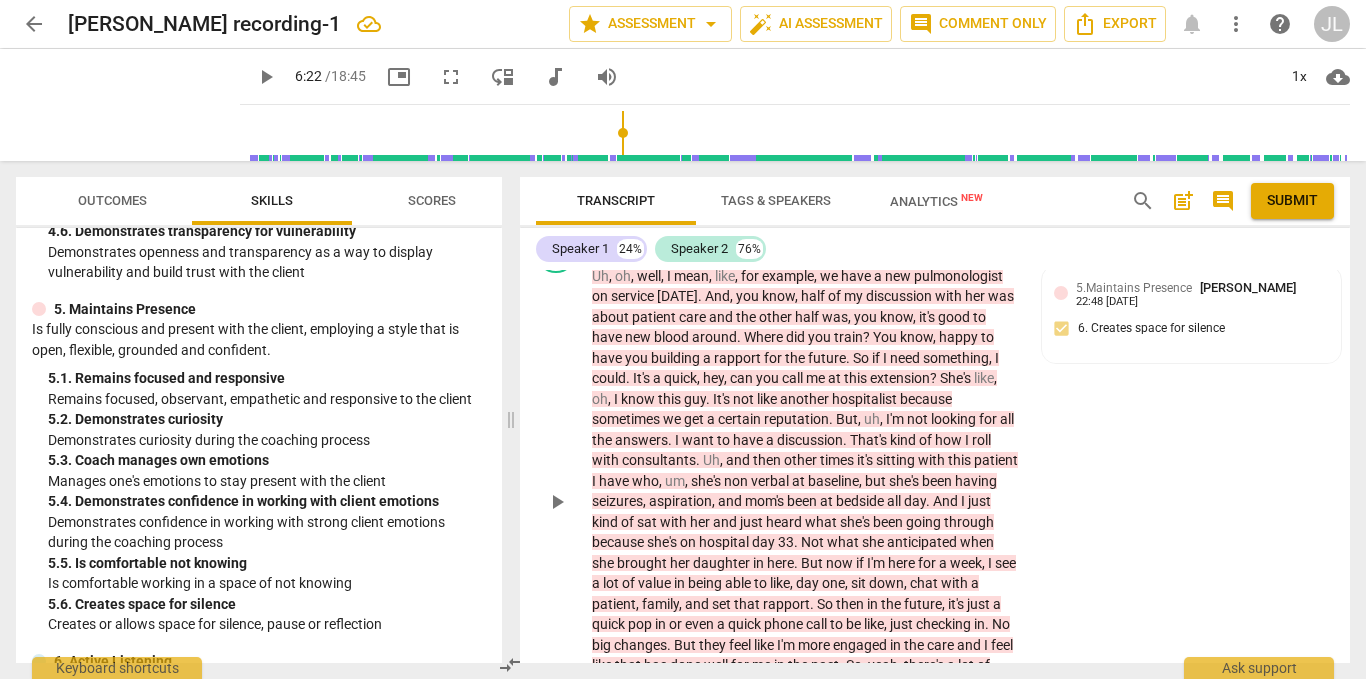 click on "S2 play_arrow pause 10:47 + Add competency 5.Maintains Presence keyboard_arrow_right Uh ,   oh ,   well ,   I   mean ,   like ,   for   example ,   we   have   a   new   pulmonologist   on   service   [DATE] .   And ,   you   know ,   half   of   my   discussion   with   her   was   about   patient   care   and   the   other   half   was ,   you   know ,   it's   good   to   have   new   blood   around .   Where   did   you   train ?   You   know ,   happy   to   have   you   building   a   rapport   for   the   future .   So   if   I   need   something ,   I   could .   It's   a   quick ,   hey ,   can   you   call   me   at   this   extension ?   She's   like ,   oh ,   I   know   this   guy .   It's   not   like   another   hospitalist   because   sometimes   we   get   a   certain   reputation .   But ,   uh ,   I'm   not   looking   for   all   the   answers .   I   want   to   have   a   discussion .   That's   kind   of   how   I   roll   with   consultants .   Uh ,   and   then   other   times   it's" at bounding box center [935, 485] 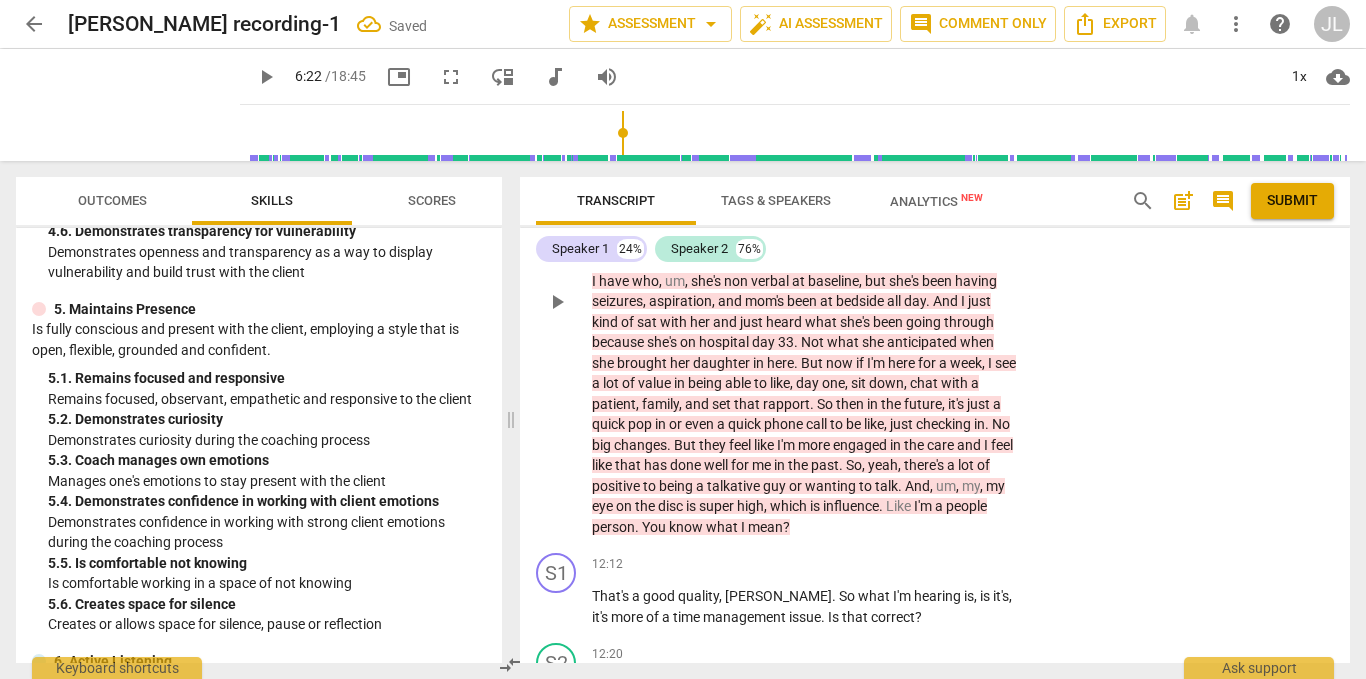 click on "S2 play_arrow pause 10:47 + Add competency 5.Maintains Presence keyboard_arrow_right Uh ,   oh ,   well ,   I   mean ,   like ,   for   example ,   we   have   a   new   pulmonologist   on   service   [DATE] .   And ,   you   know ,   half   of   my   discussion   with   her   was   about   patient   care   and   the   other   half   was ,   you   know ,   it's   good   to   have   new   blood   around .   Where   did   you   train ?   You   know ,   happy   to   have   you   building   a   rapport   for   the   future .   So   if   I   need   something ,   I   could .   It's   a   quick ,   hey ,   can   you   call   me   at   this   extension ?   She's   like ,   oh ,   I   know   this   guy .   It's   not   like   another   hospitalist   because   sometimes   we   get   a   certain   reputation .   But ,   uh ,   I'm   not   looking   for   all   the   answers .   I   want   to   have   a   discussion .   That's   kind   of   how   I   roll   with   consultants .   Uh ,   and   then   other   times   it's" at bounding box center [935, 285] 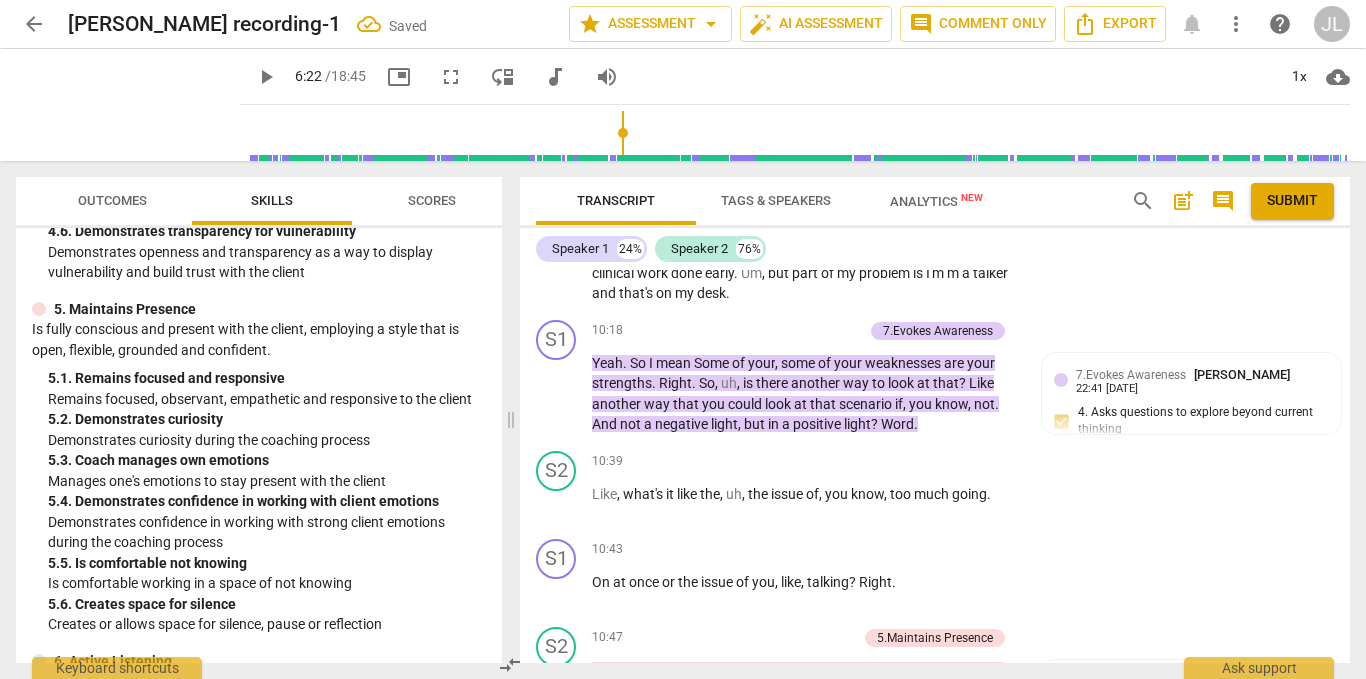 scroll, scrollTop: 5130, scrollLeft: 0, axis: vertical 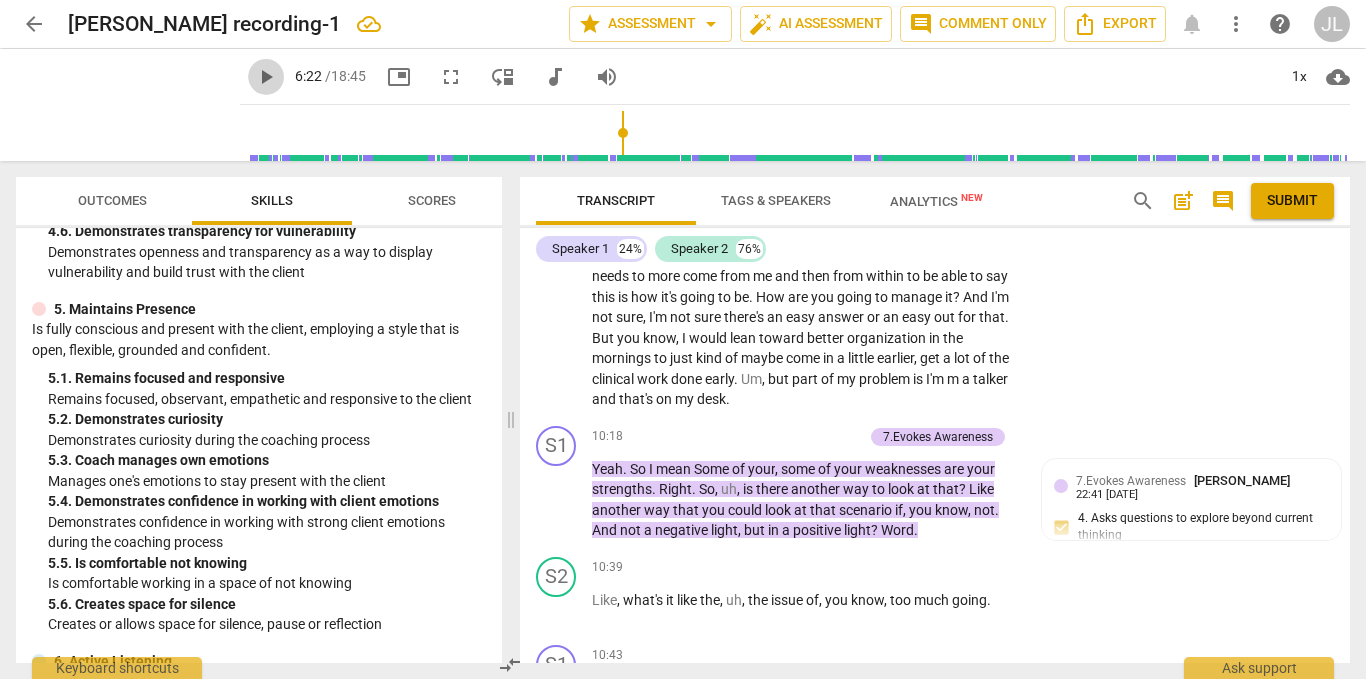 click on "play_arrow" at bounding box center (266, 77) 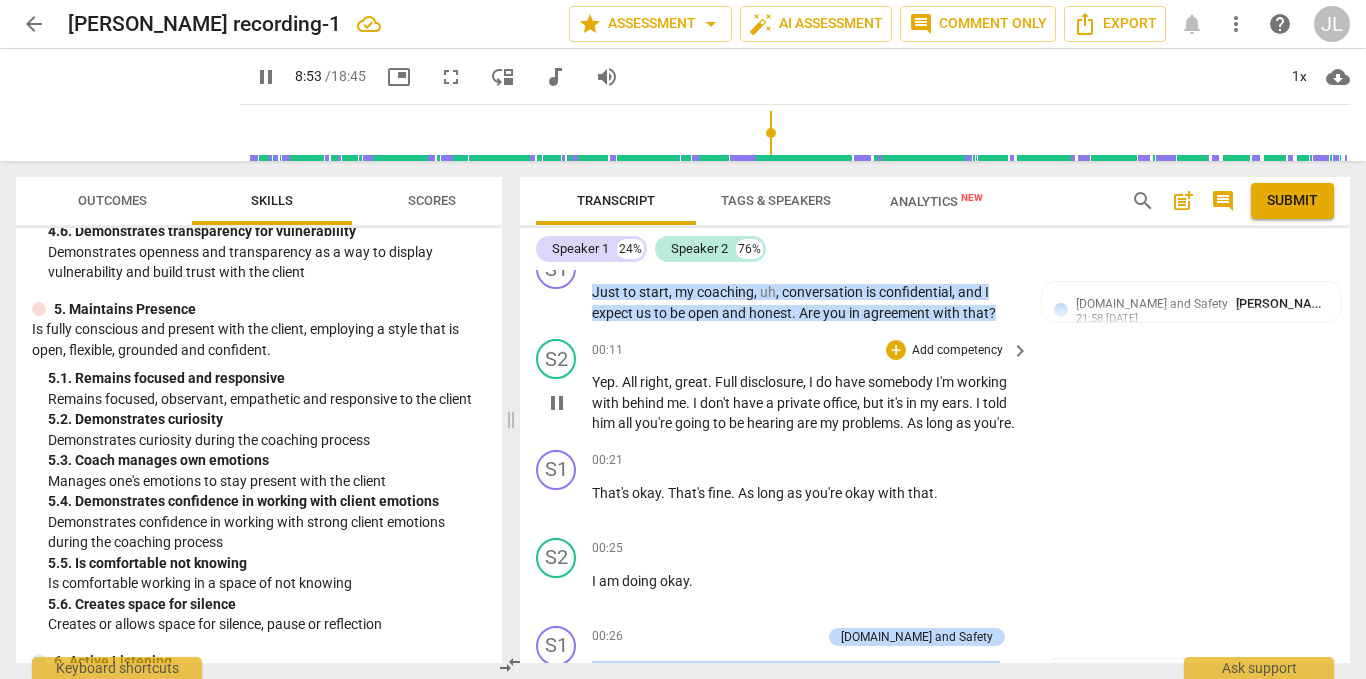 scroll, scrollTop: 0, scrollLeft: 0, axis: both 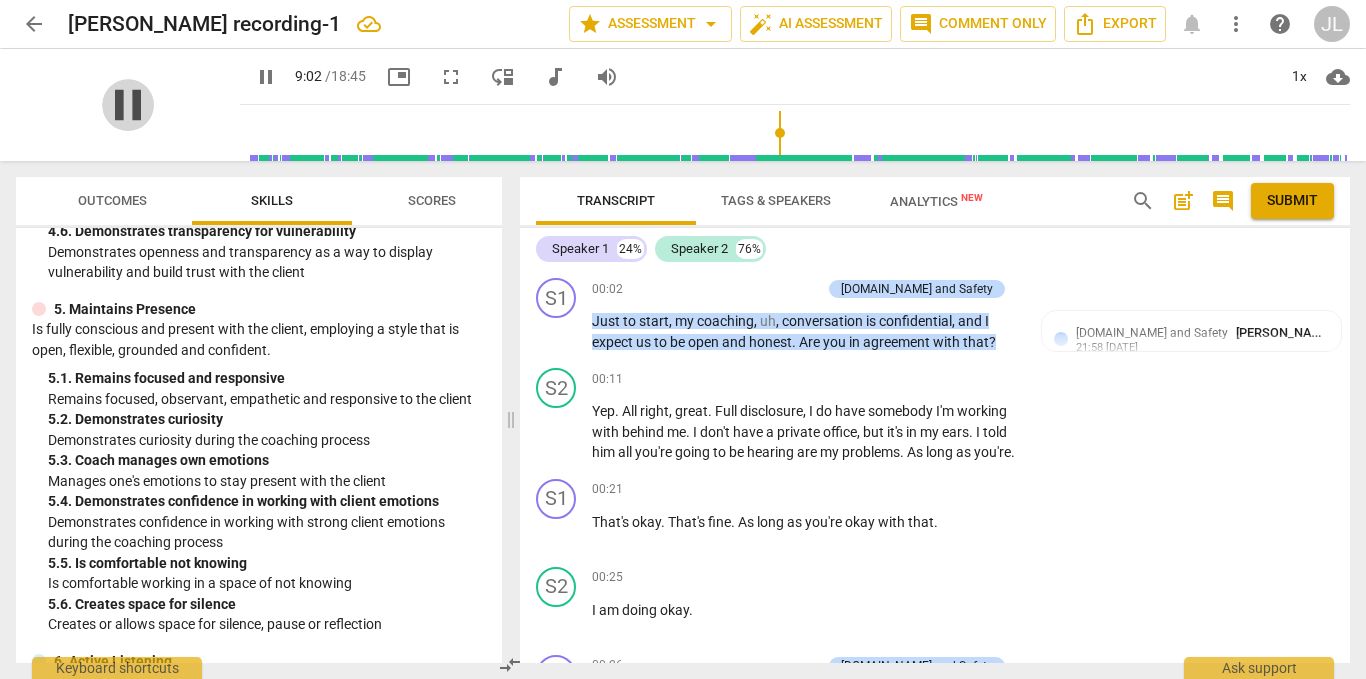 click on "pause" at bounding box center [128, 105] 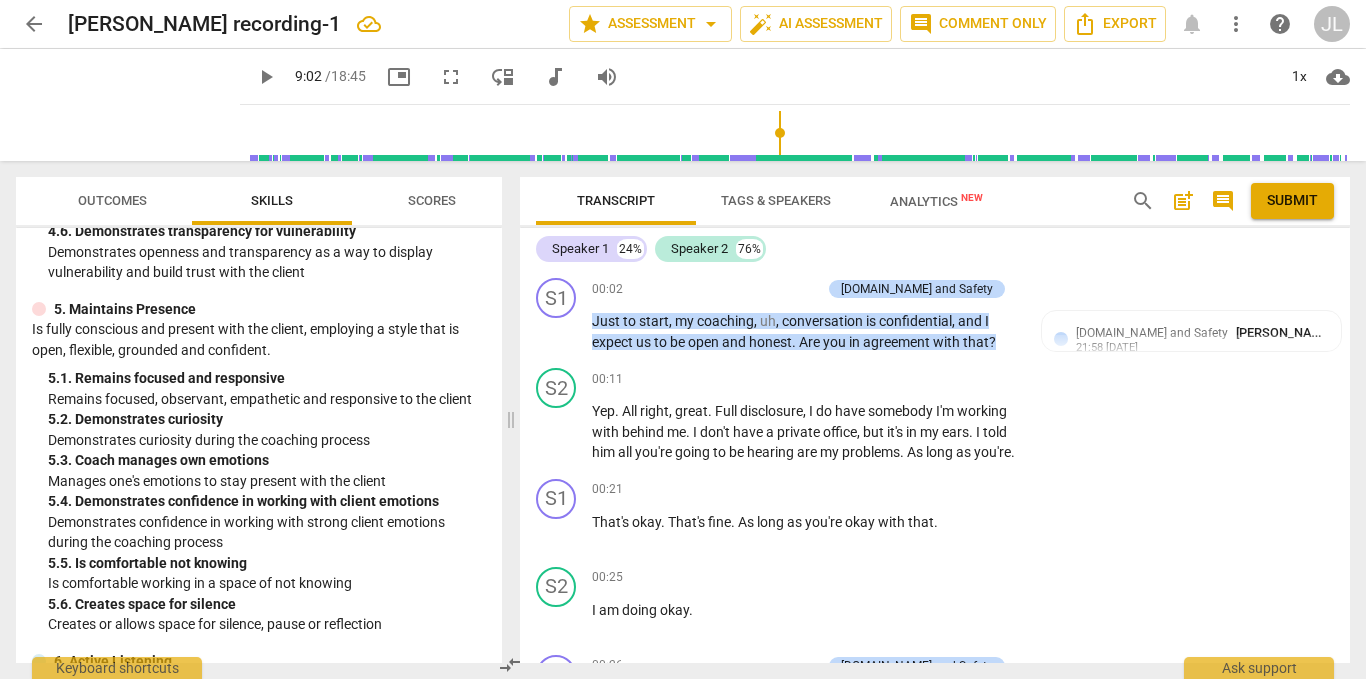 type on "543" 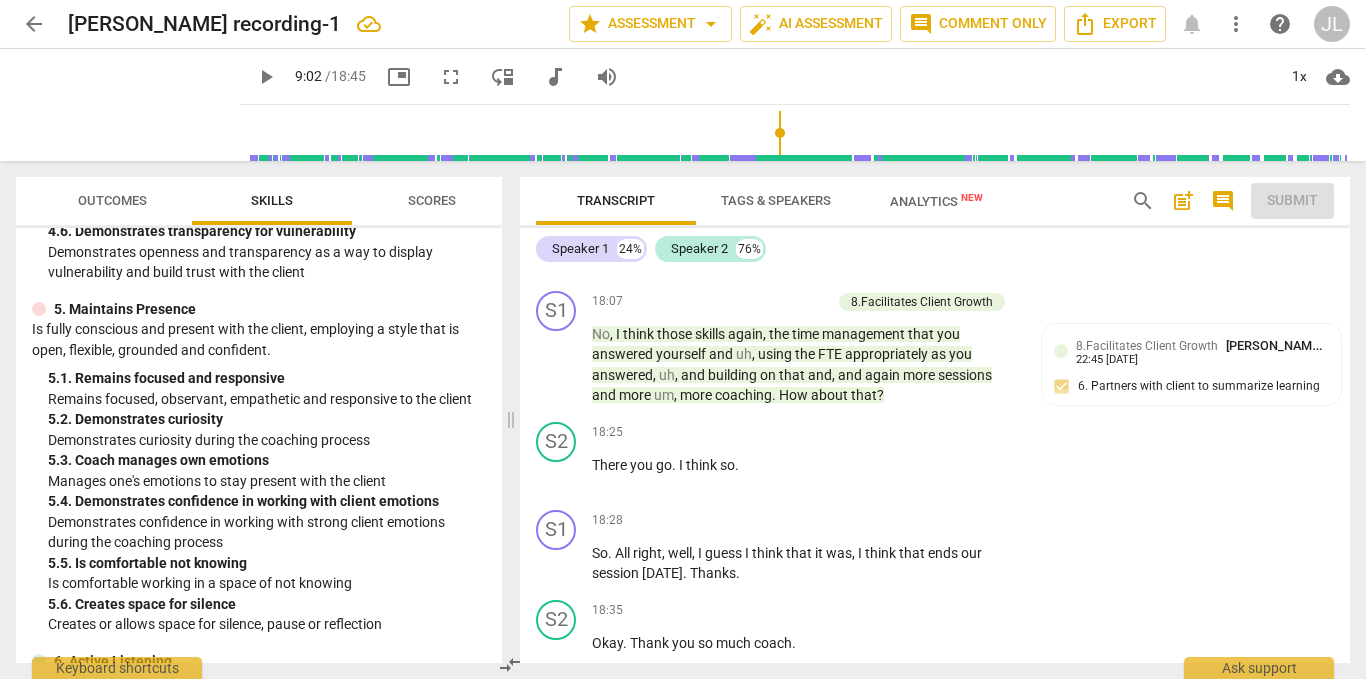 scroll, scrollTop: 9229, scrollLeft: 0, axis: vertical 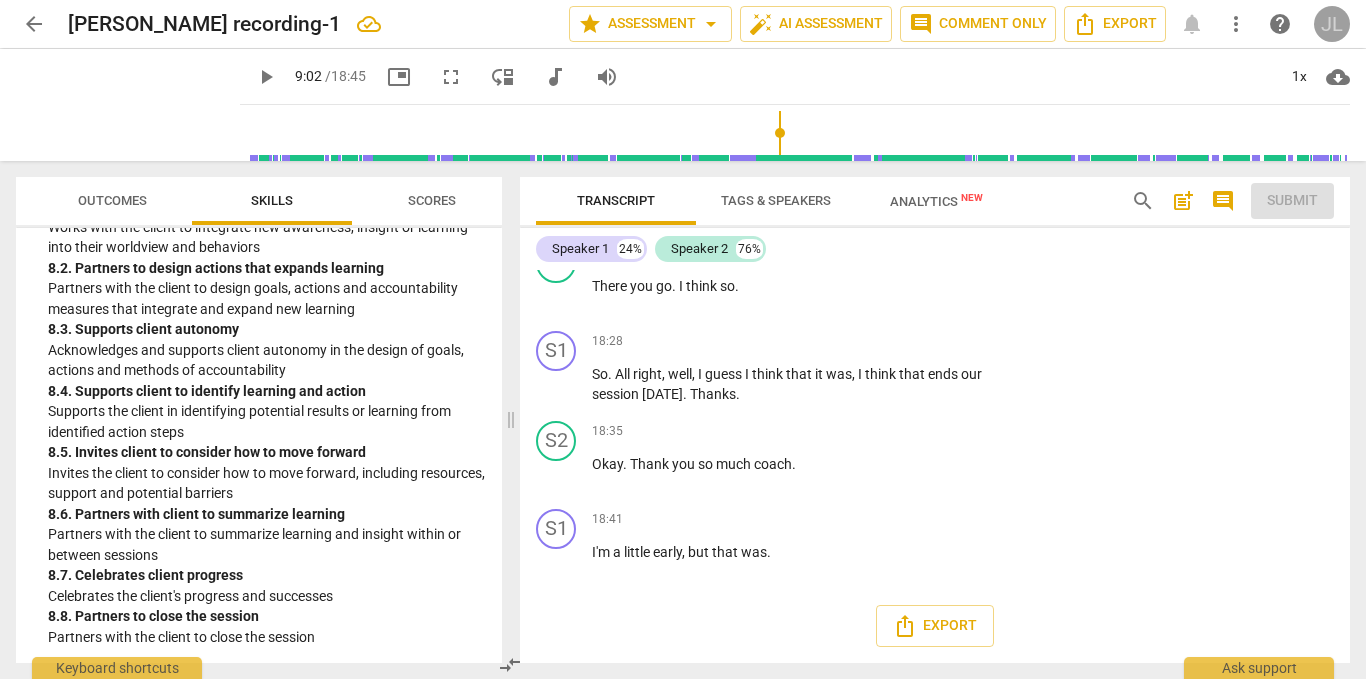 click on "JL" at bounding box center [1332, 24] 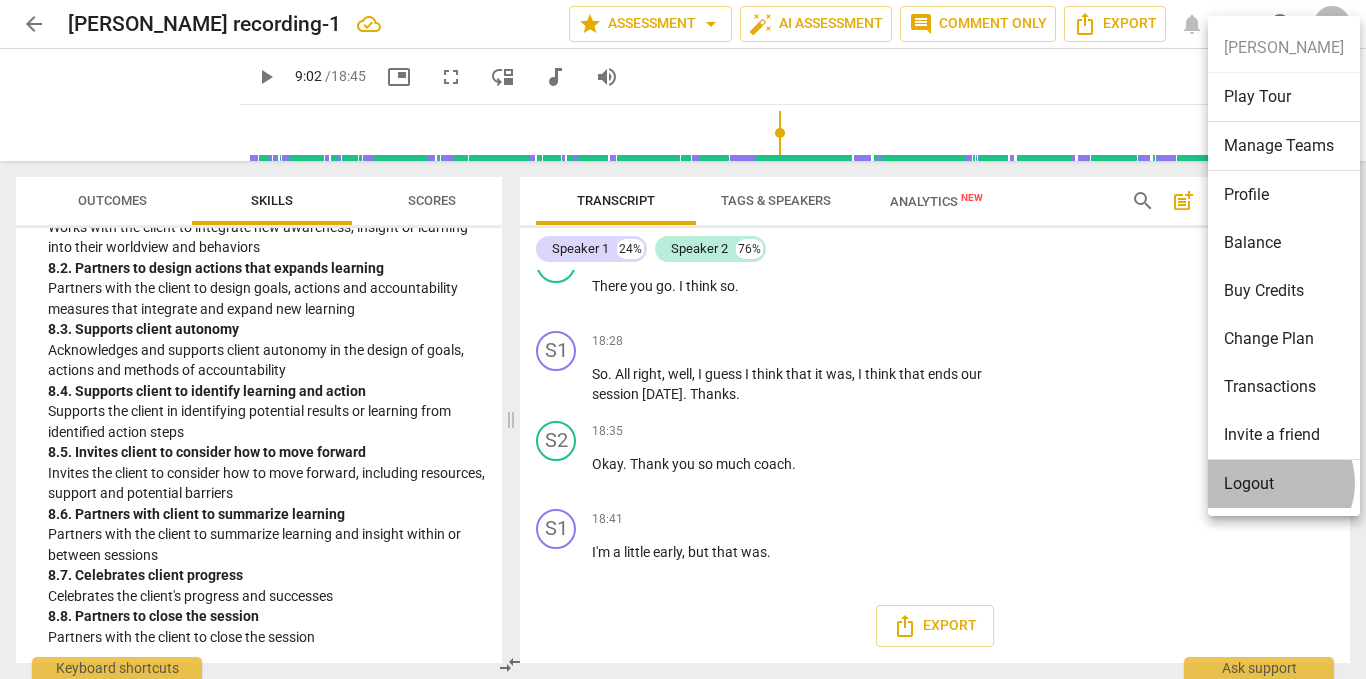click on "Logout" at bounding box center (1284, 484) 